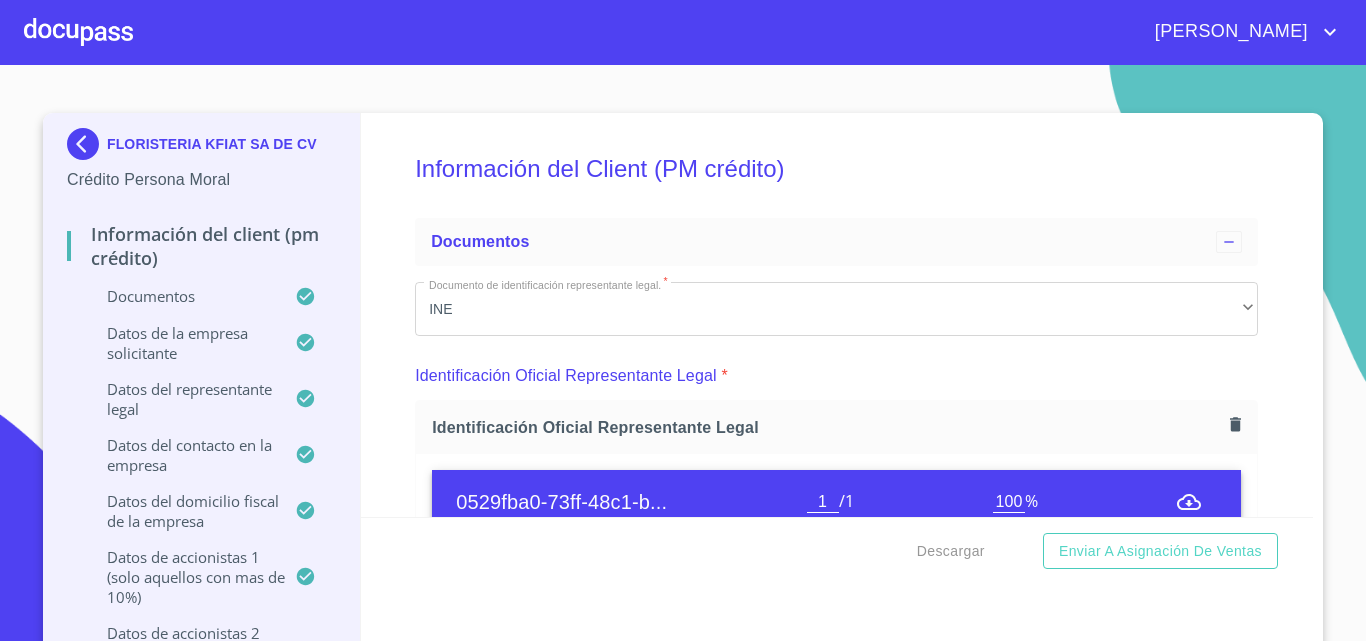 scroll, scrollTop: 0, scrollLeft: 0, axis: both 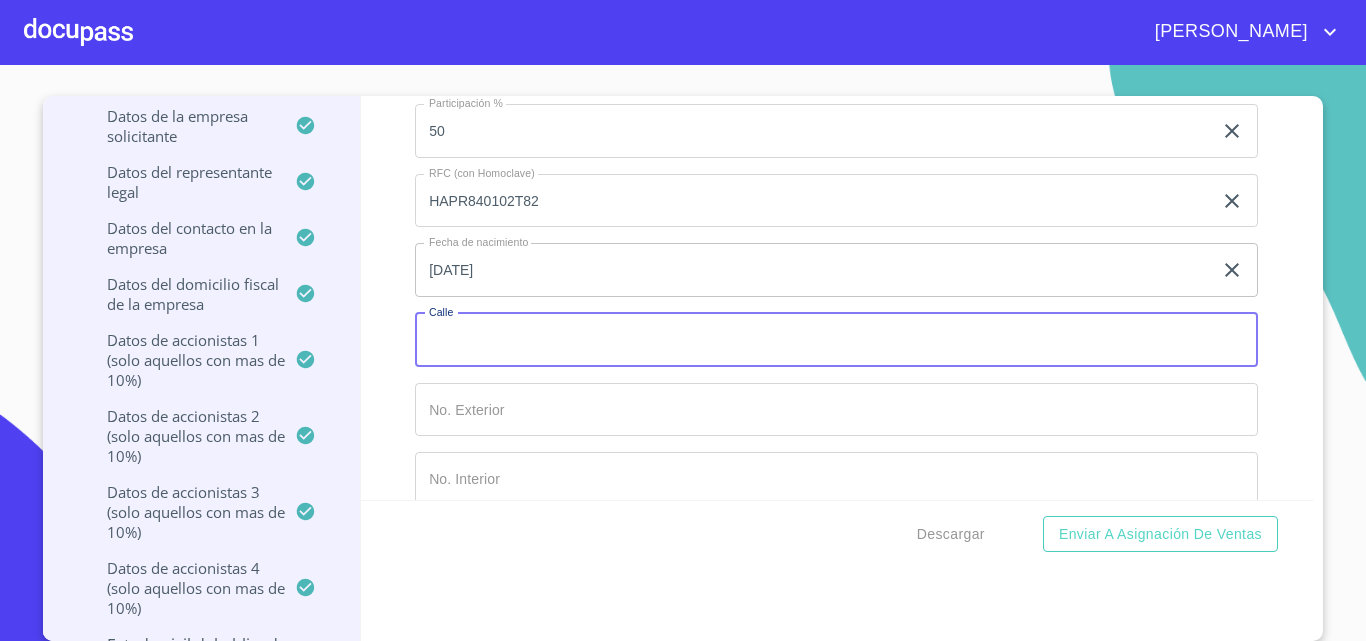 click on "Documento de identificación representante legal.   *" at bounding box center (836, 340) 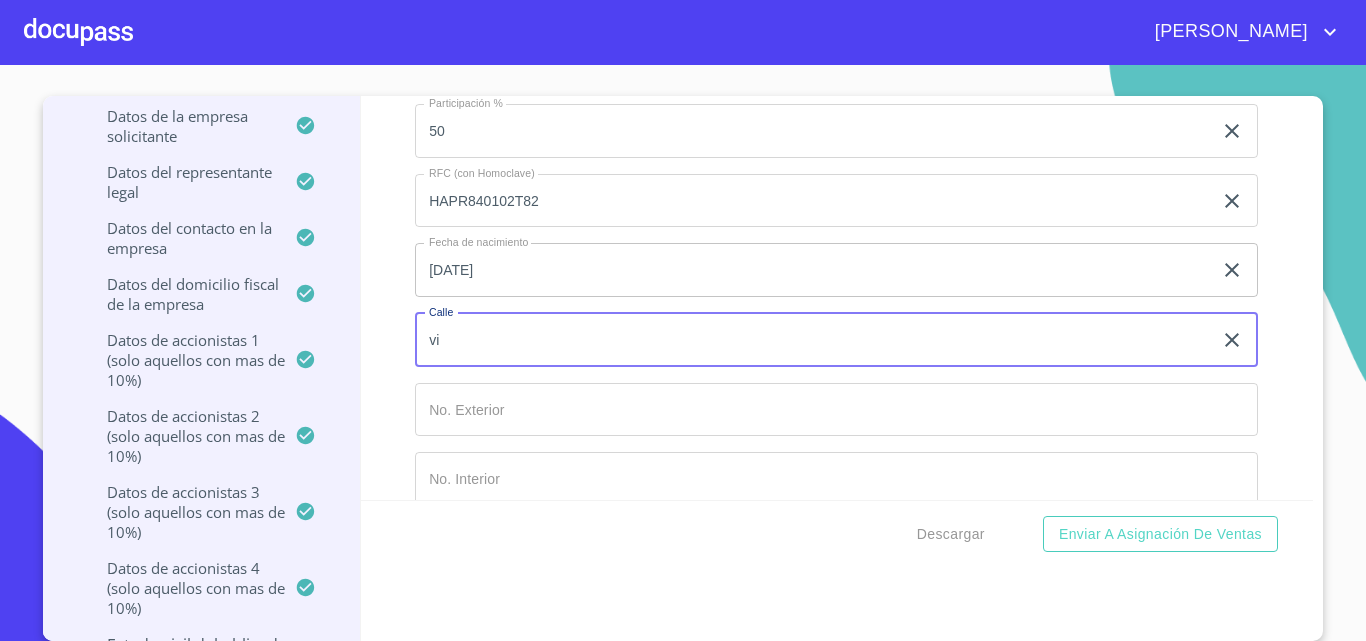 type on "v" 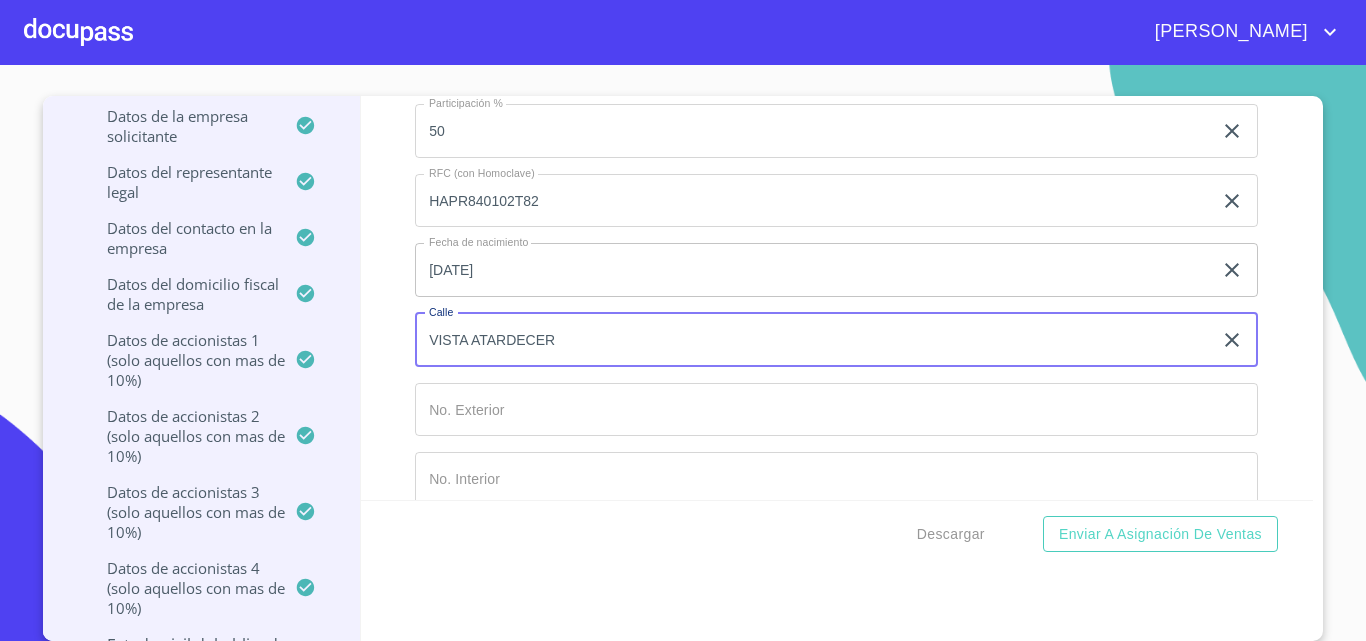 type on "VISTA ATARDECER" 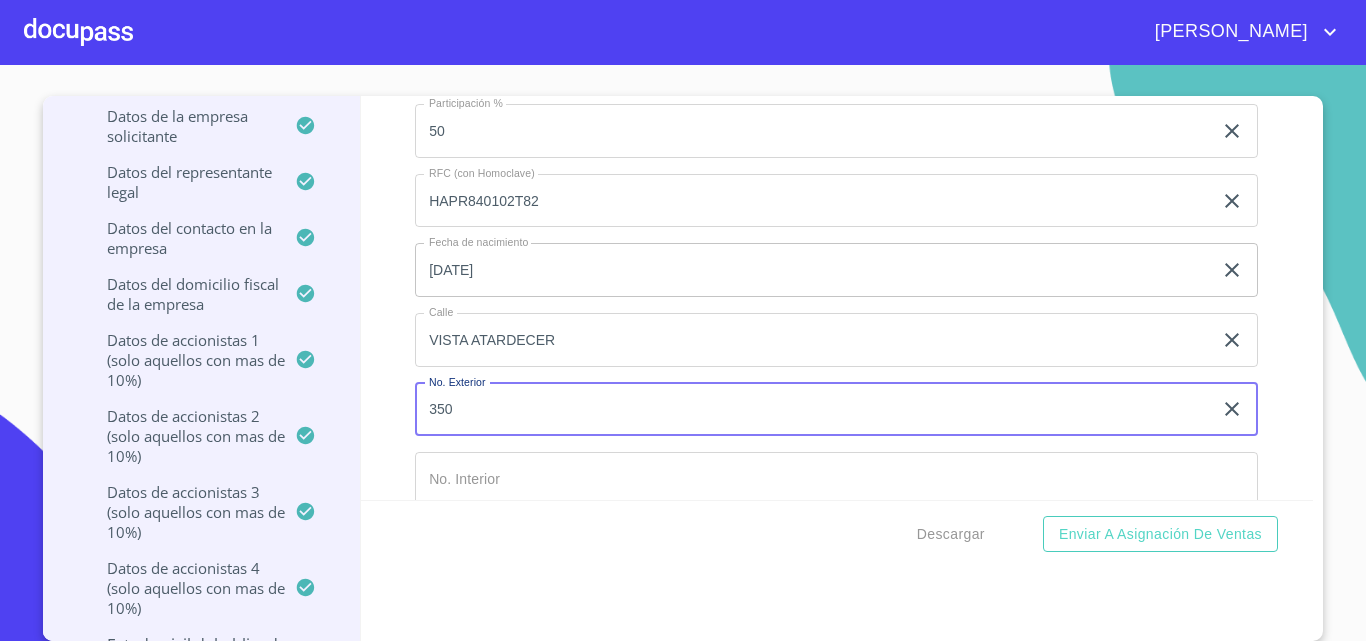 type on "350" 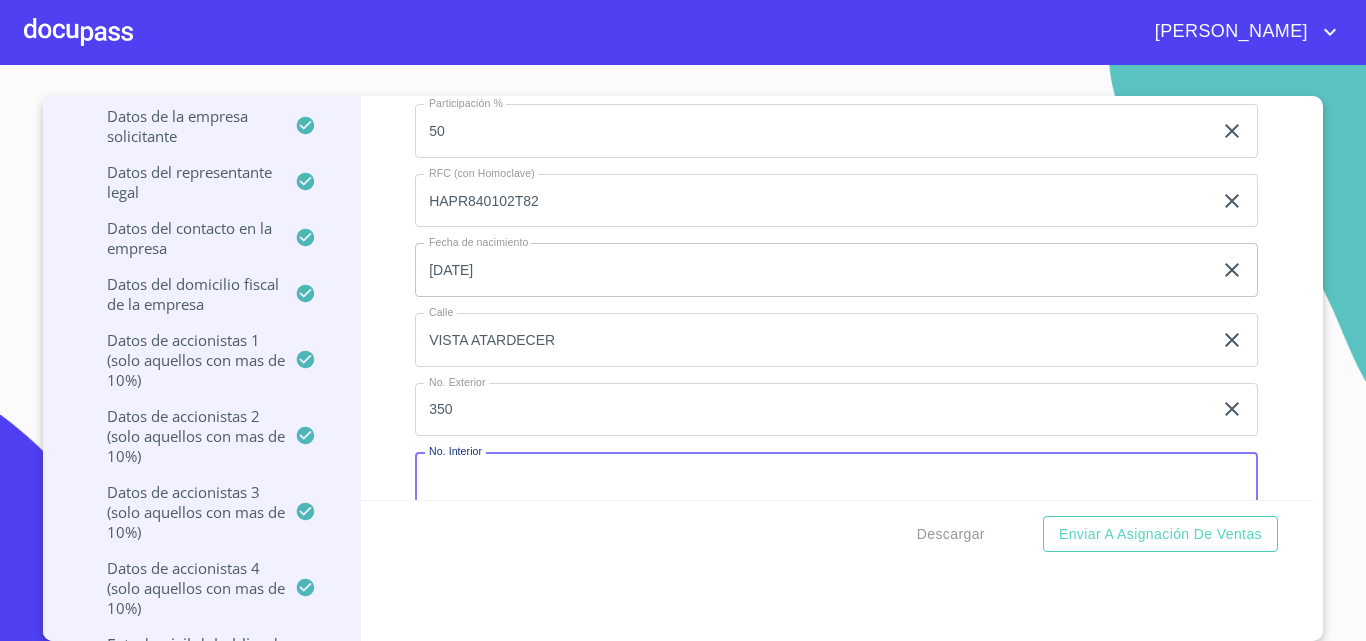 scroll, scrollTop: 15836, scrollLeft: 0, axis: vertical 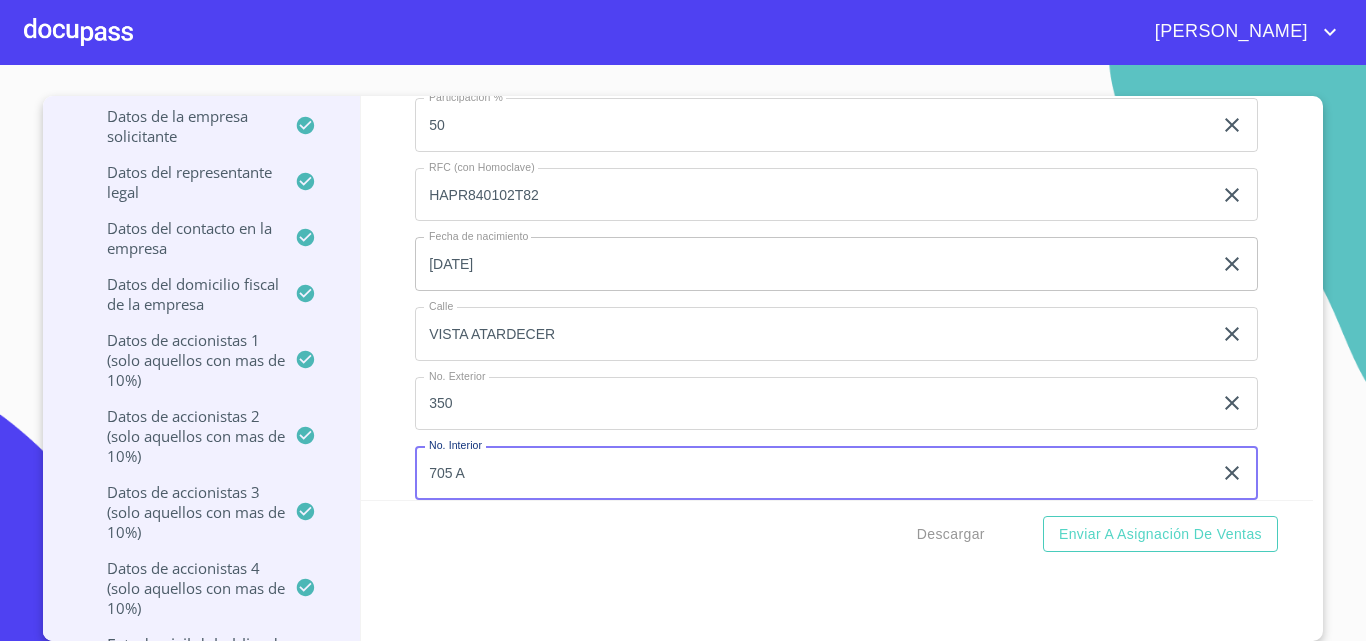 type on "705 A" 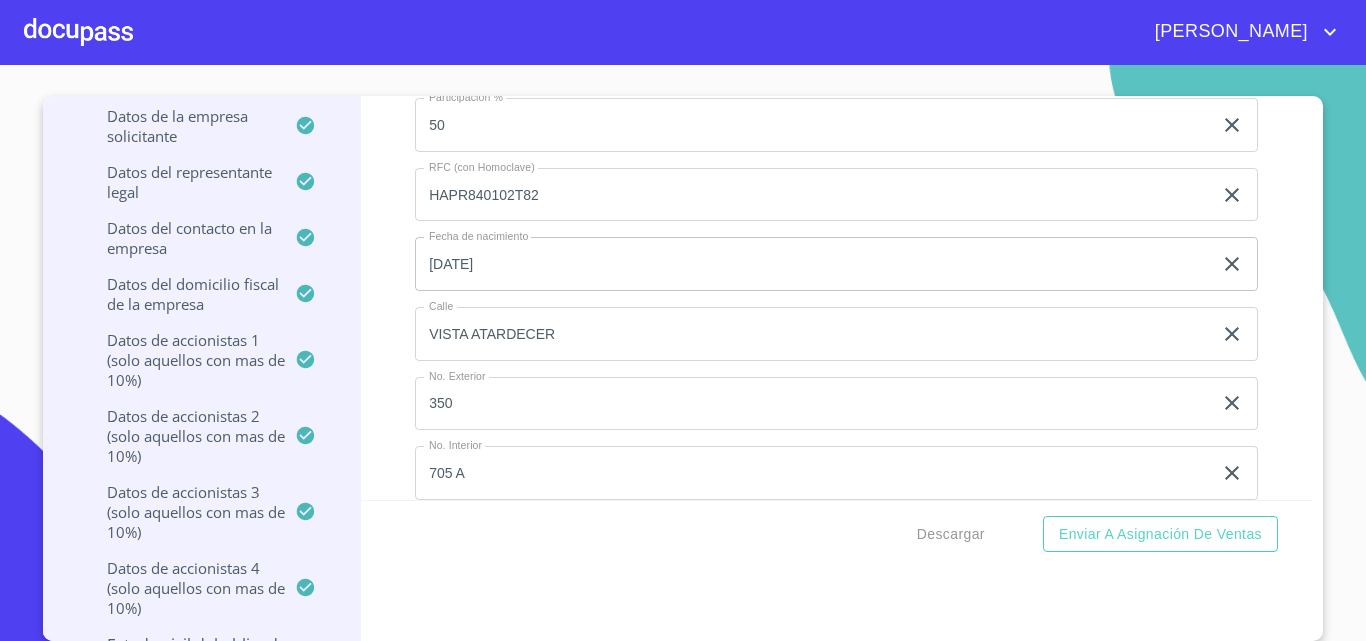 scroll, scrollTop: 16081, scrollLeft: 0, axis: vertical 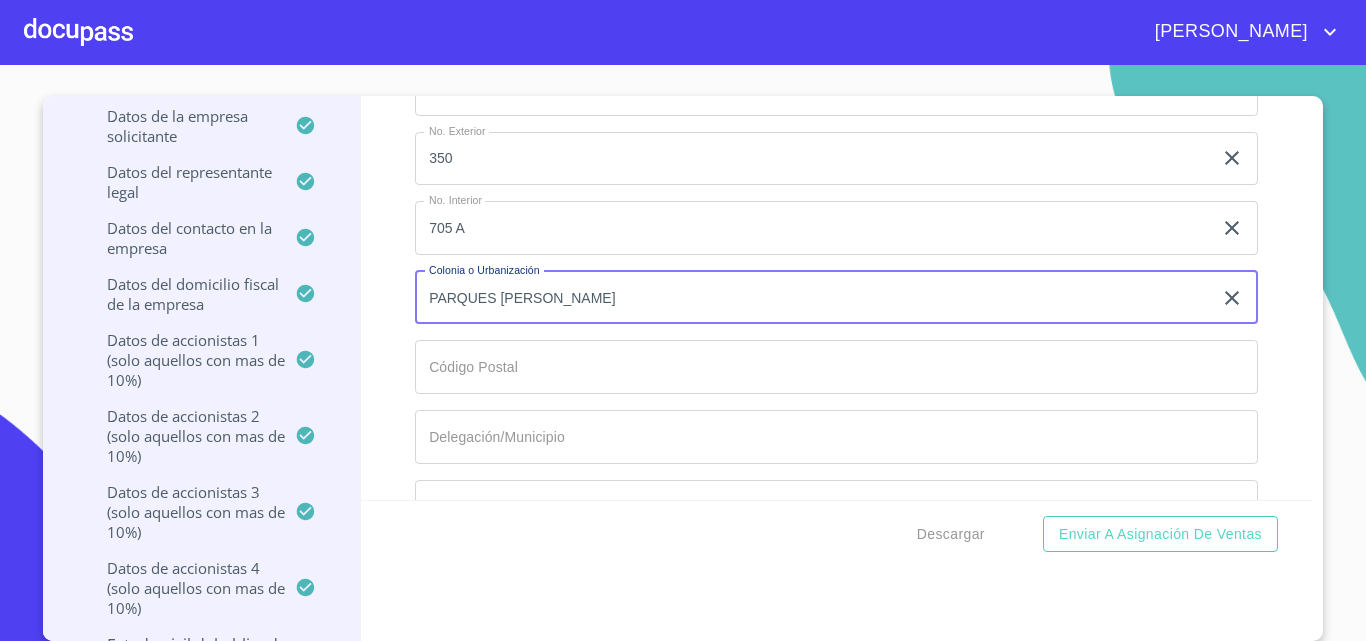 type on "PARQUES [PERSON_NAME]" 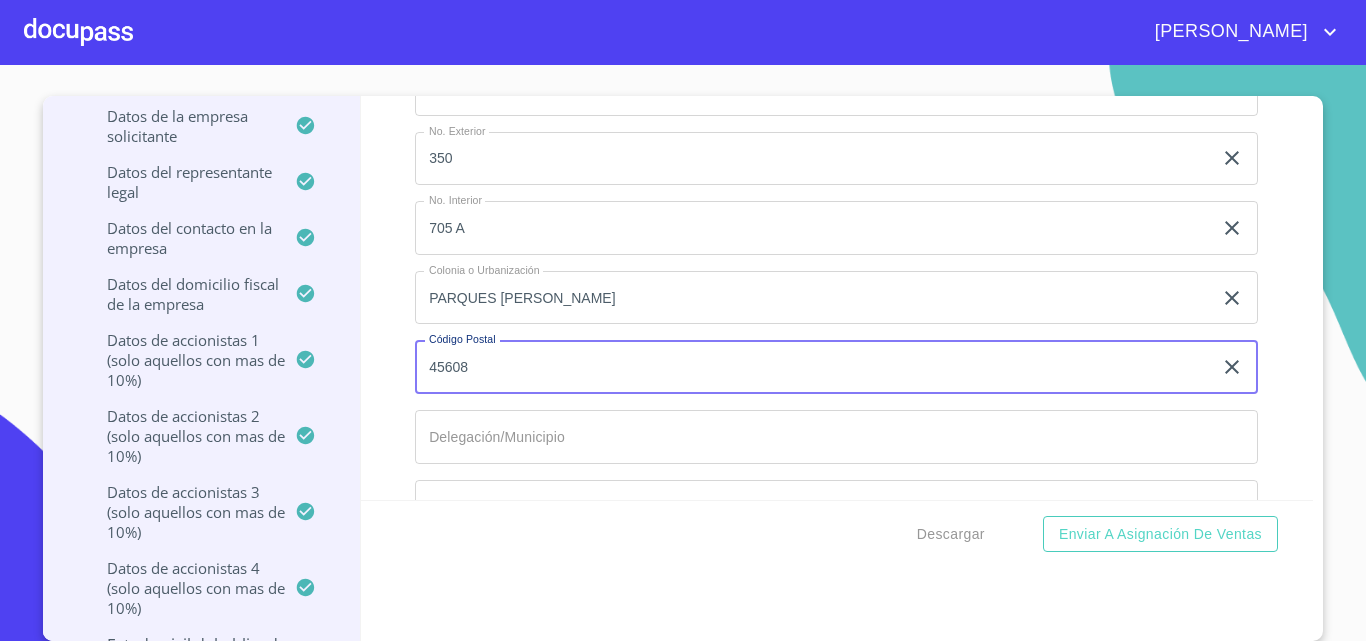 type on "45608" 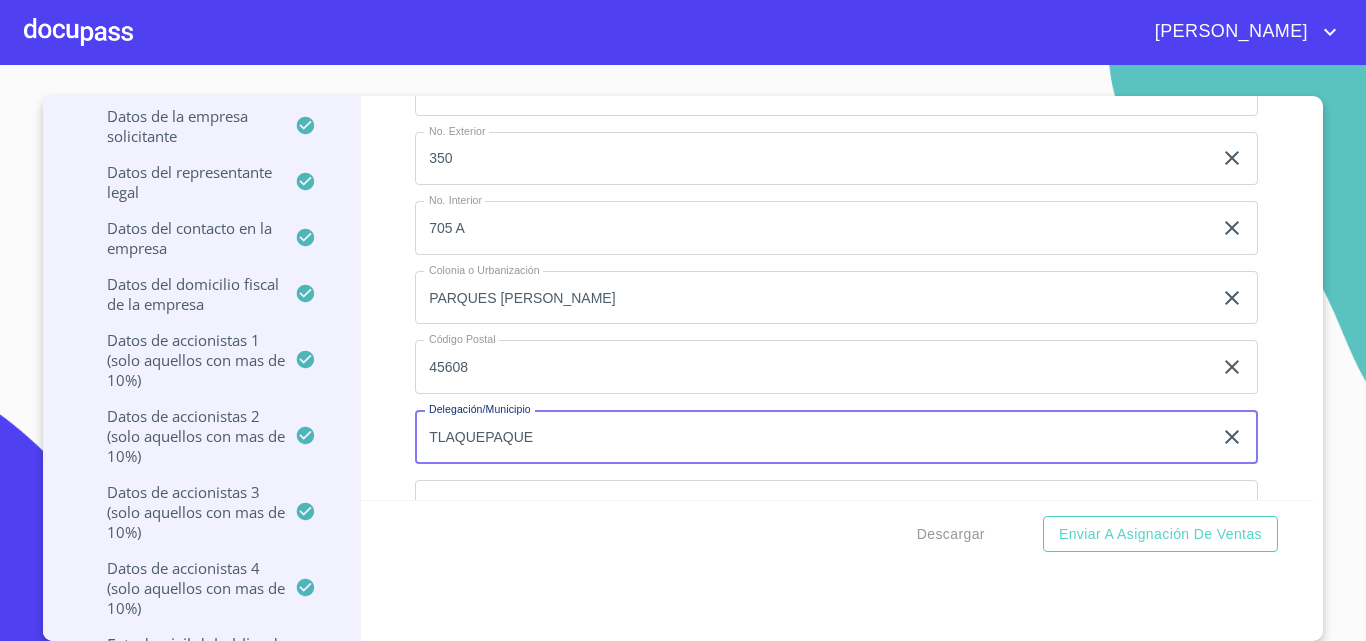 type on "TLAQUEPAQUE" 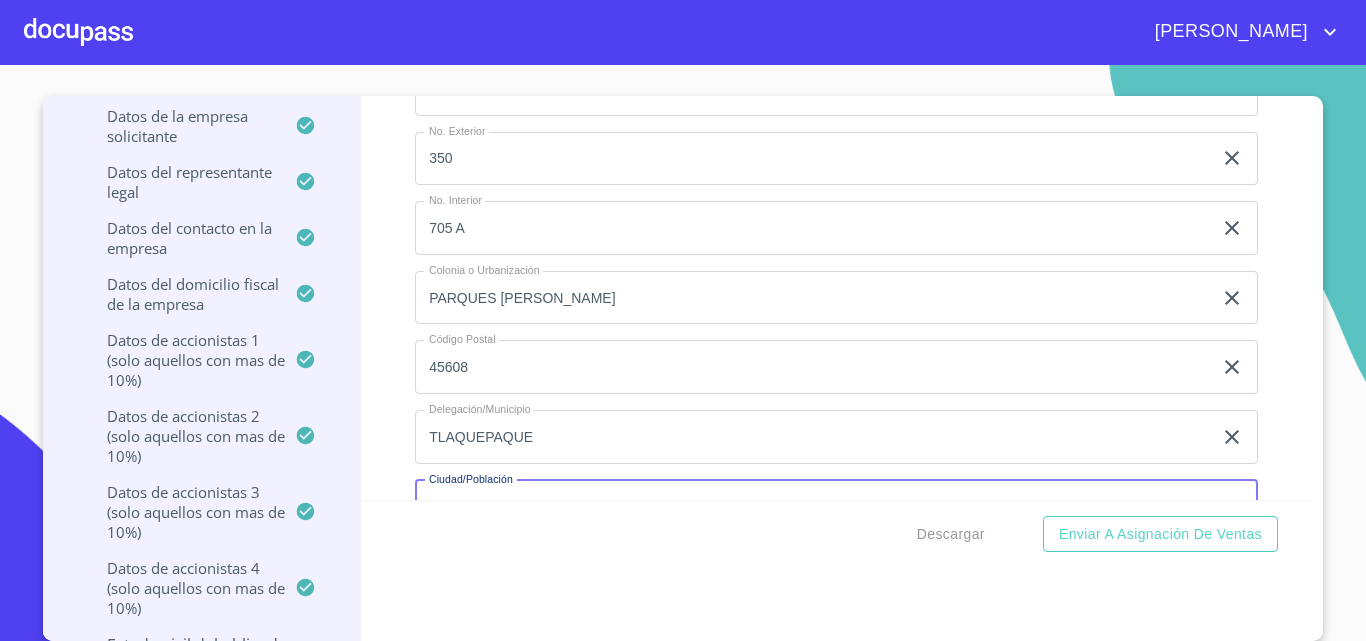 scroll, scrollTop: 16115, scrollLeft: 0, axis: vertical 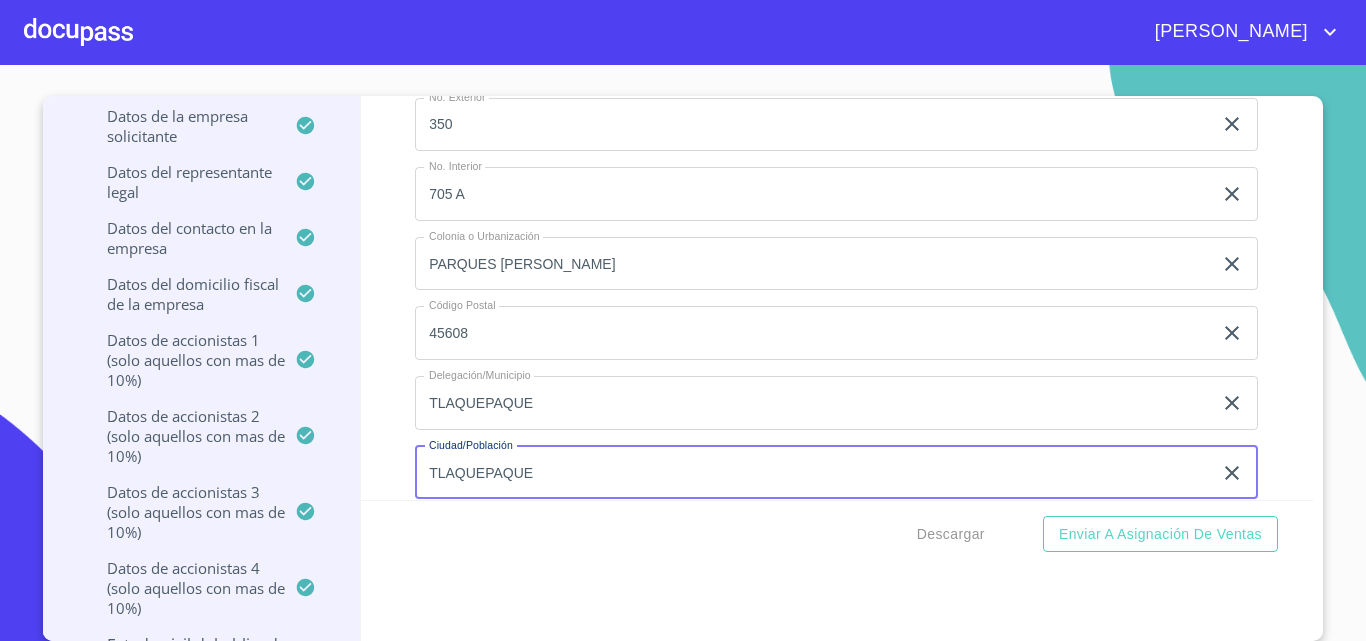 type on "TLAQUEPAQUE" 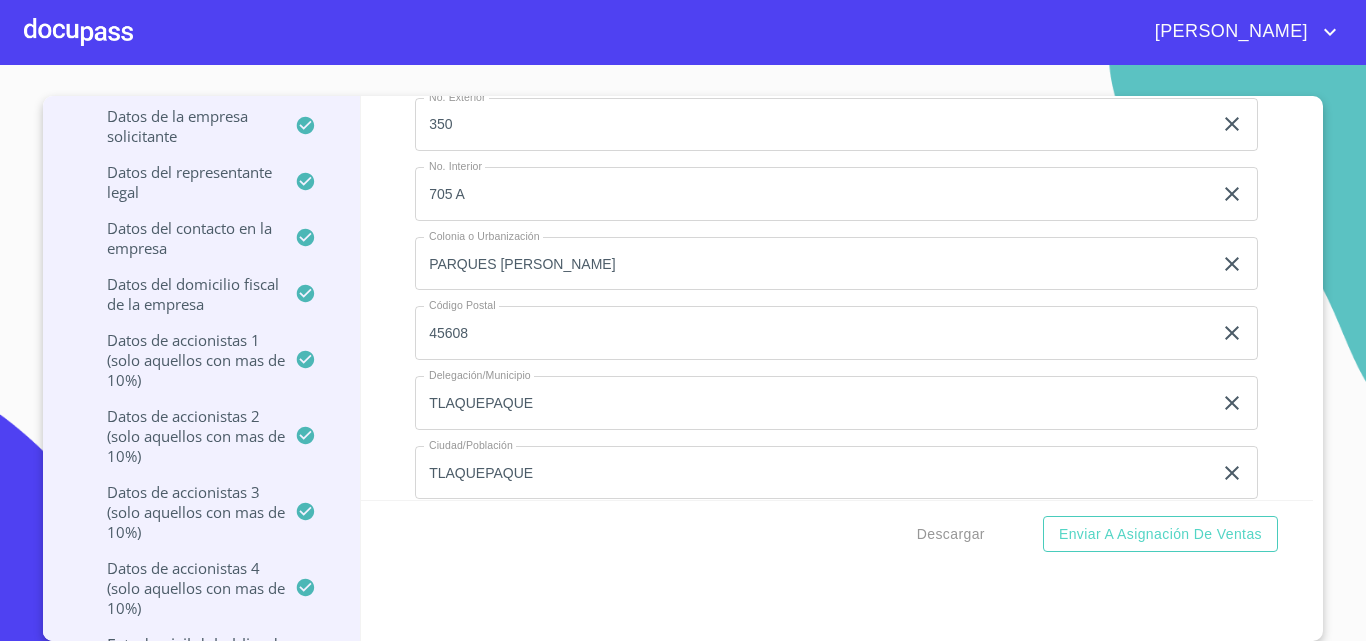 scroll, scrollTop: 16359, scrollLeft: 0, axis: vertical 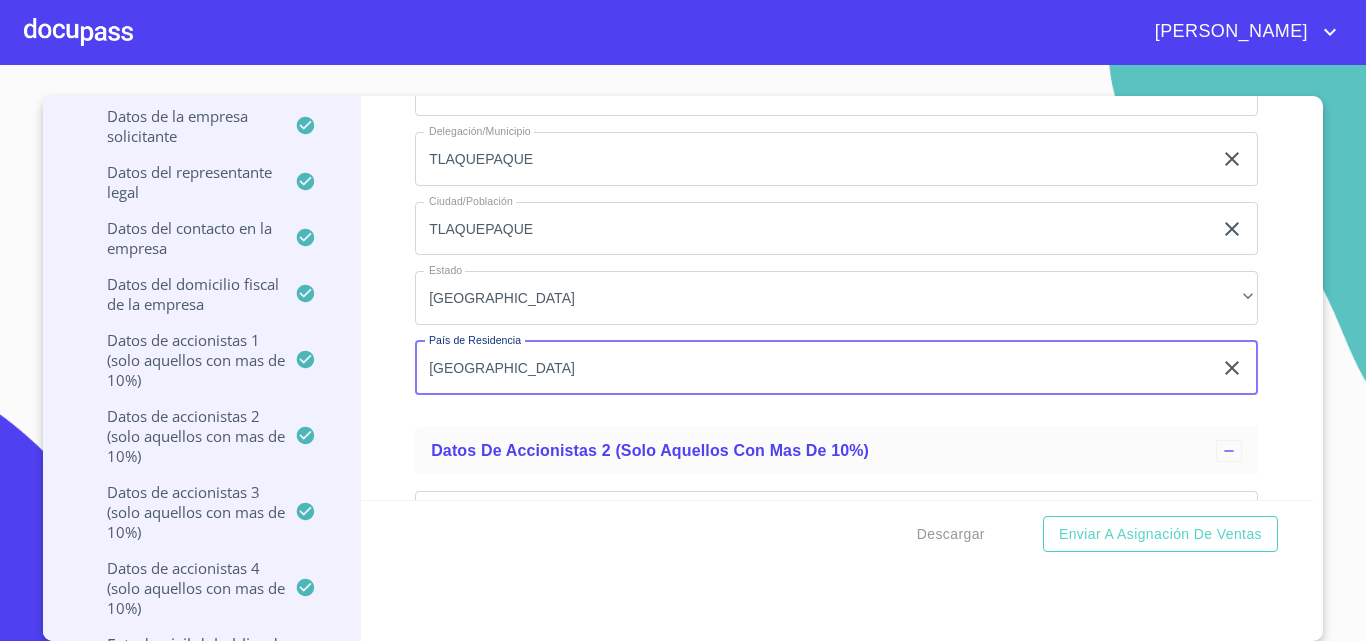 type on "[GEOGRAPHIC_DATA]" 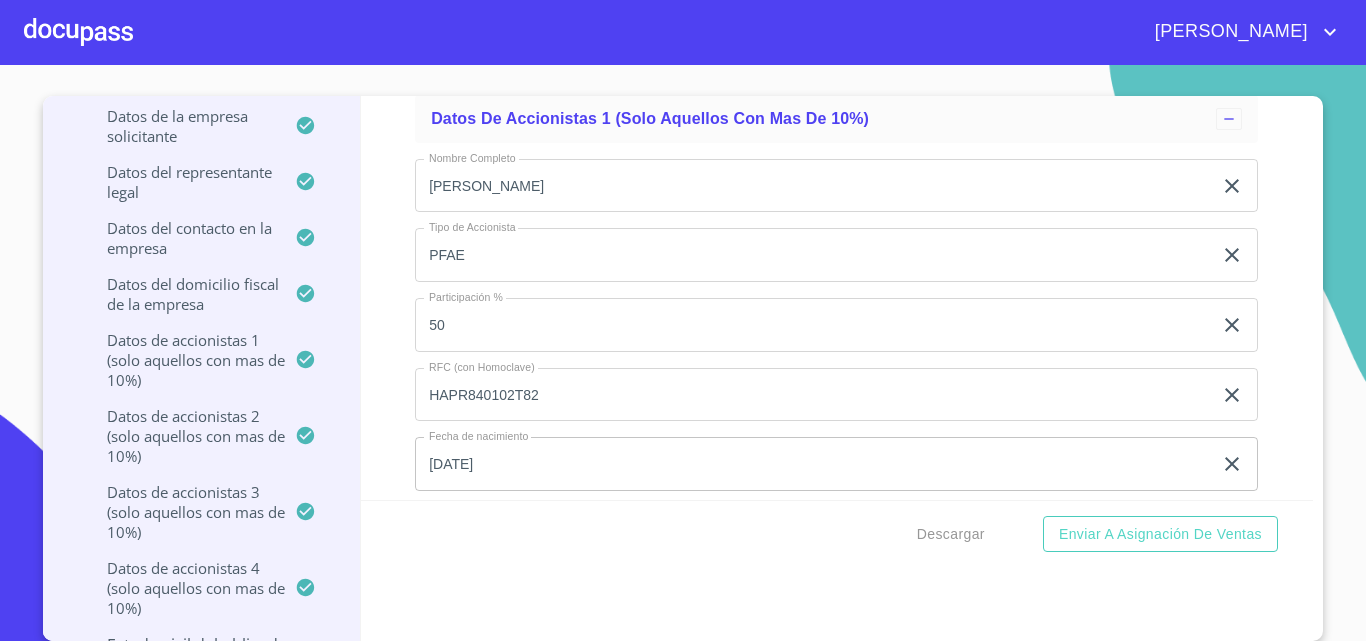 scroll, scrollTop: 15604, scrollLeft: 0, axis: vertical 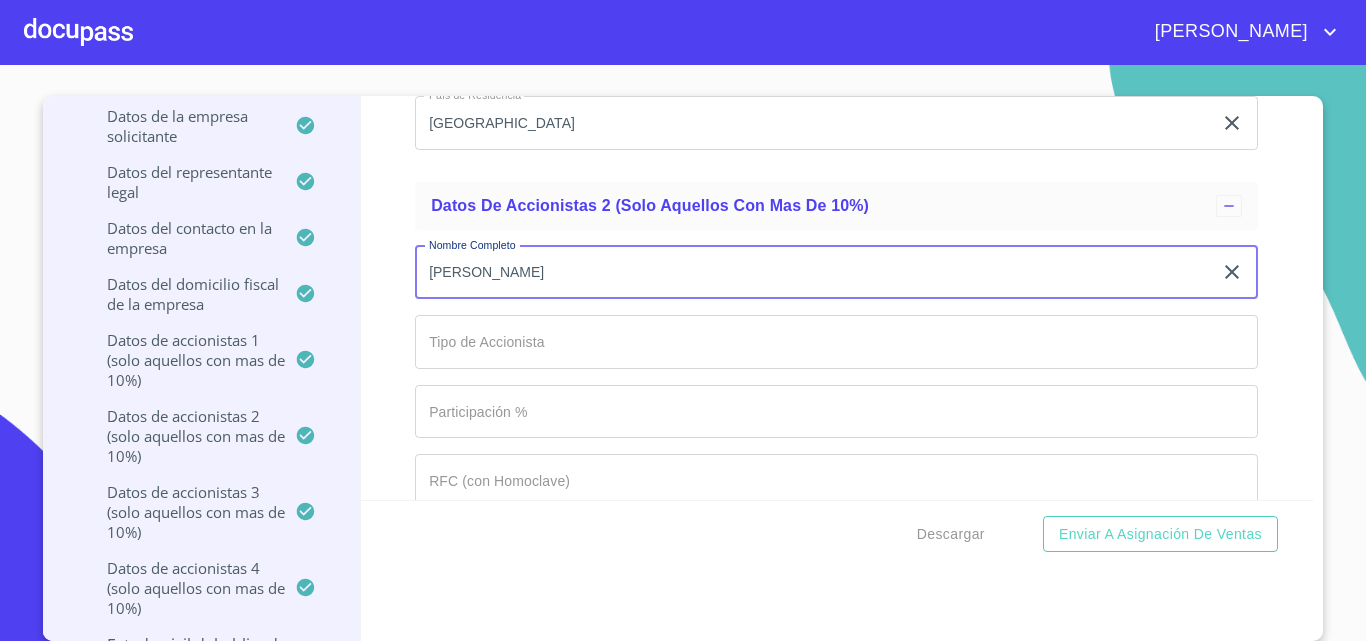 type on "[PERSON_NAME]" 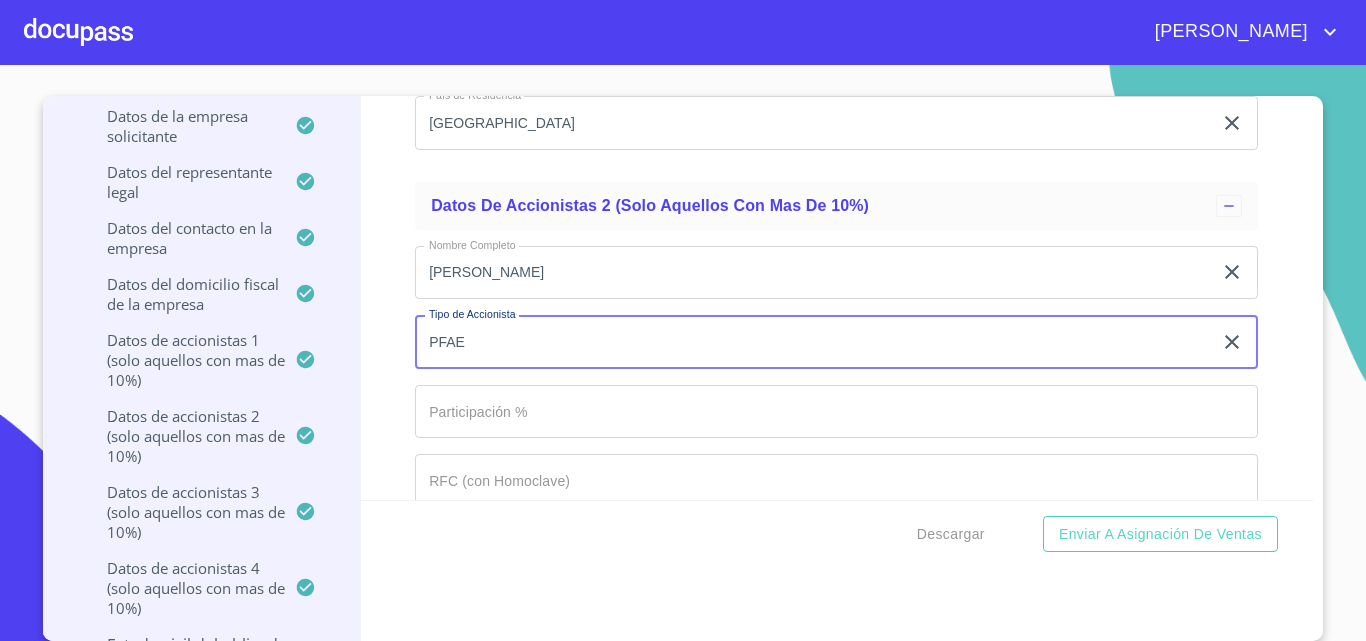type on "PFAE" 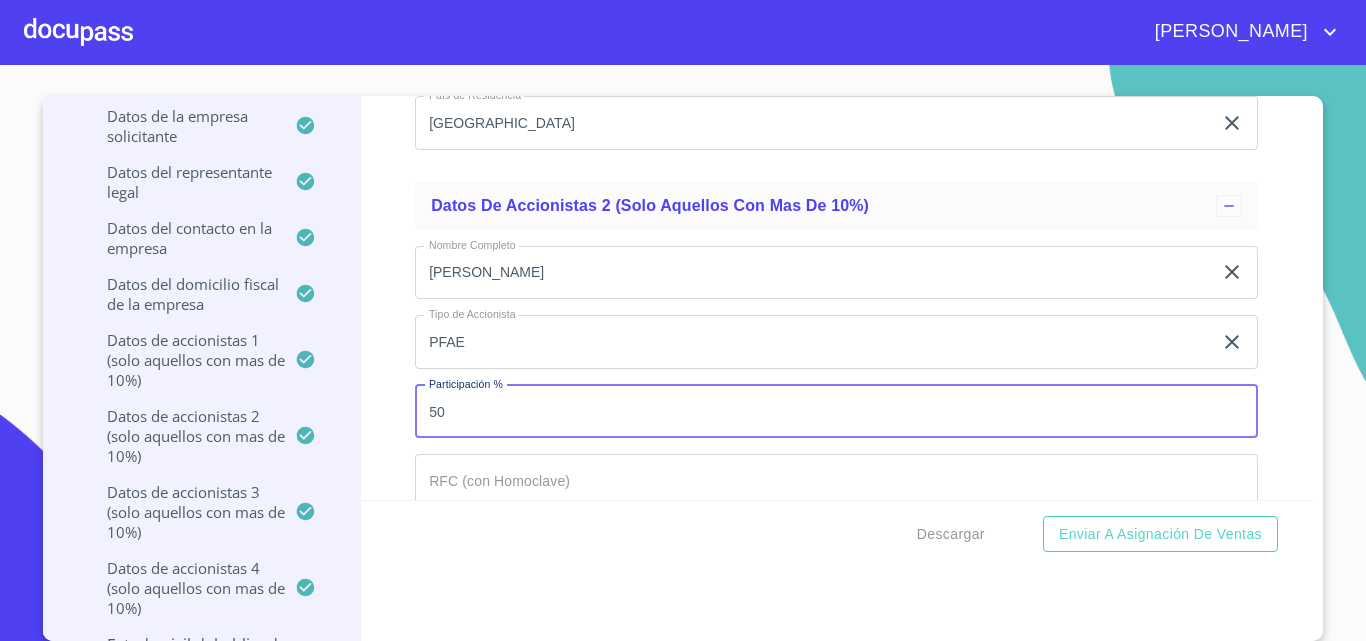 type on "50" 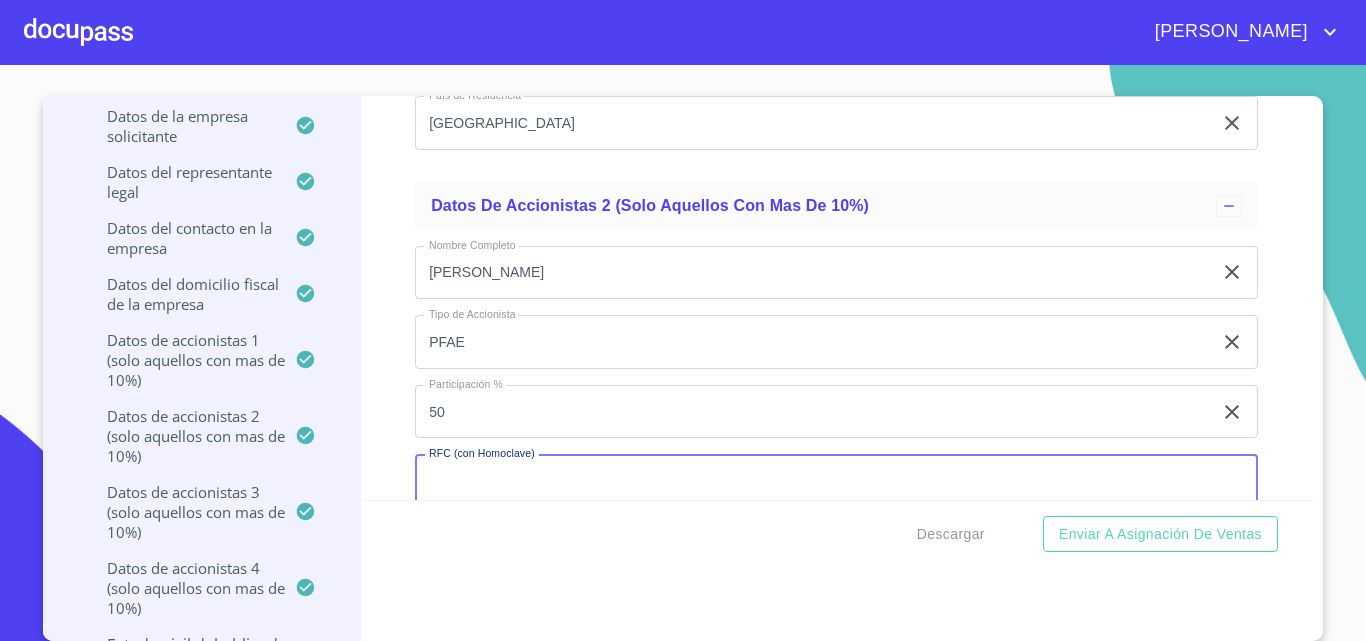 scroll, scrollTop: 16613, scrollLeft: 0, axis: vertical 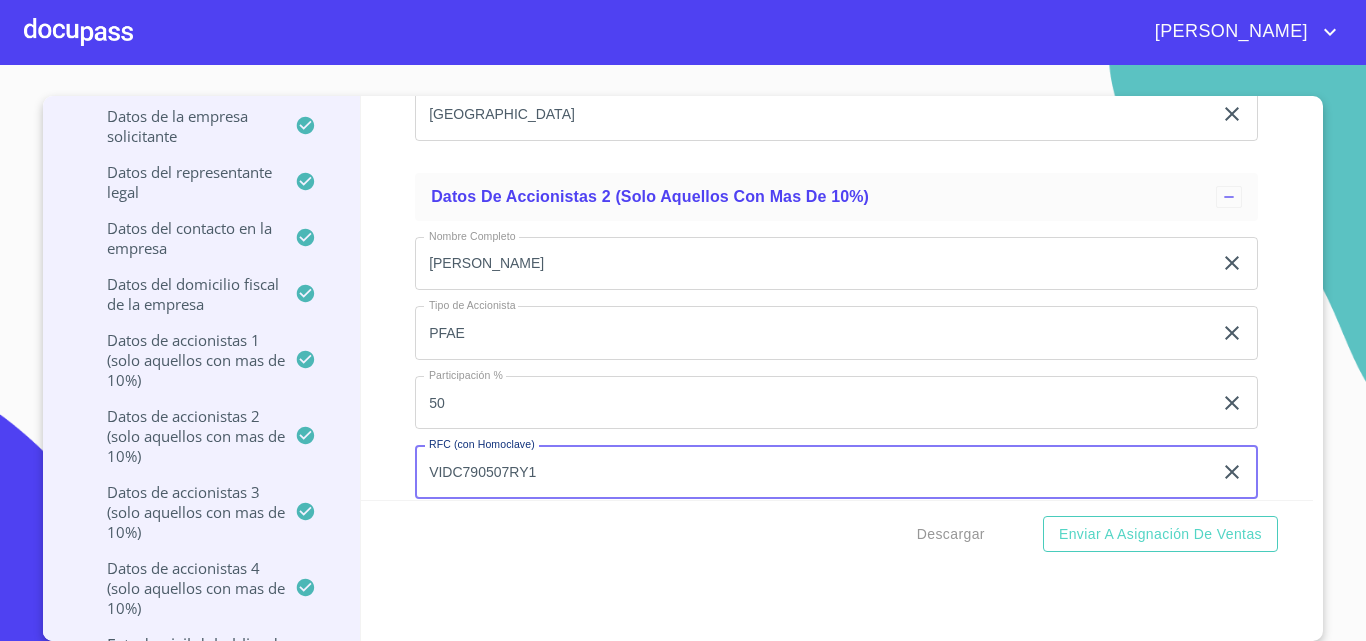 type on "VIDC790507RY1" 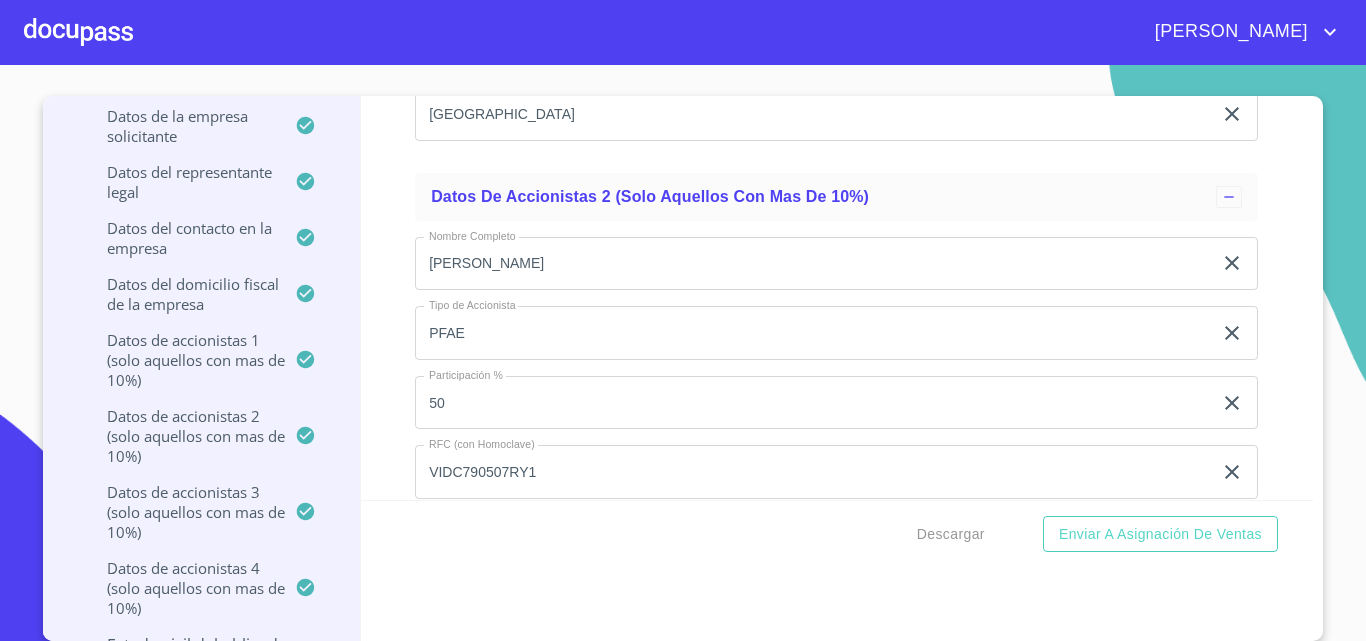scroll, scrollTop: 16857, scrollLeft: 0, axis: vertical 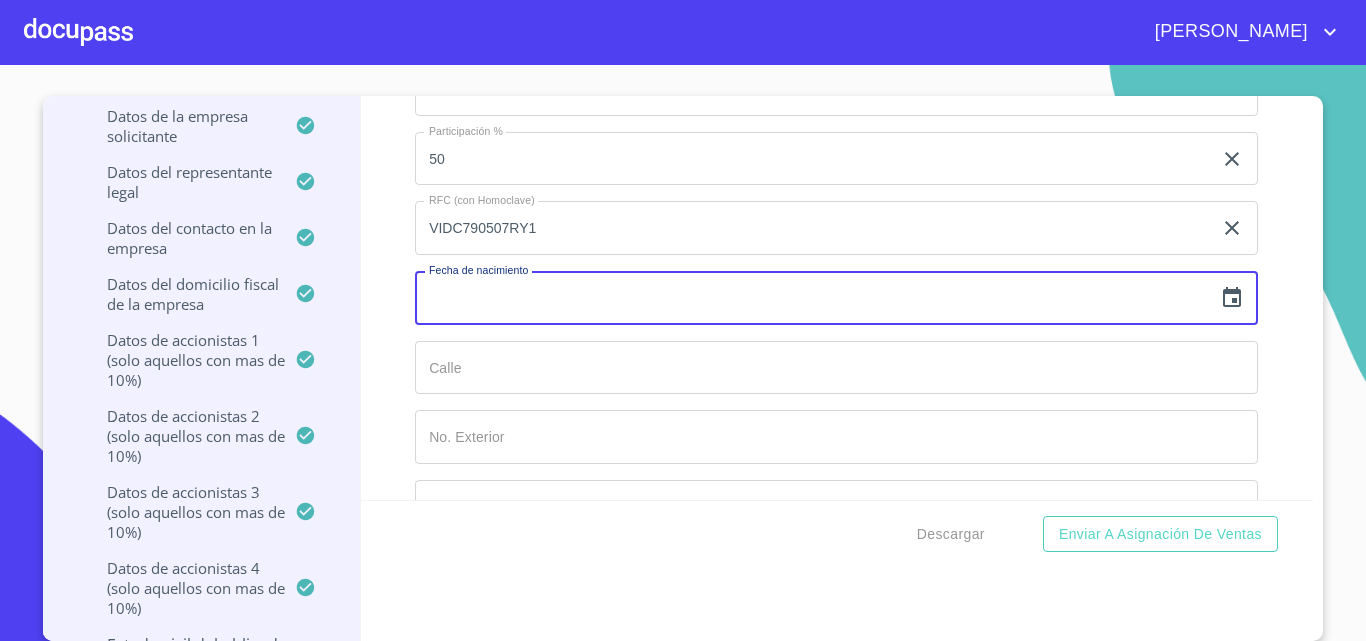 click 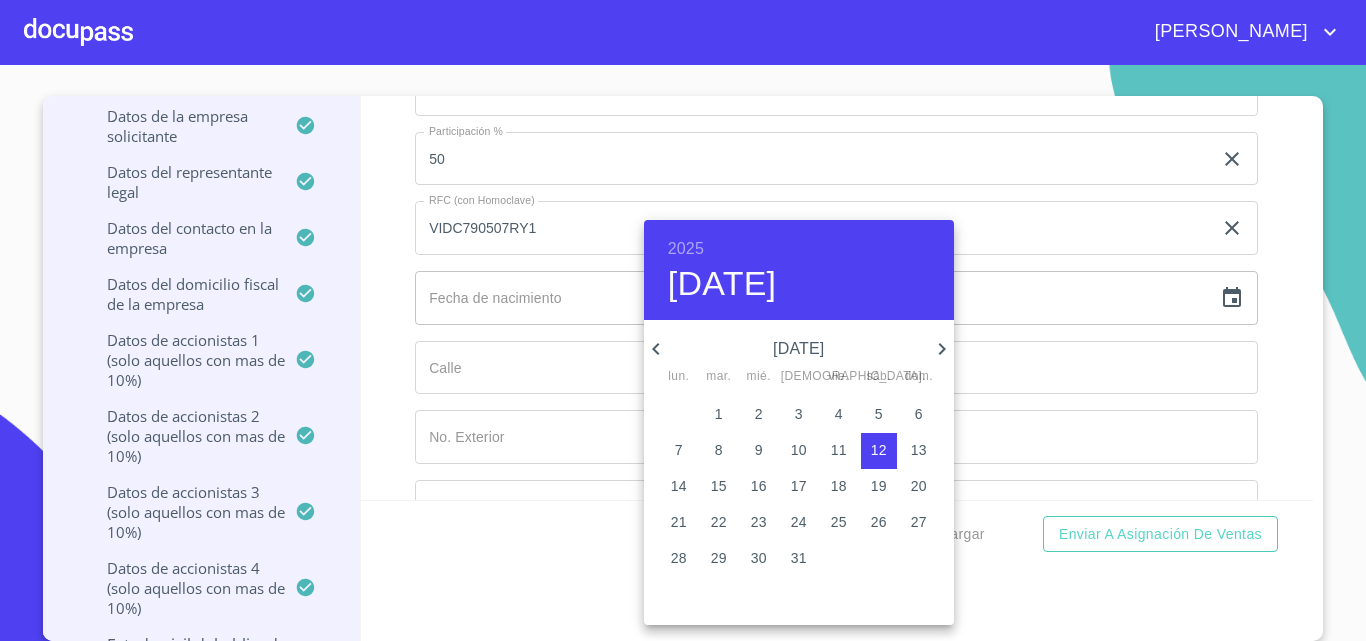 click on "2025" at bounding box center [686, 249] 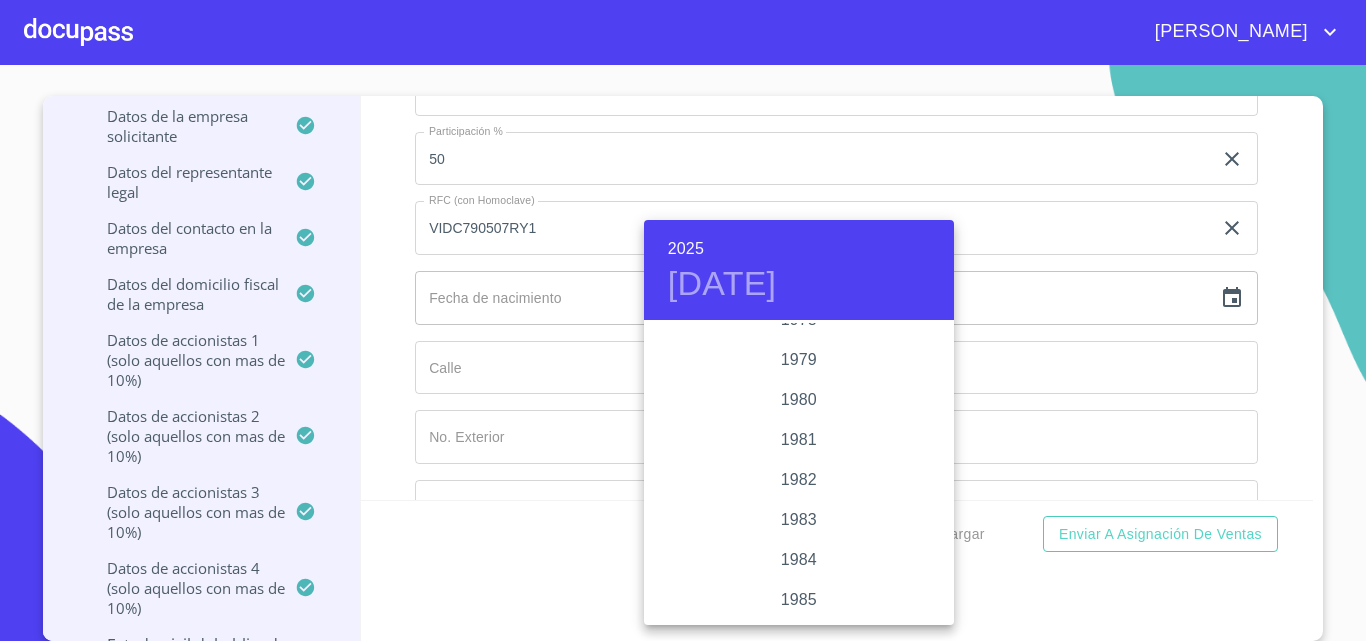 scroll, scrollTop: 2080, scrollLeft: 0, axis: vertical 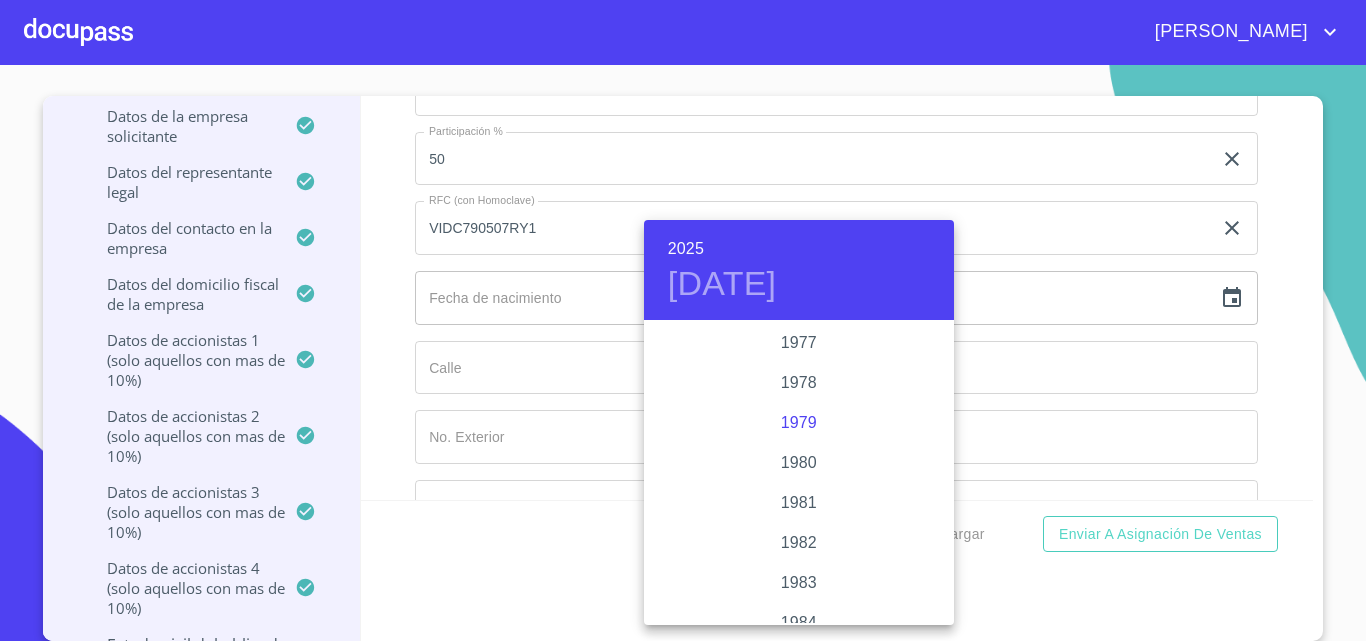 click on "1979" at bounding box center (799, 423) 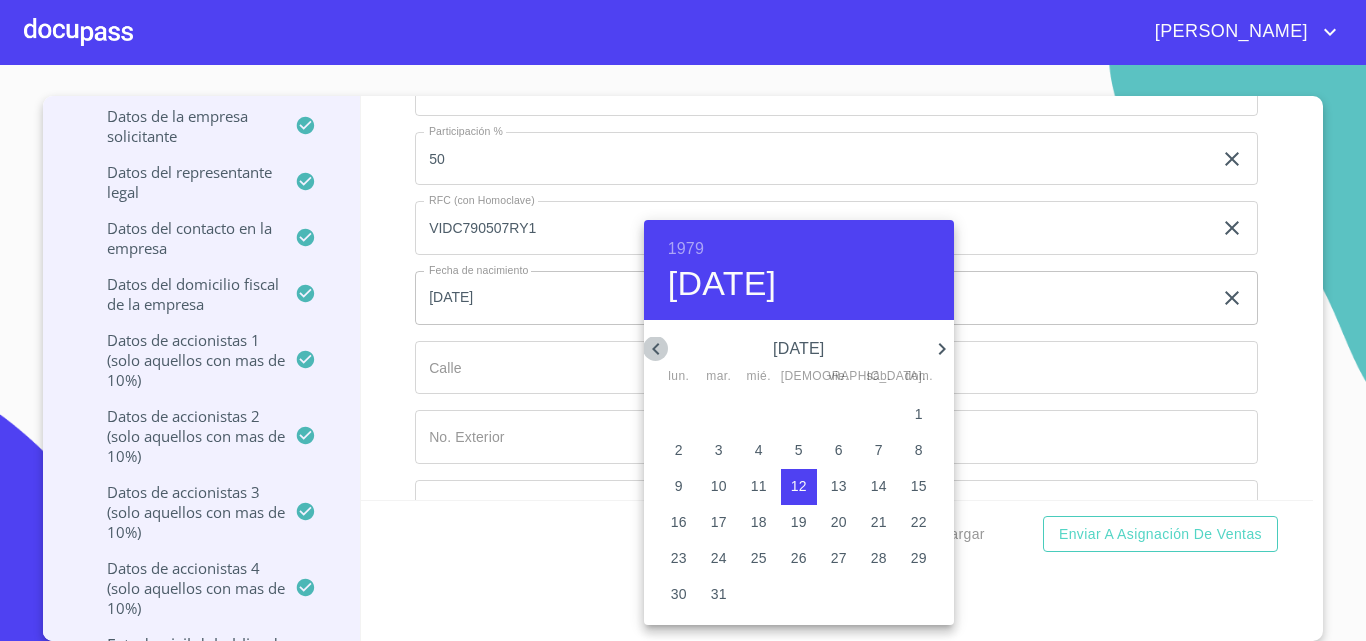 click 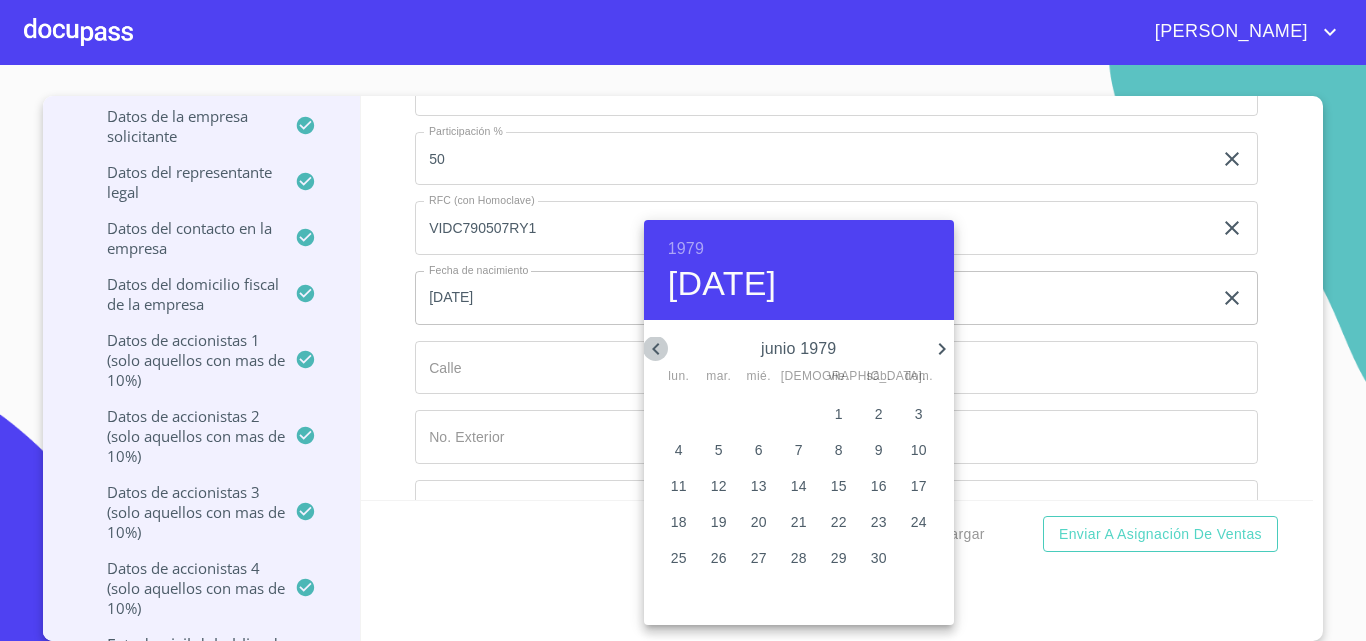 click 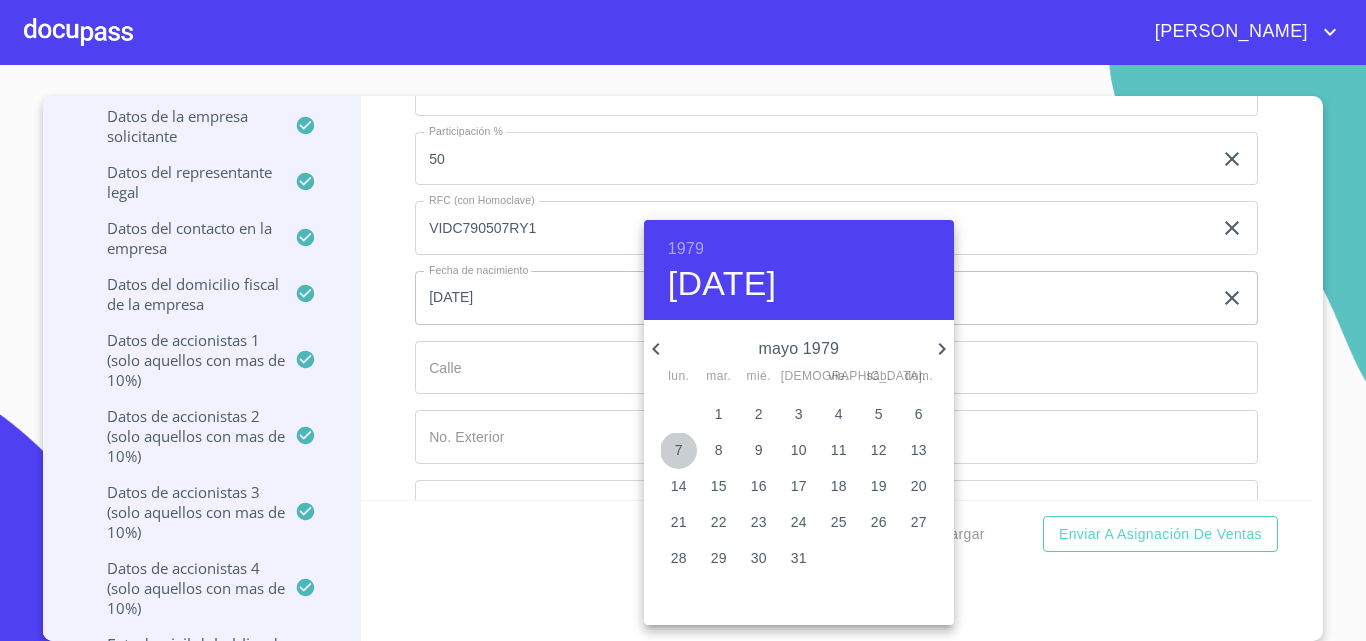 click on "7" at bounding box center (679, 450) 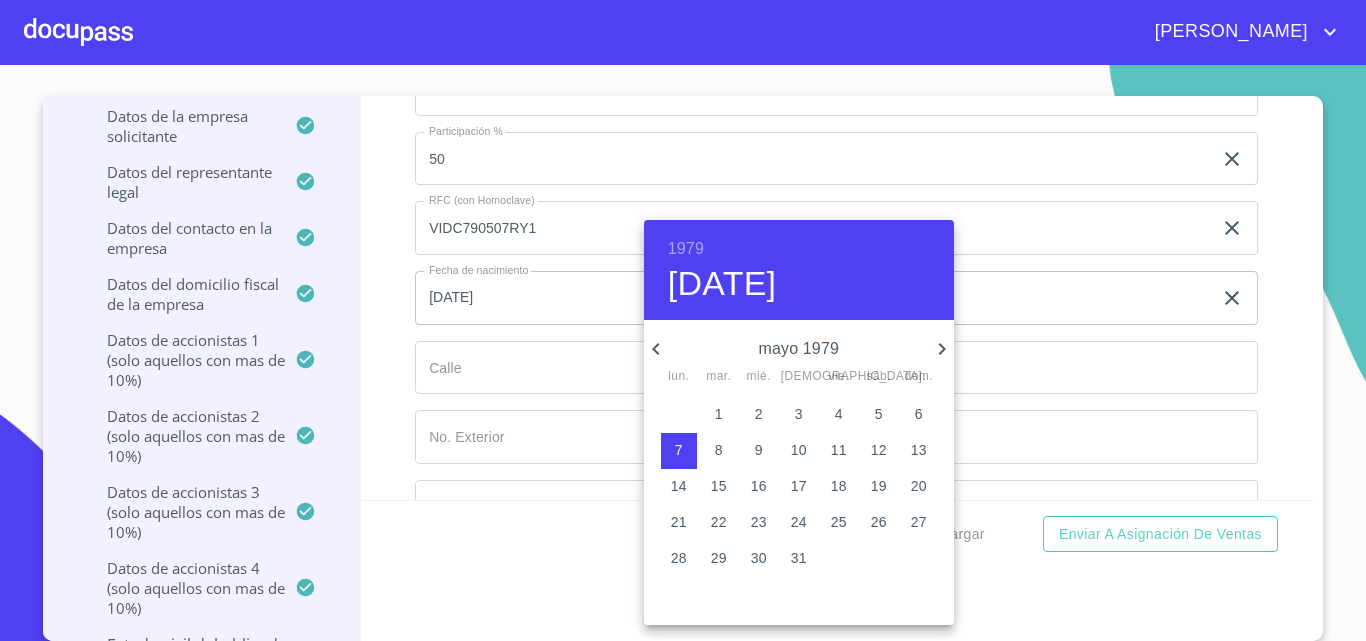 click at bounding box center (683, 320) 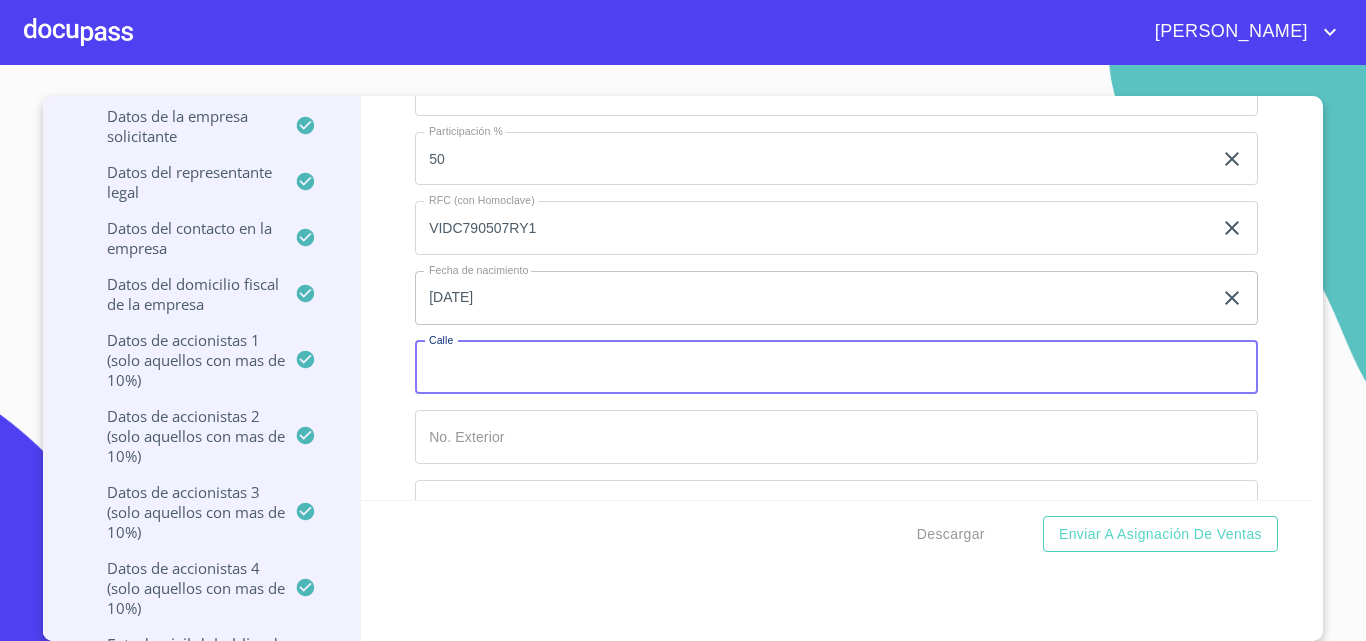 click on "Documento de identificación representante legal.   *" at bounding box center (836, 368) 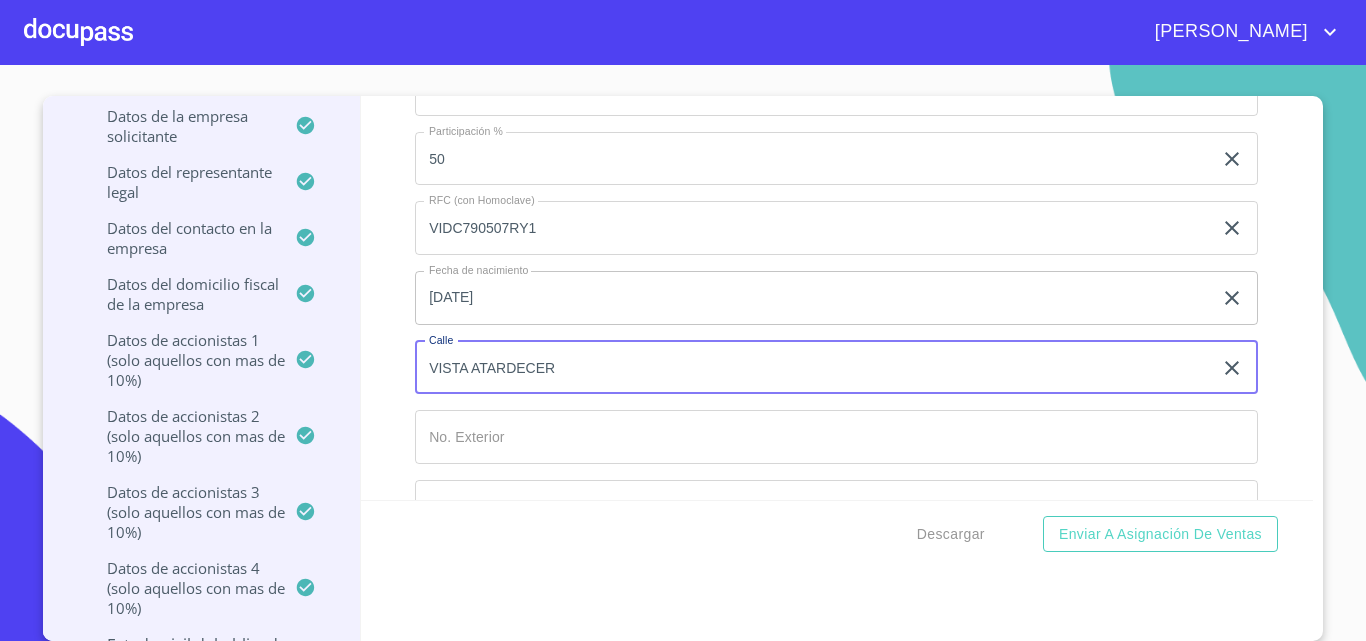 type on "VISTA ATARDECER" 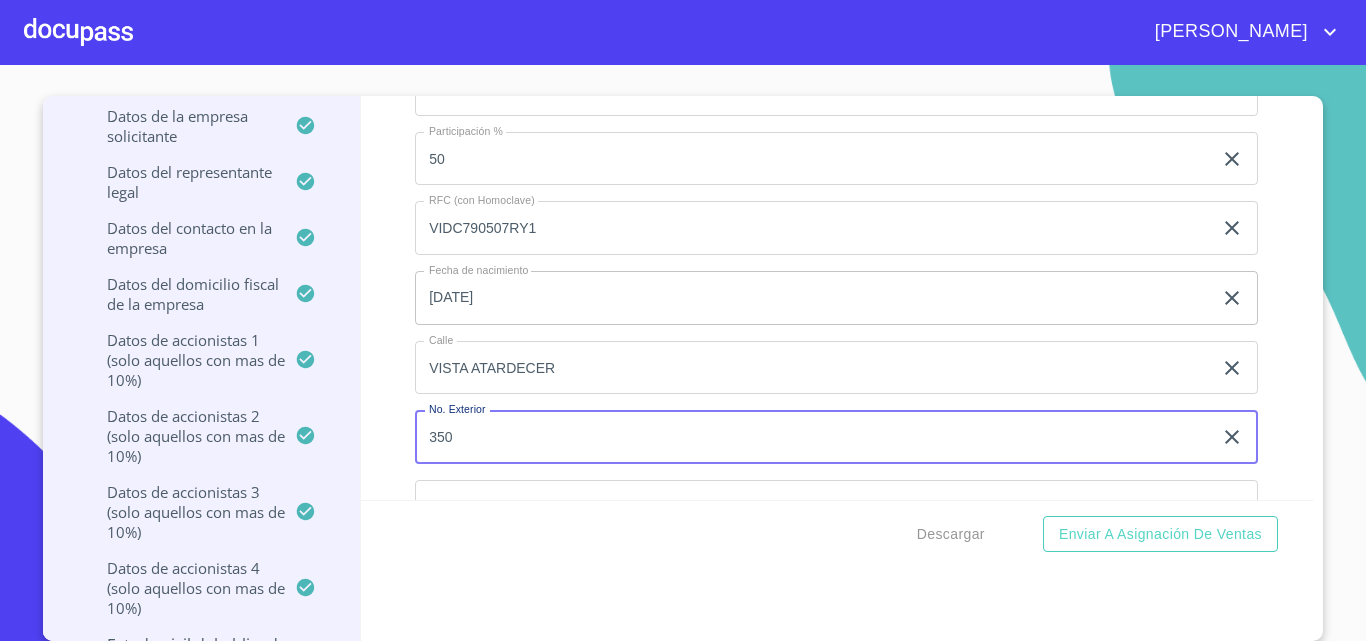 type on "350" 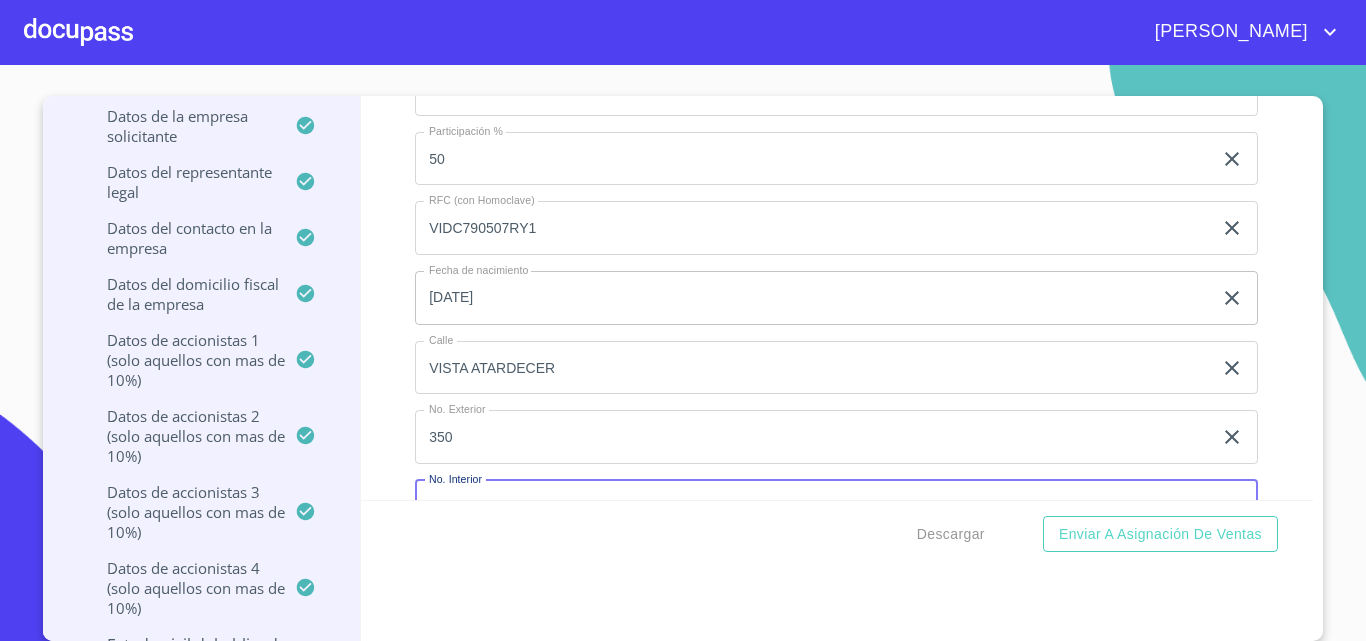 scroll, scrollTop: 16891, scrollLeft: 0, axis: vertical 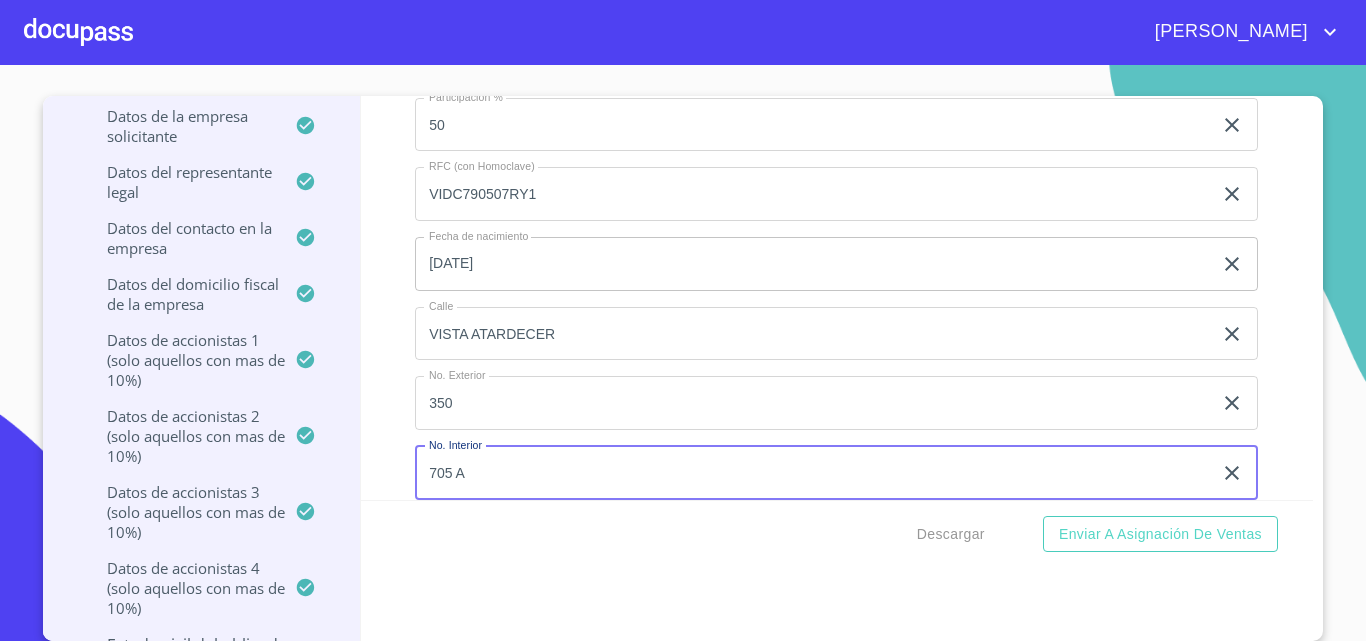 type on "705 A" 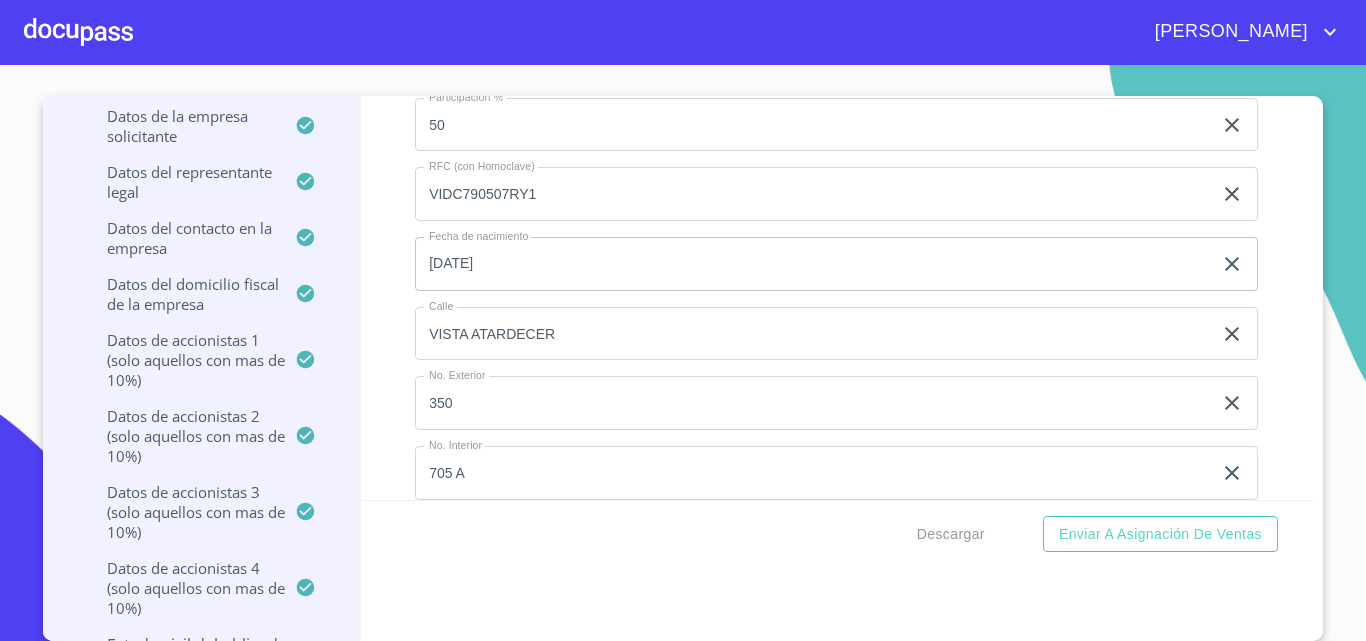 scroll, scrollTop: 17136, scrollLeft: 0, axis: vertical 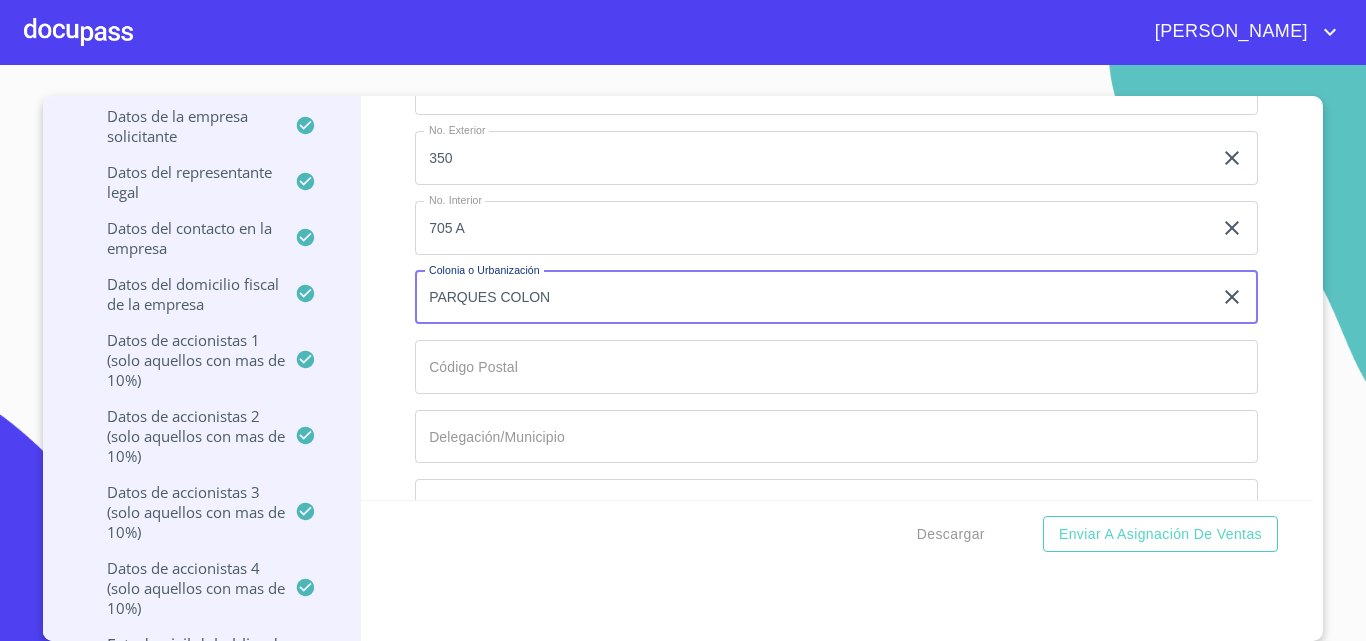 type on "PARQUES COLON" 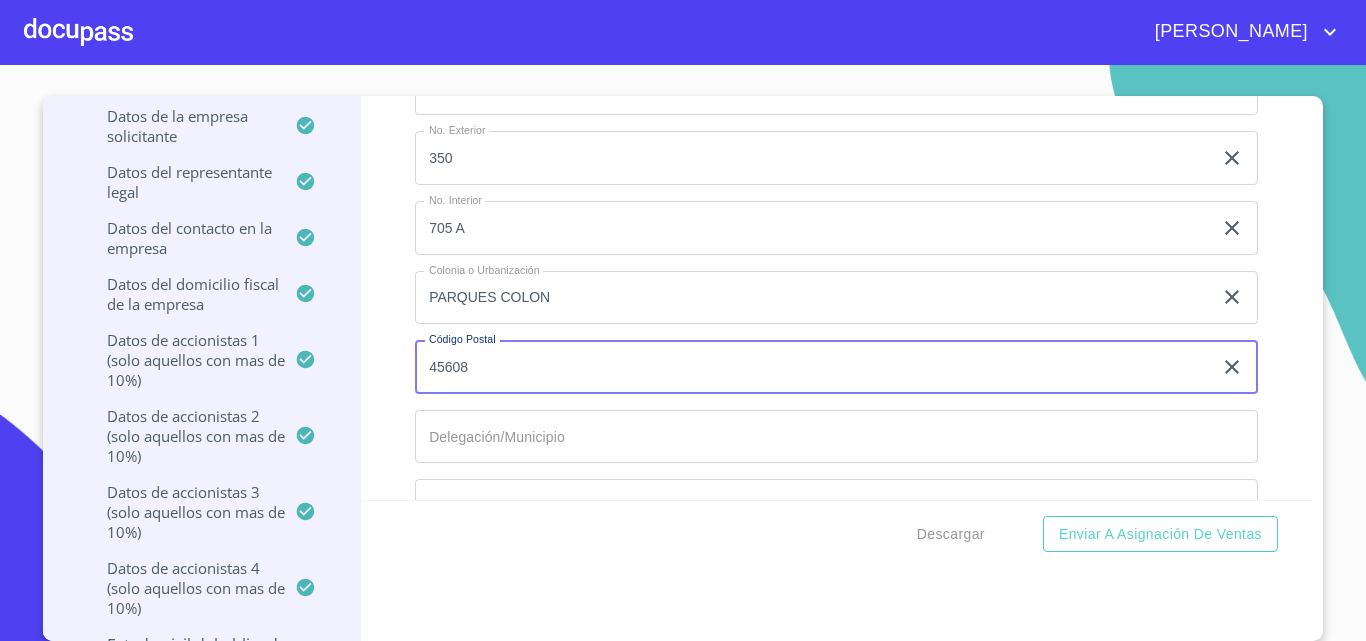 type on "45608" 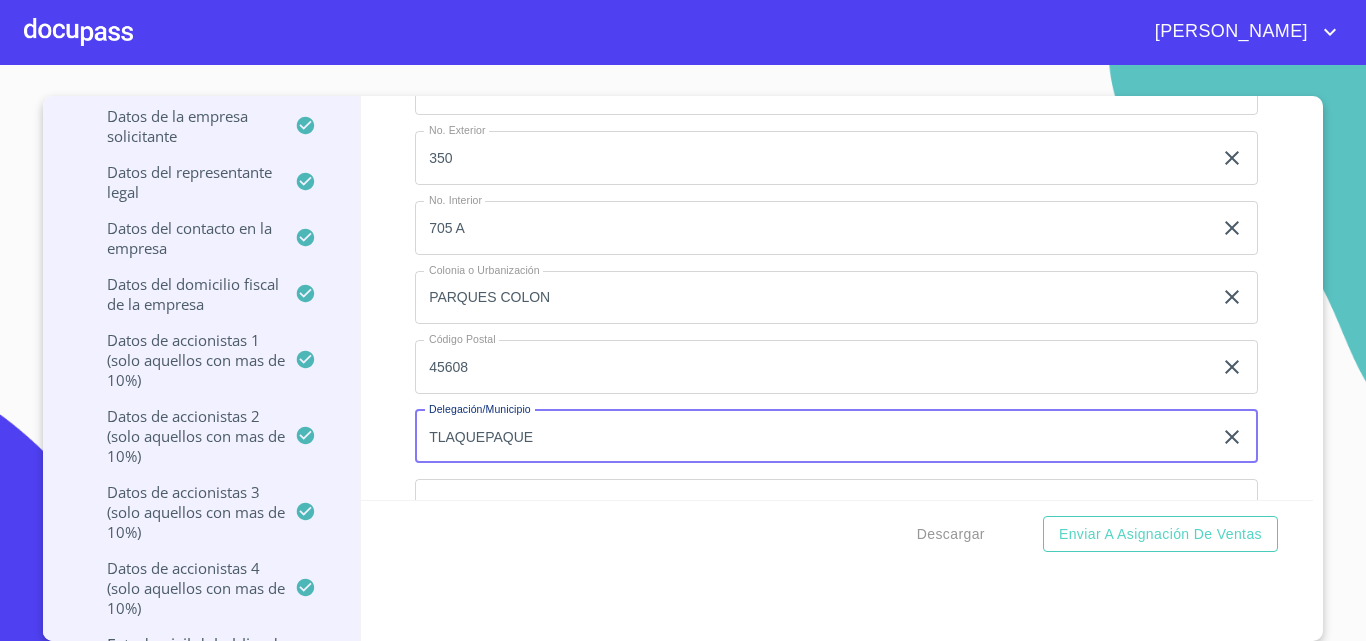 type on "TLAQUEPAQUE" 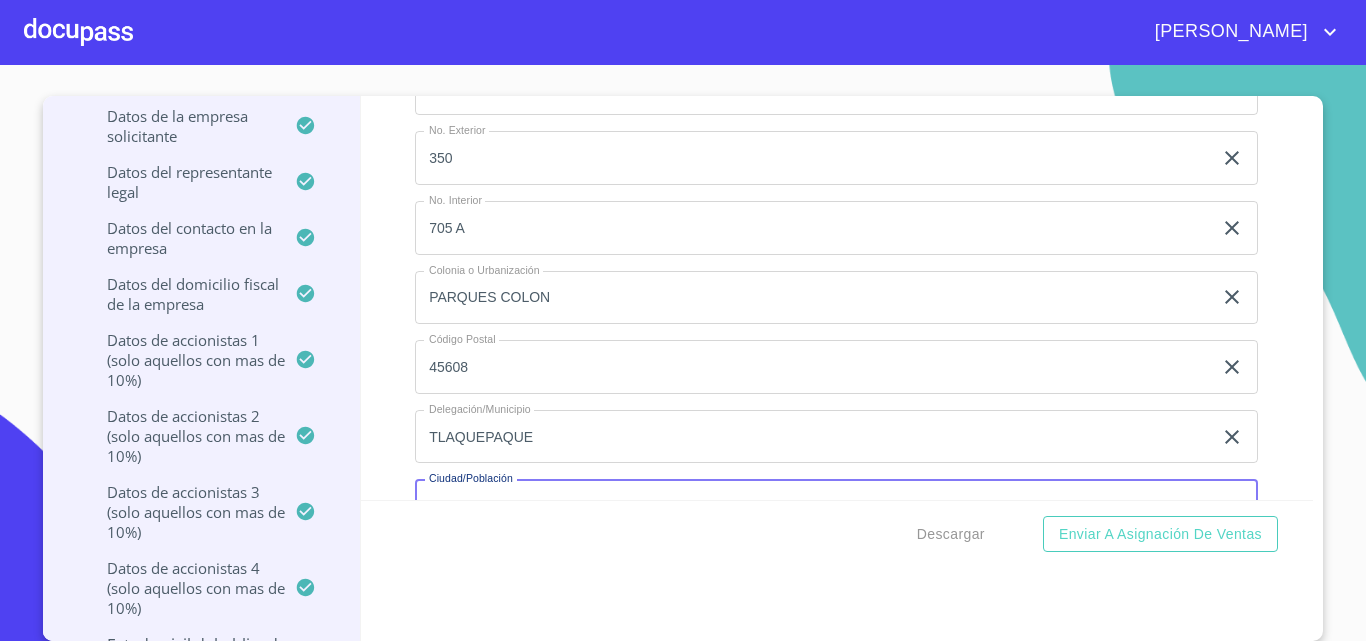 scroll, scrollTop: 17170, scrollLeft: 0, axis: vertical 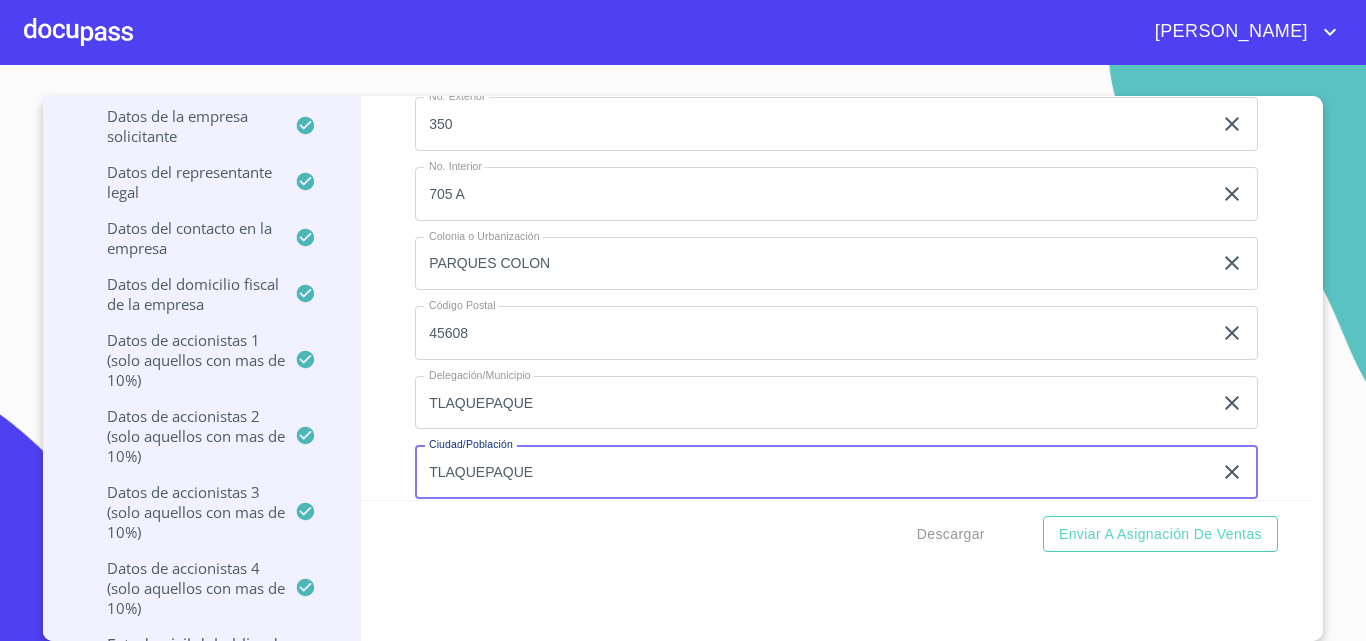 type on "TLAQUEPAQUE" 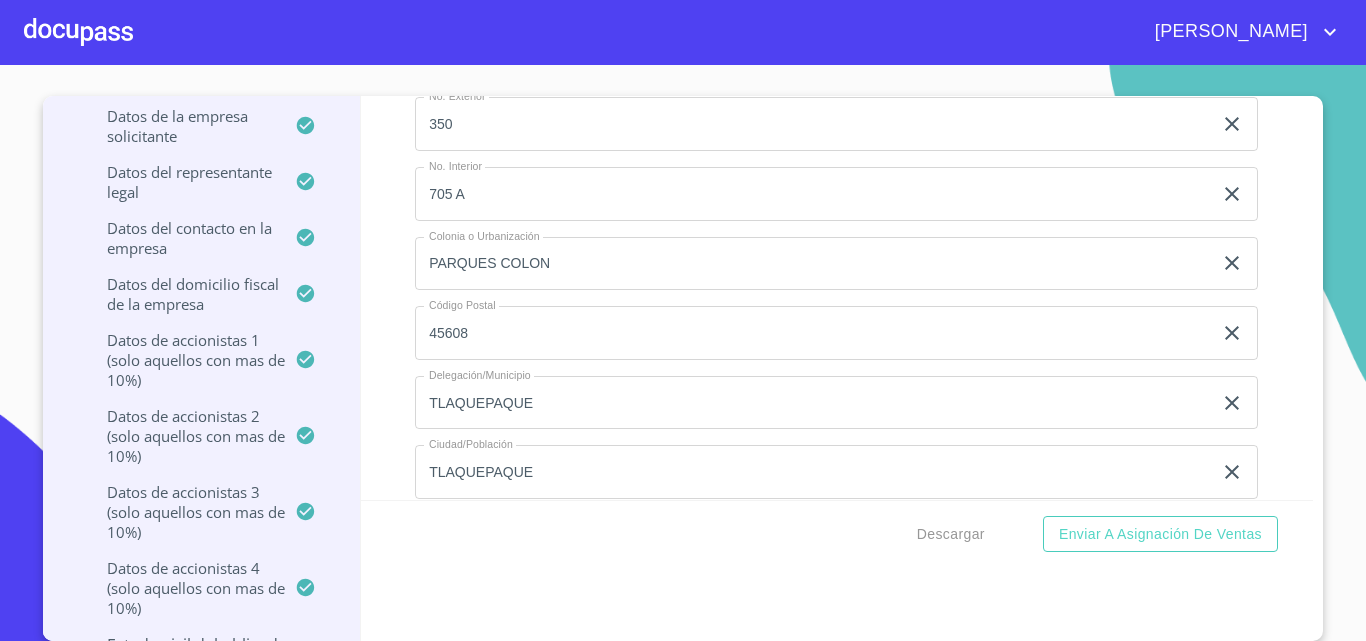 scroll, scrollTop: 17414, scrollLeft: 0, axis: vertical 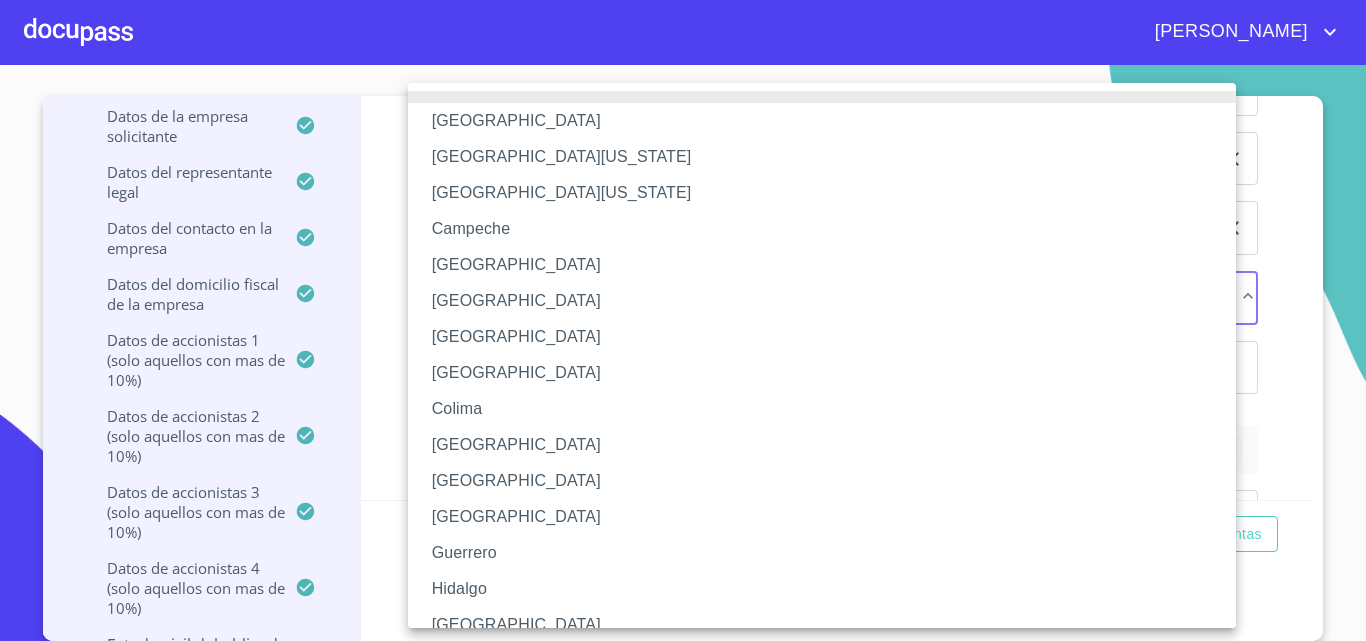 type 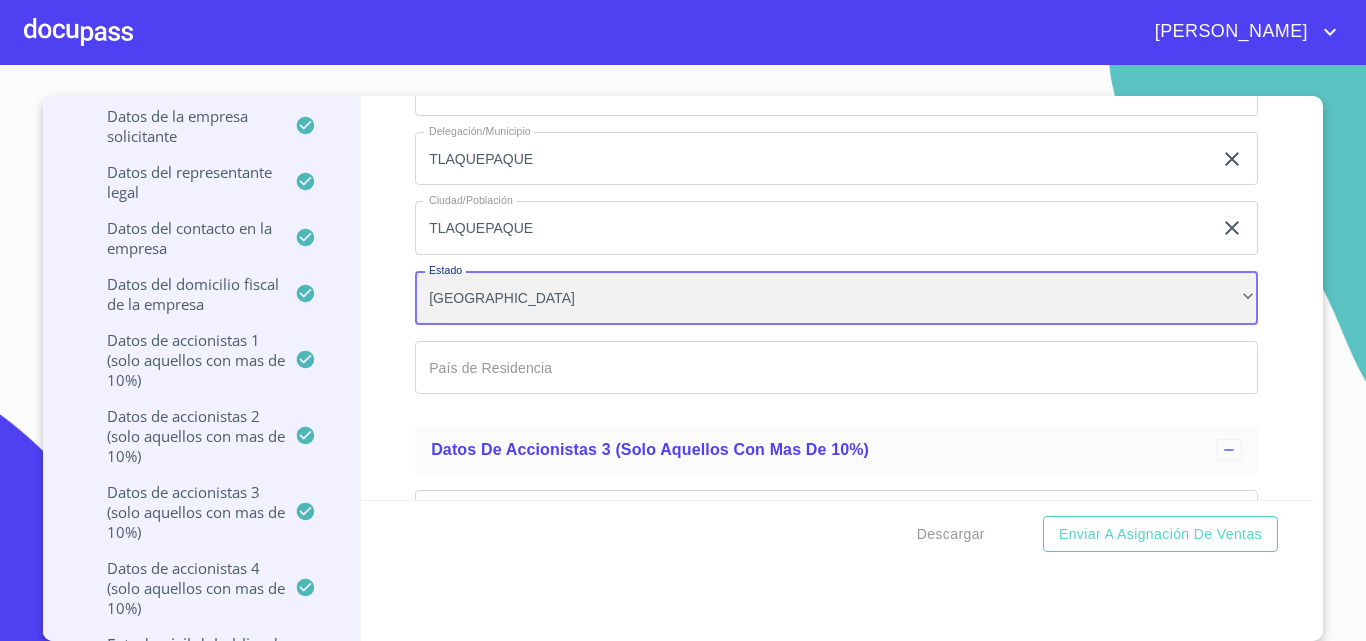scroll, scrollTop: 15, scrollLeft: 0, axis: vertical 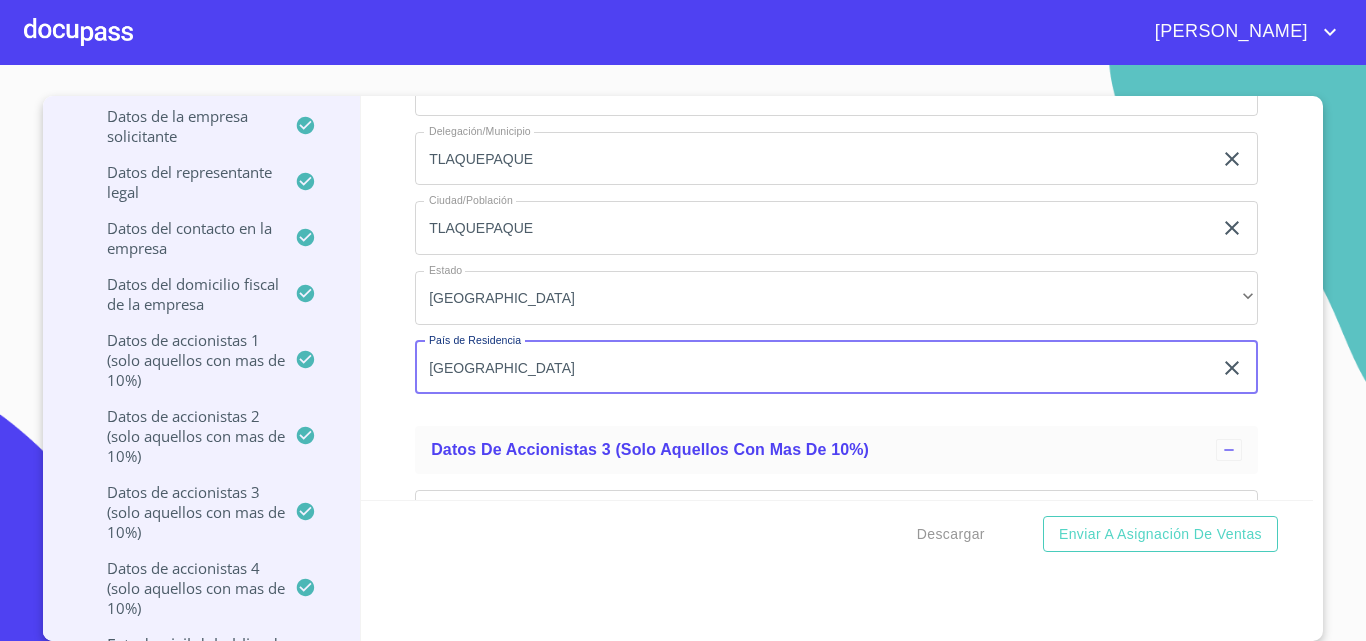 type on "[GEOGRAPHIC_DATA]" 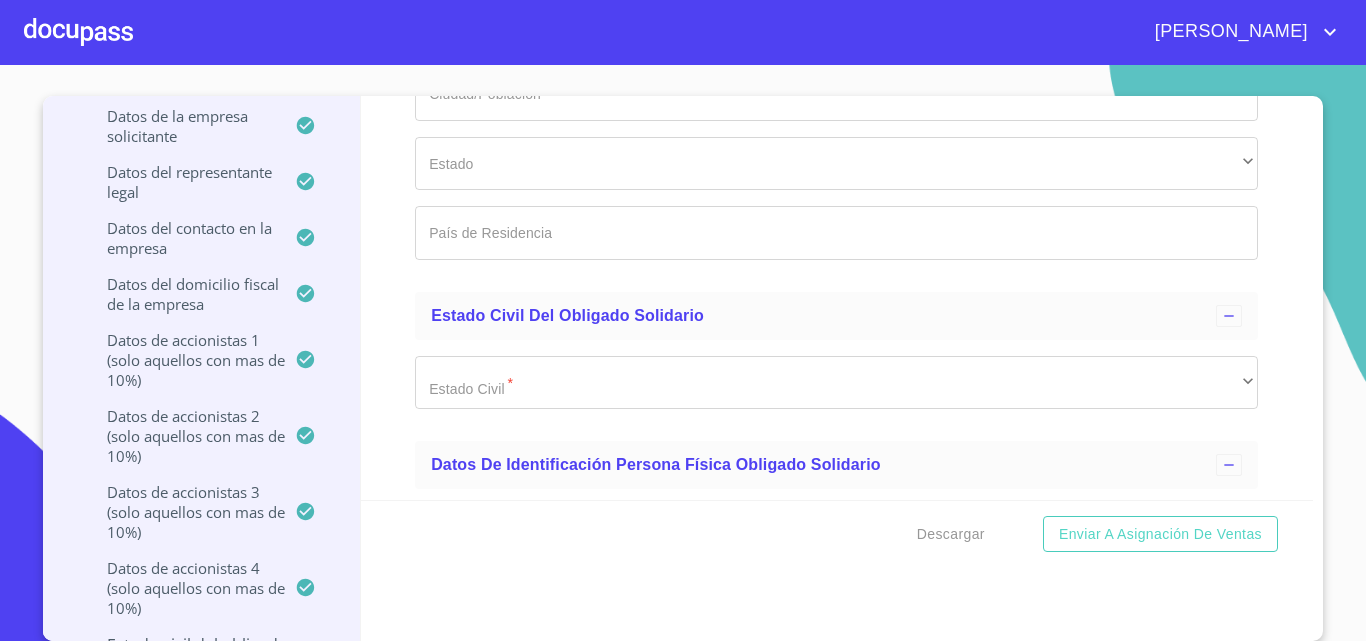 scroll, scrollTop: 19758, scrollLeft: 0, axis: vertical 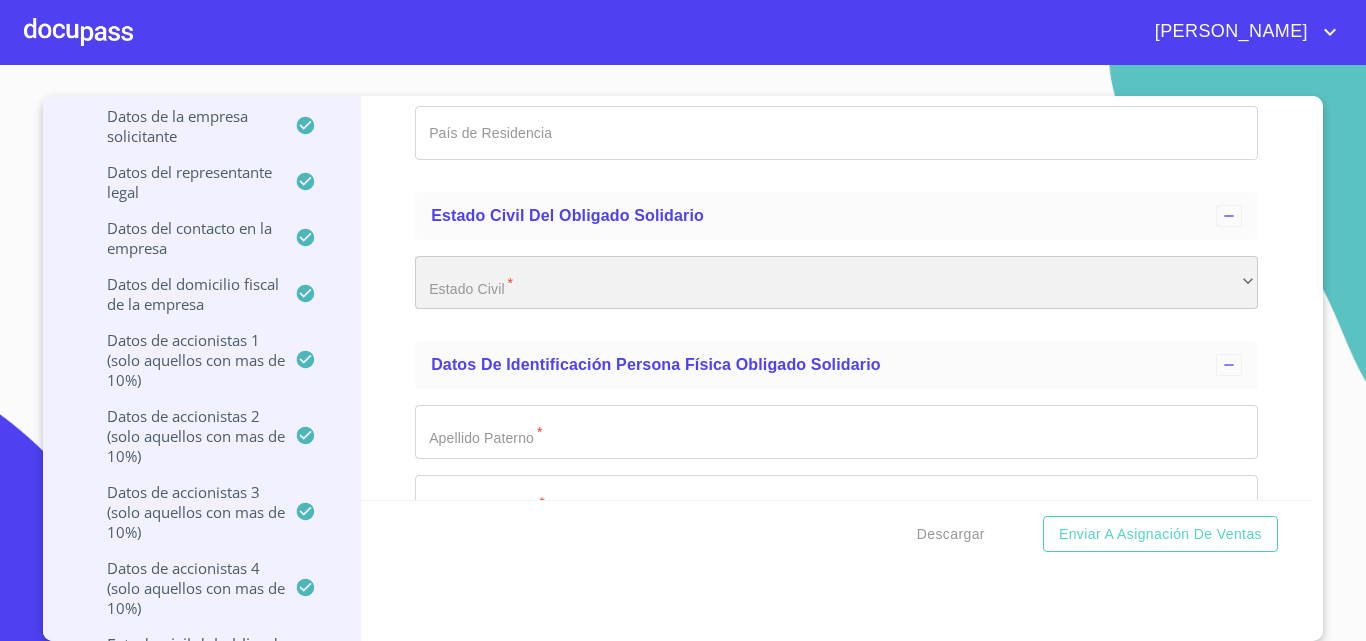 click on "​" at bounding box center [836, 283] 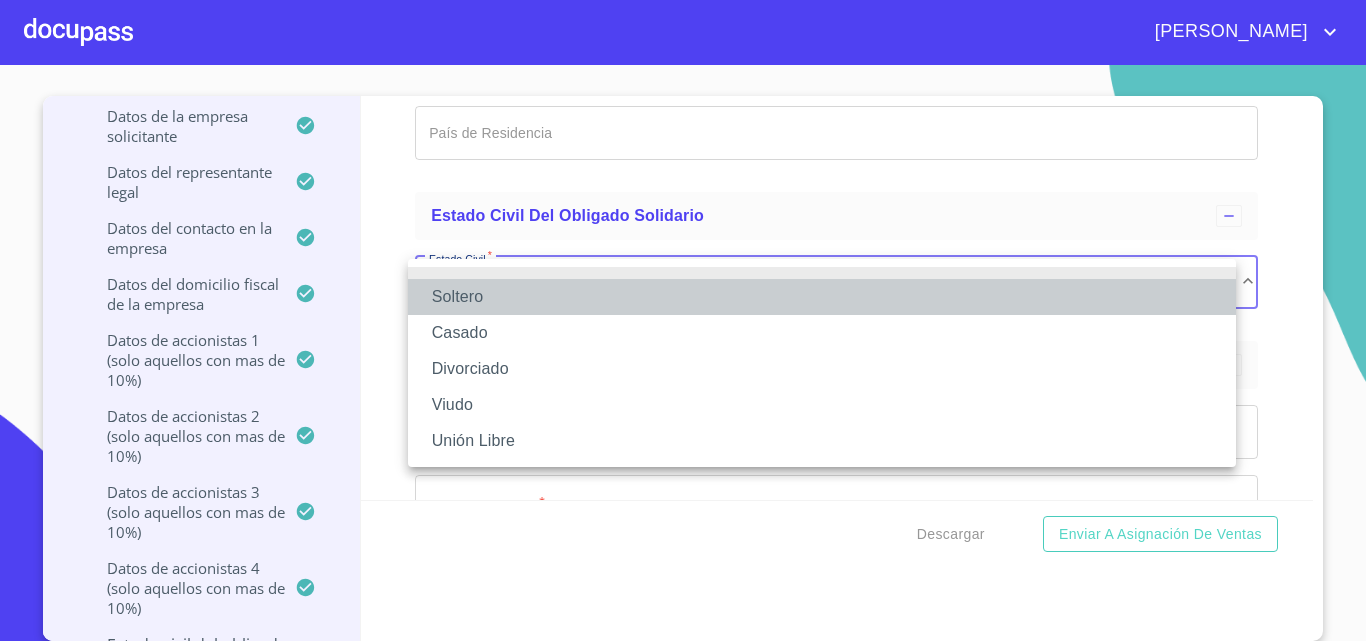 click on "Soltero" at bounding box center [822, 297] 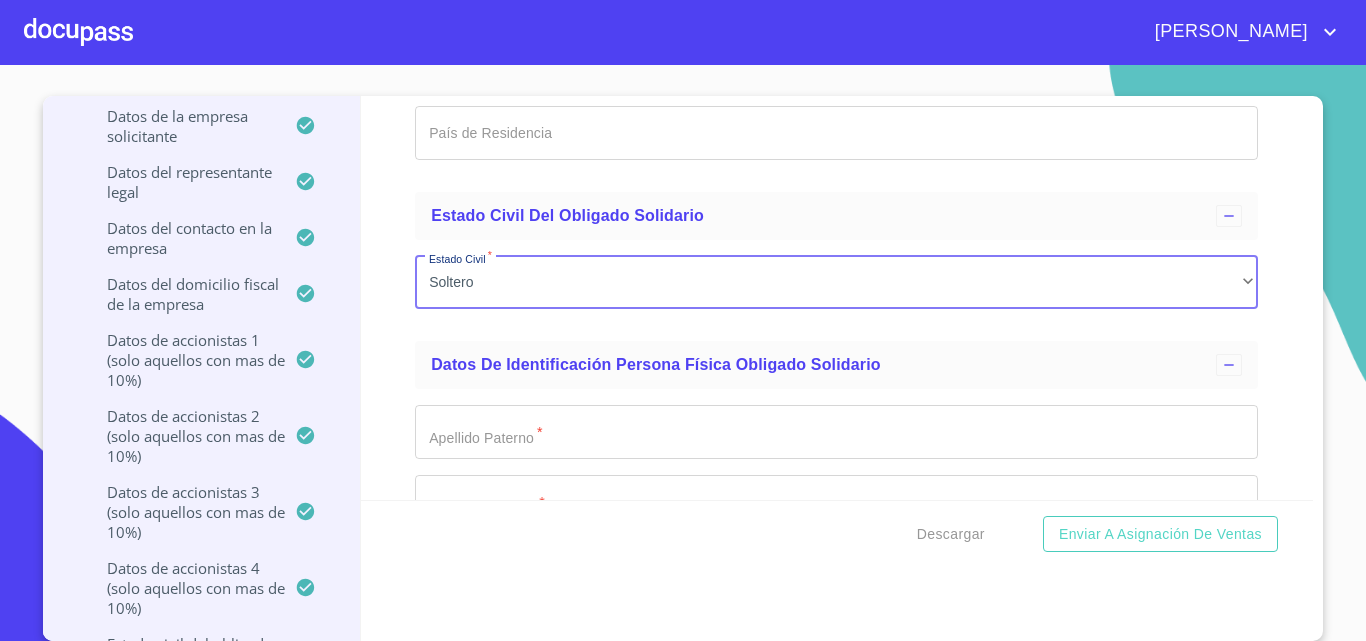 click on "[PERSON_NAME] Divorciado Viudo Unión Libre" at bounding box center [683, 320] 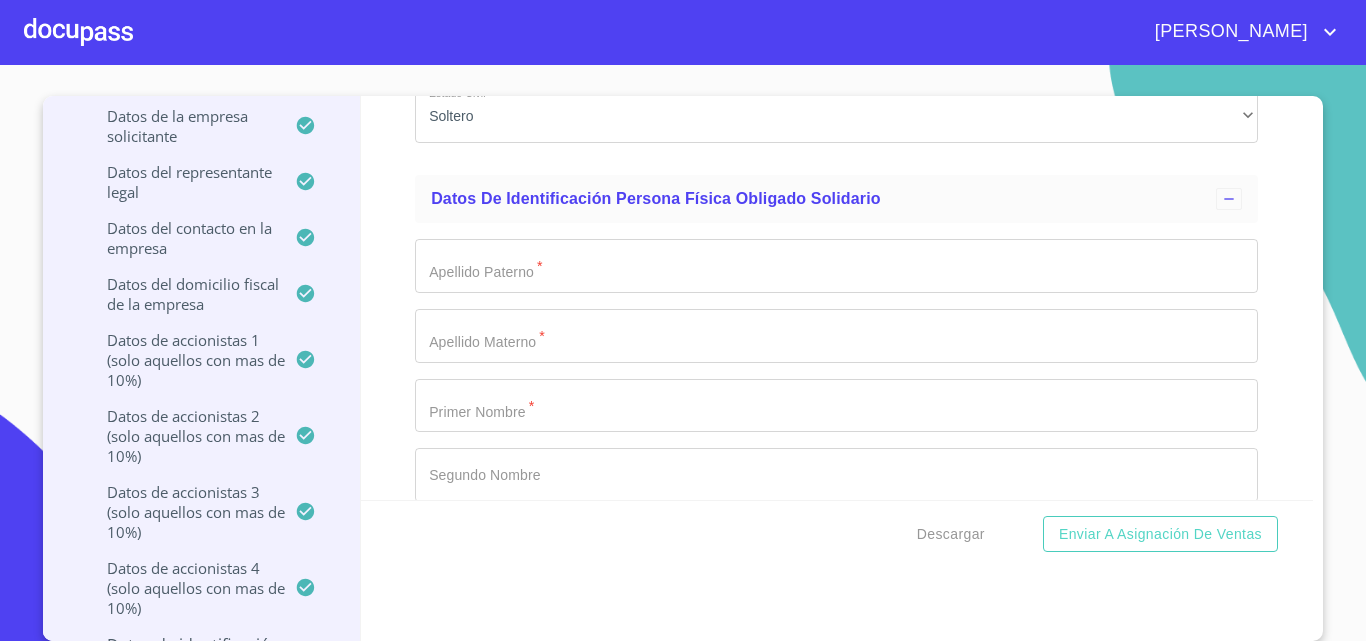 scroll, scrollTop: 19958, scrollLeft: 0, axis: vertical 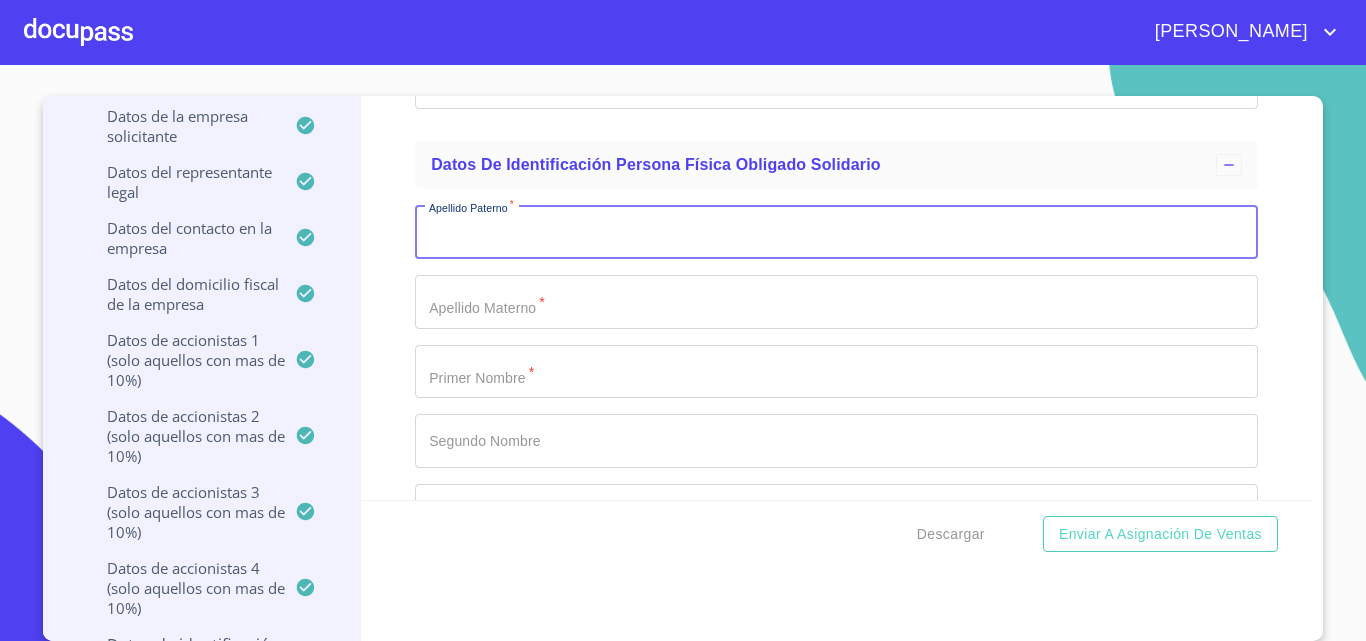 click on "Documento de identificación representante legal.   *" at bounding box center (836, 232) 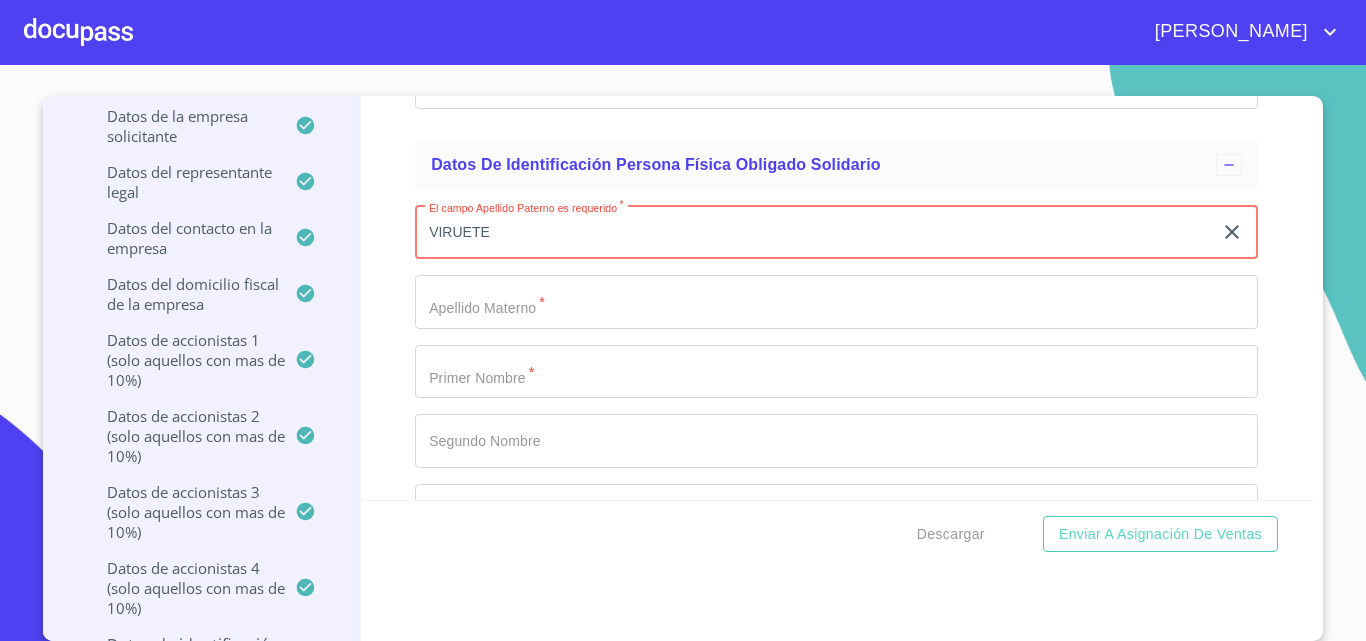 type on "VIRUETE" 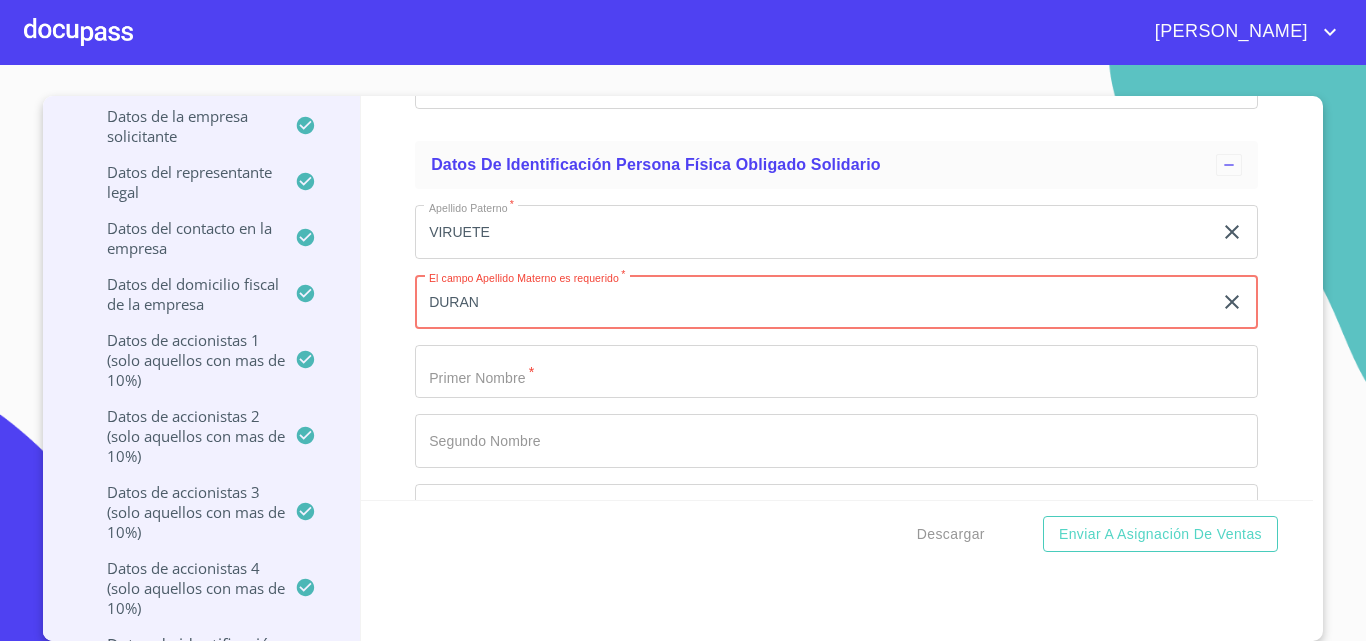 type on "DURAN" 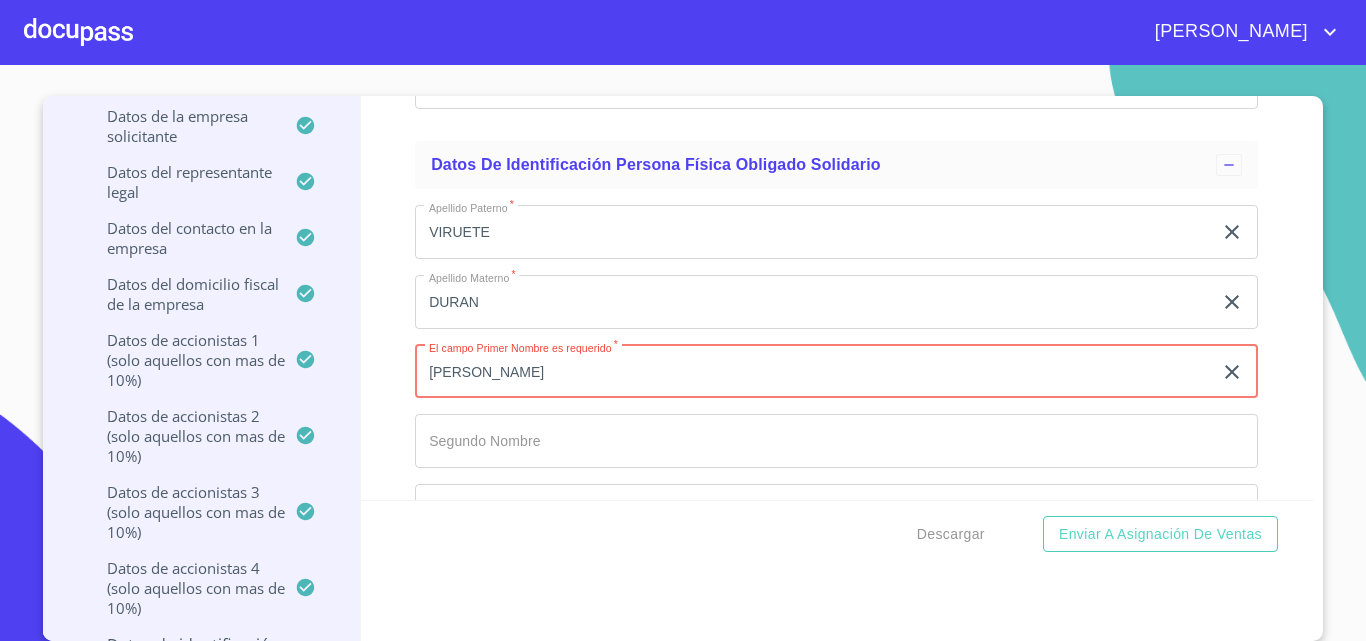 type on "[PERSON_NAME]" 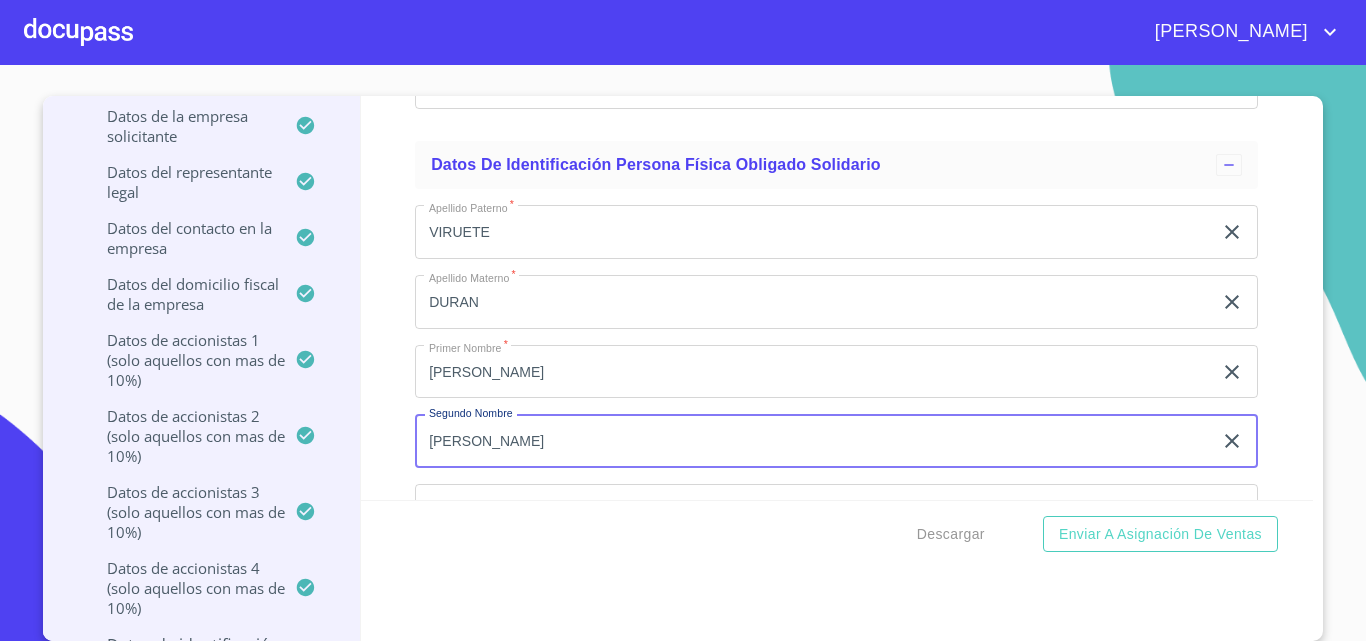 type on "[PERSON_NAME]" 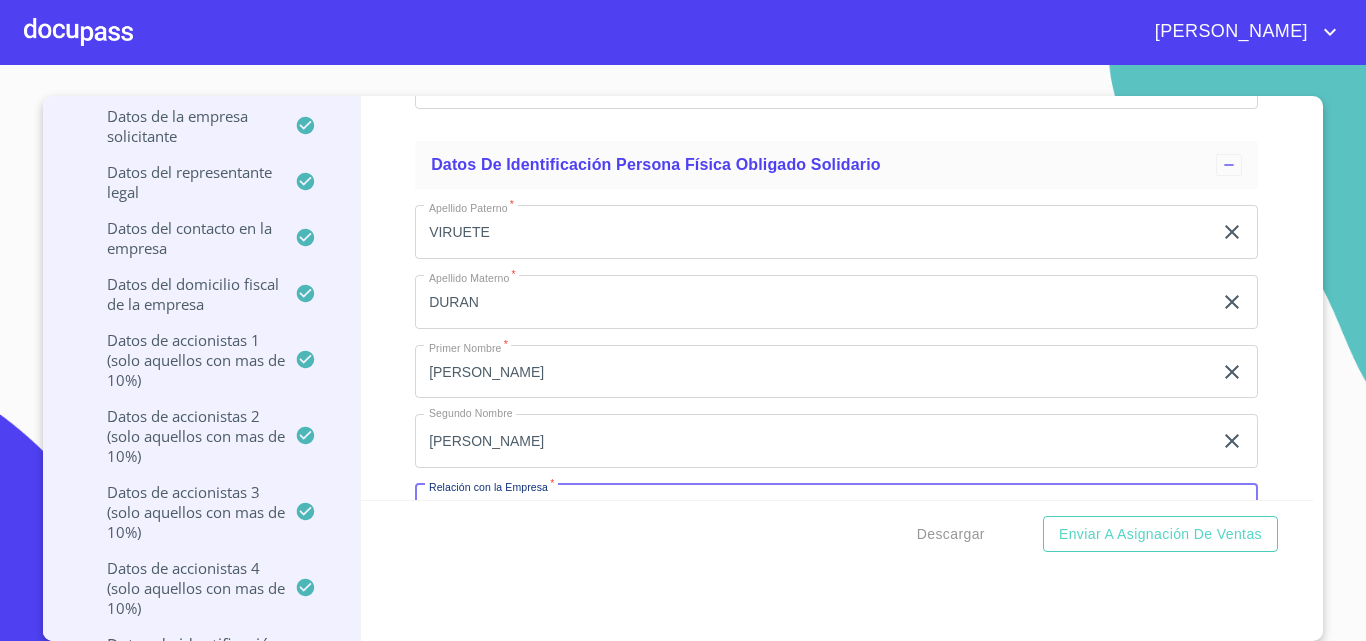scroll, scrollTop: 19996, scrollLeft: 0, axis: vertical 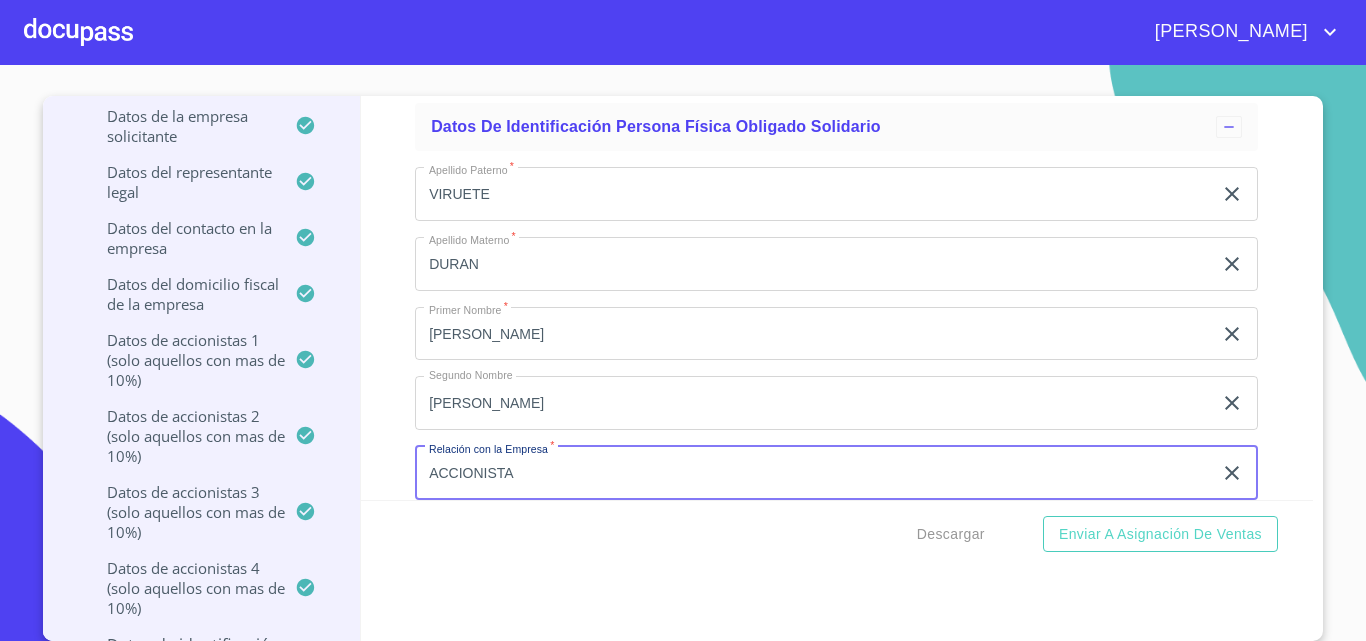type on "ACCIONISTA" 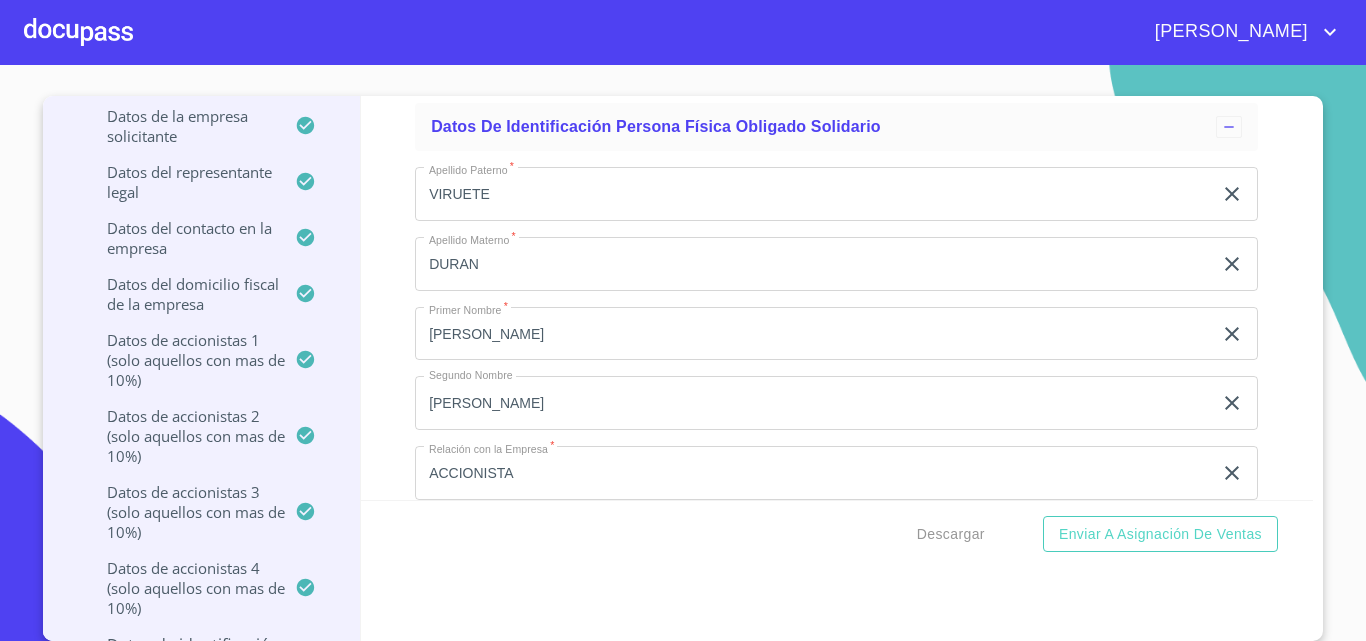 scroll, scrollTop: 20241, scrollLeft: 0, axis: vertical 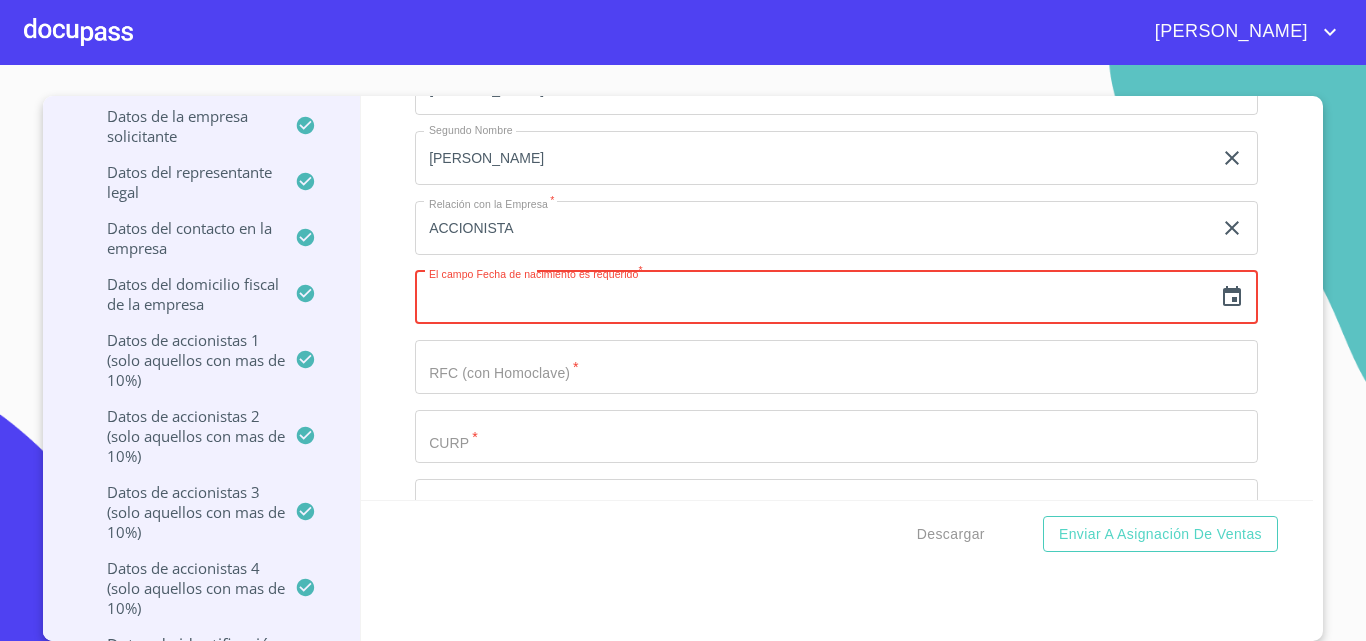 click 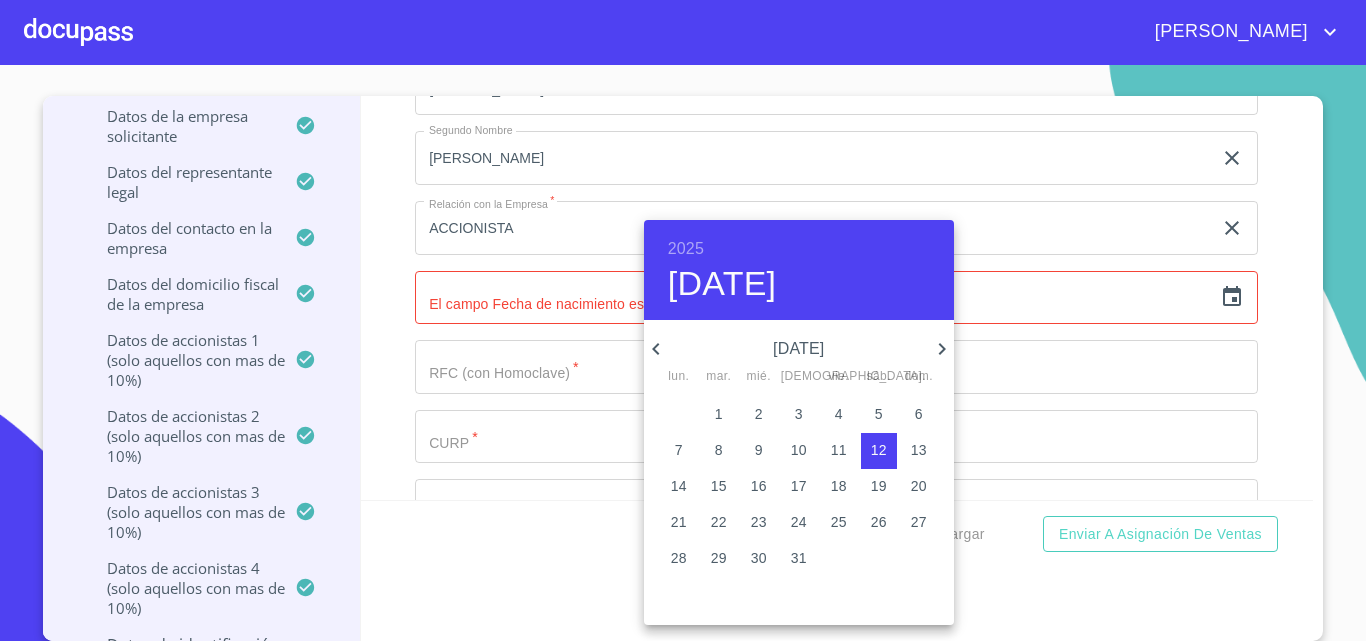 click on "2025 [DATE]" at bounding box center [799, 270] 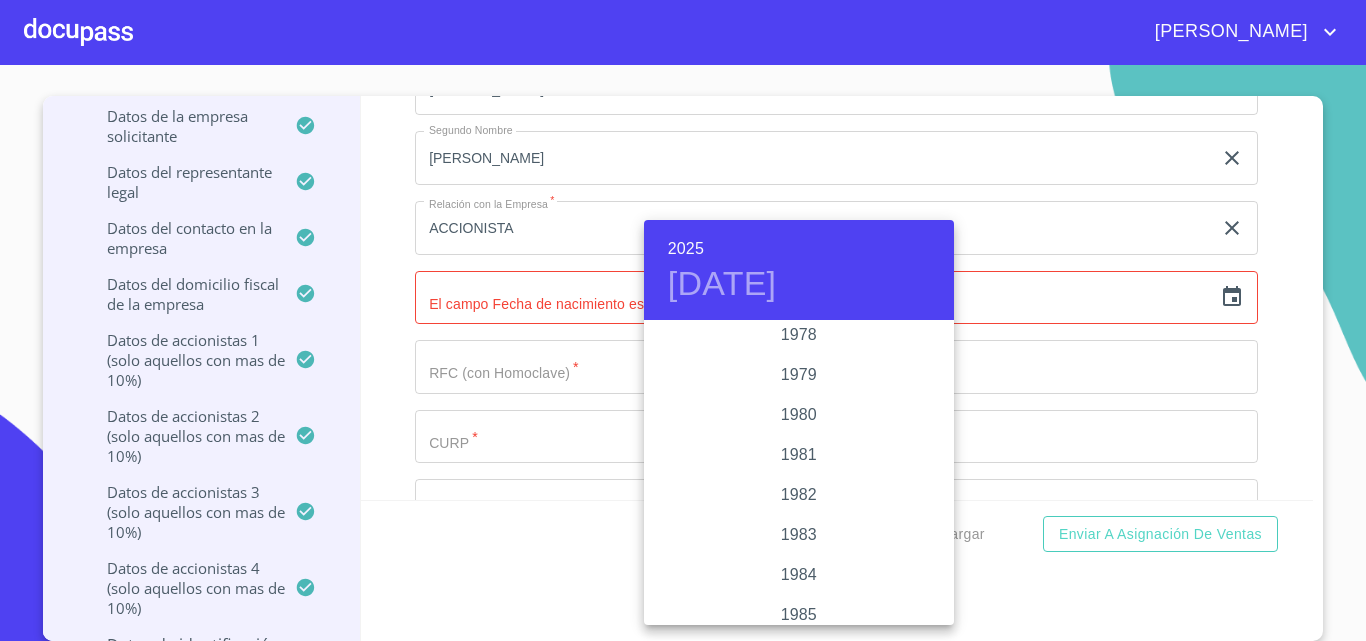 scroll, scrollTop: 2080, scrollLeft: 0, axis: vertical 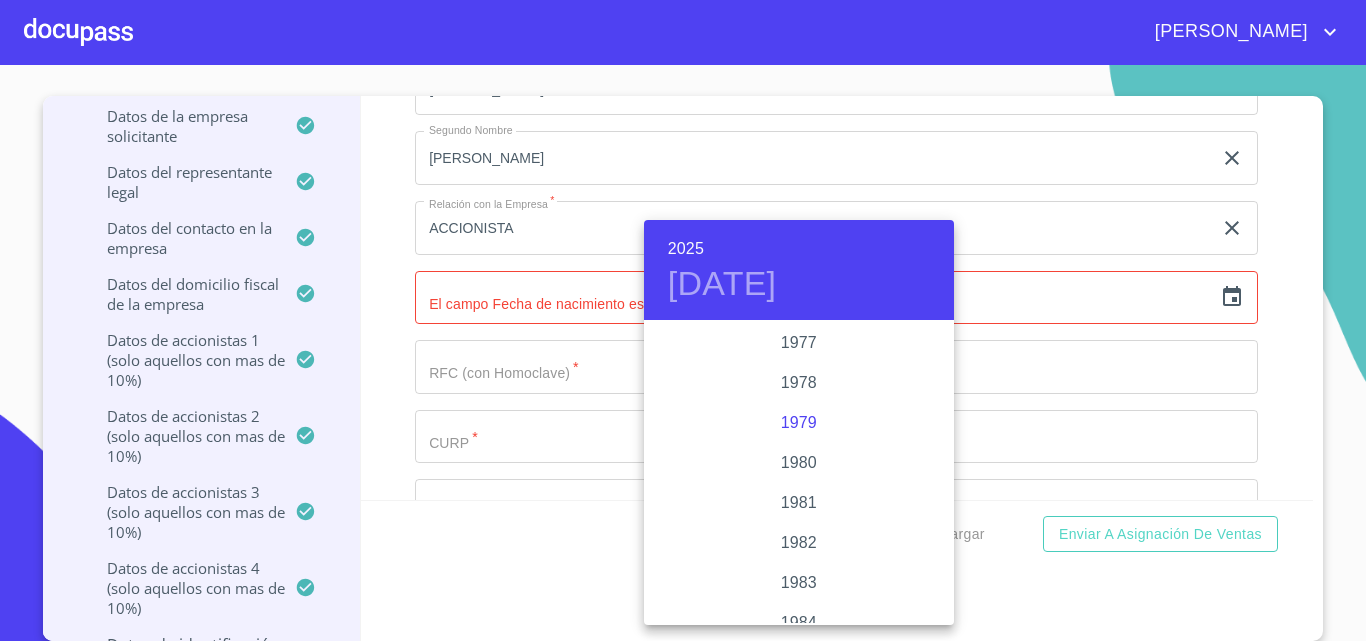 click on "1979" at bounding box center (799, 423) 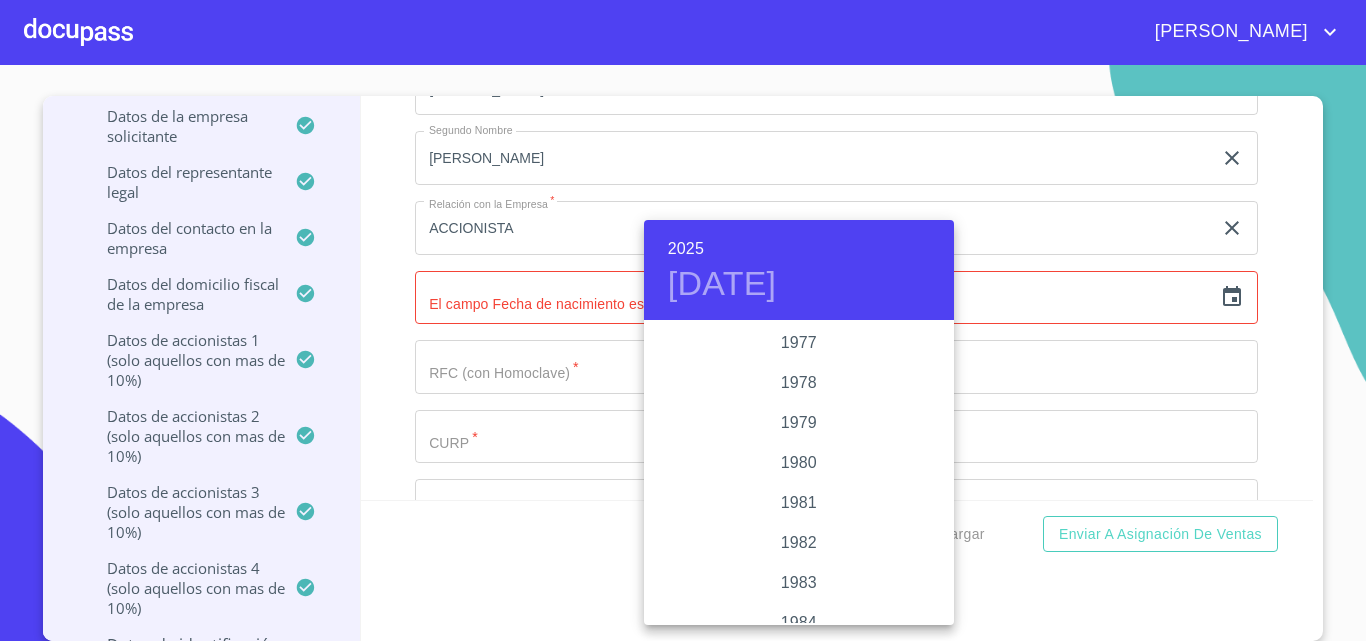 type on "[DATE]" 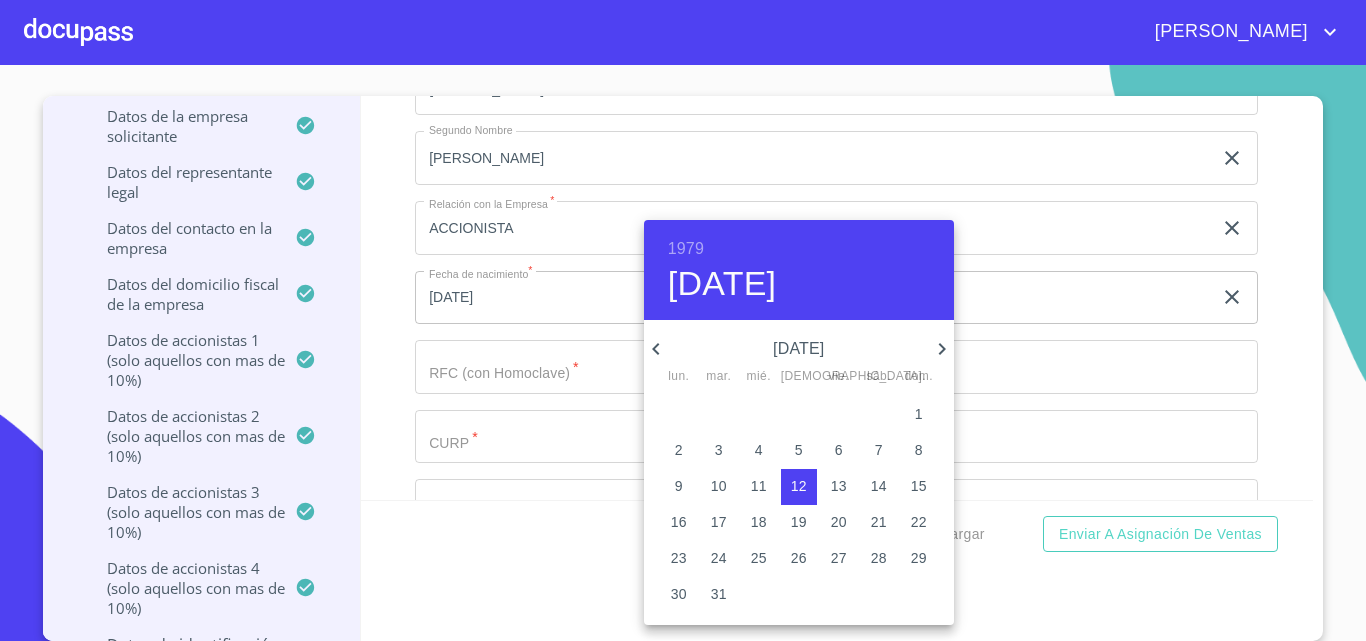 click 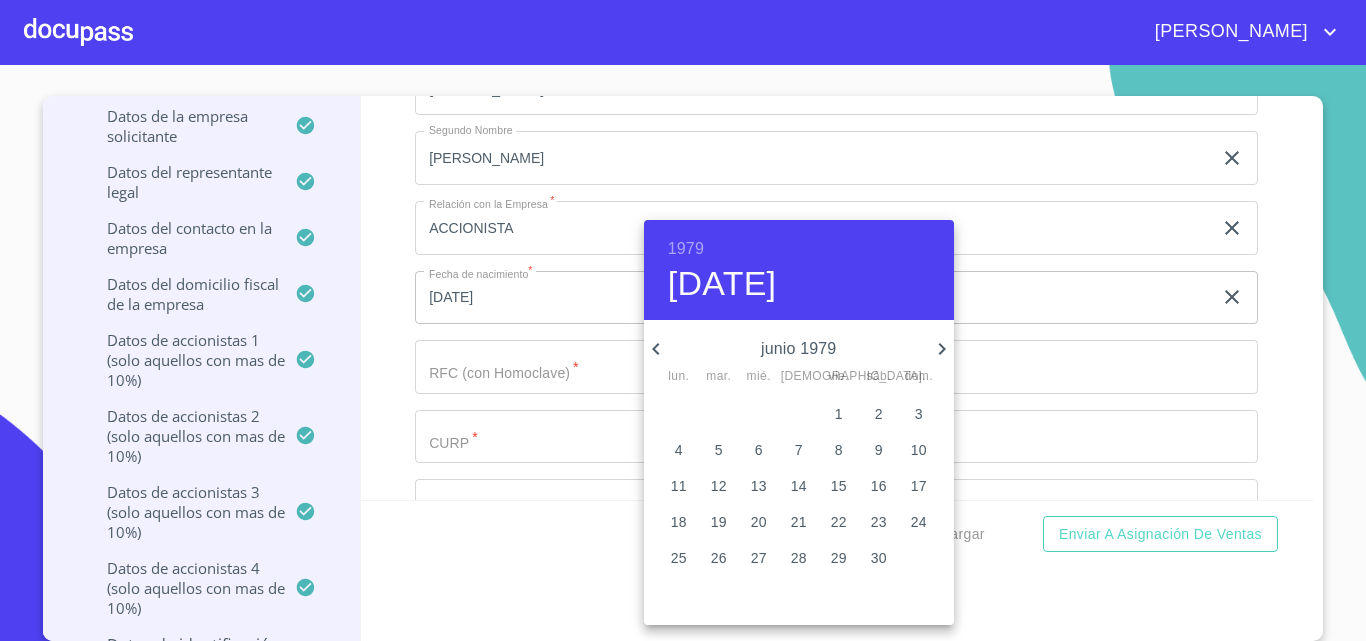 click 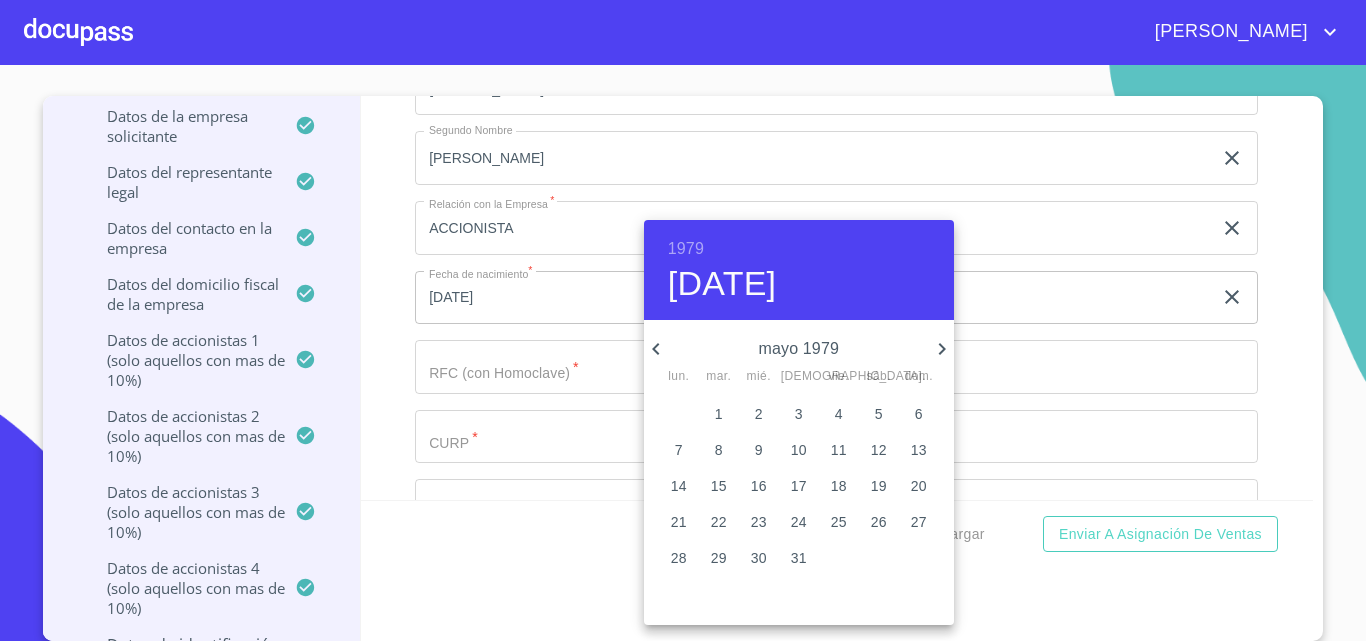 type 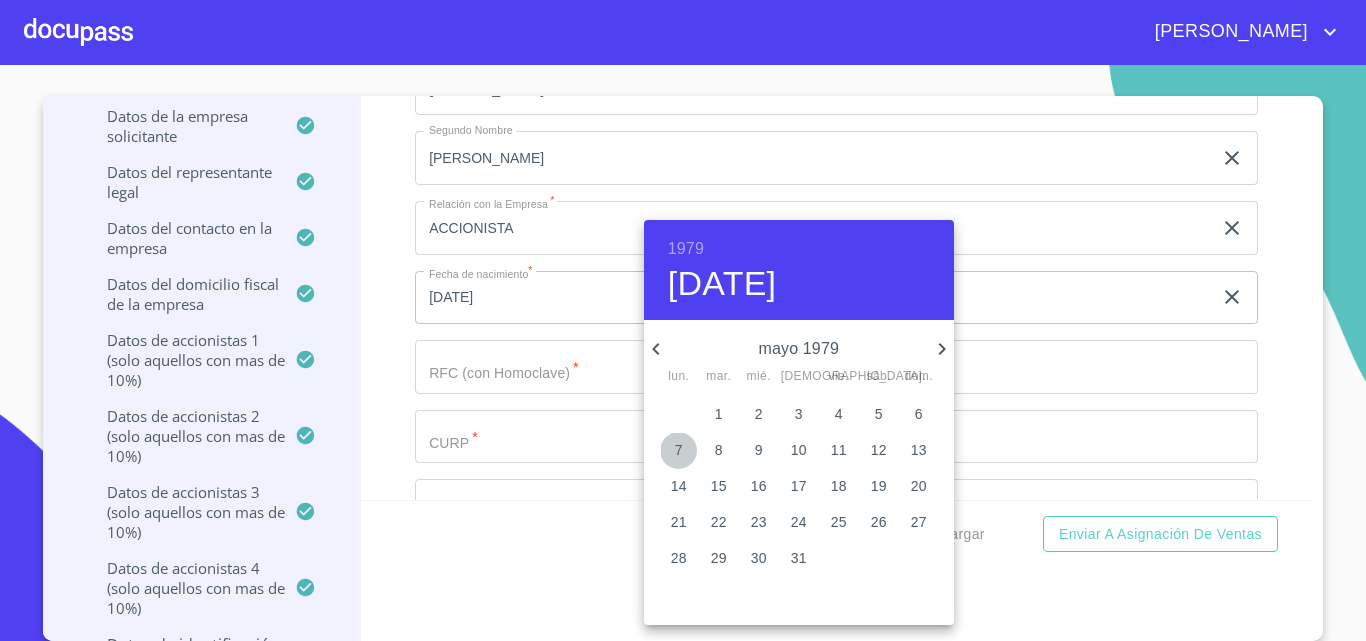 click on "7" at bounding box center [679, 450] 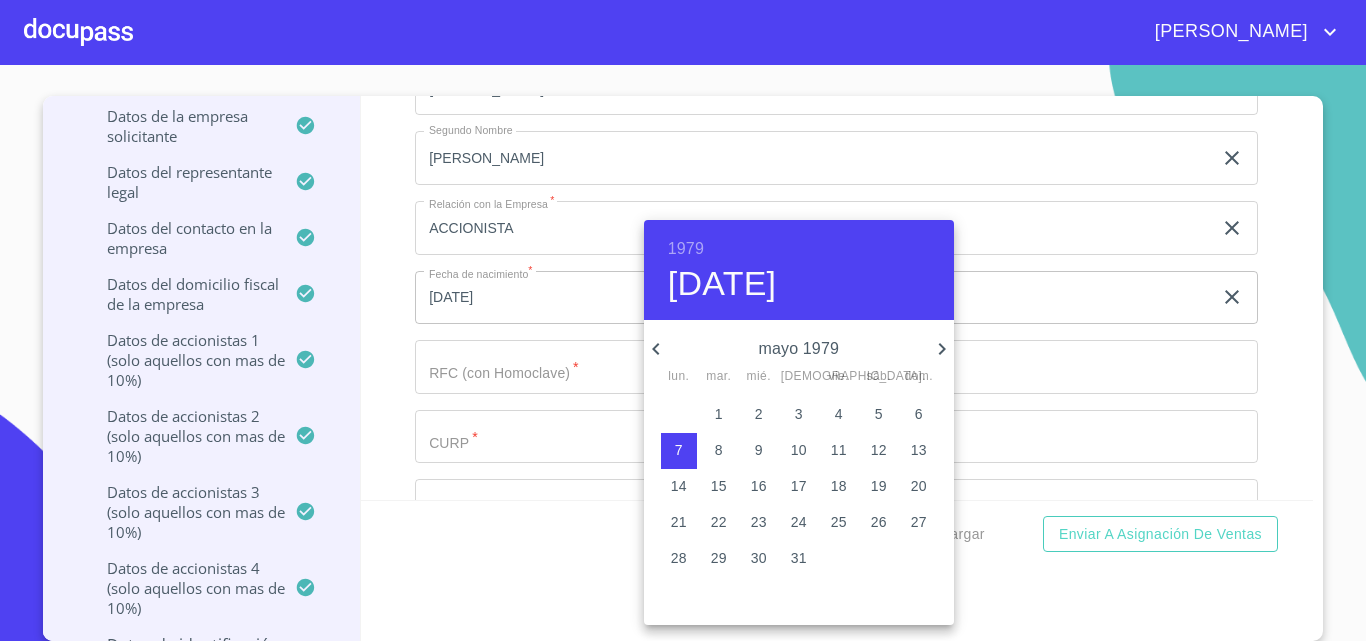 click at bounding box center [683, 320] 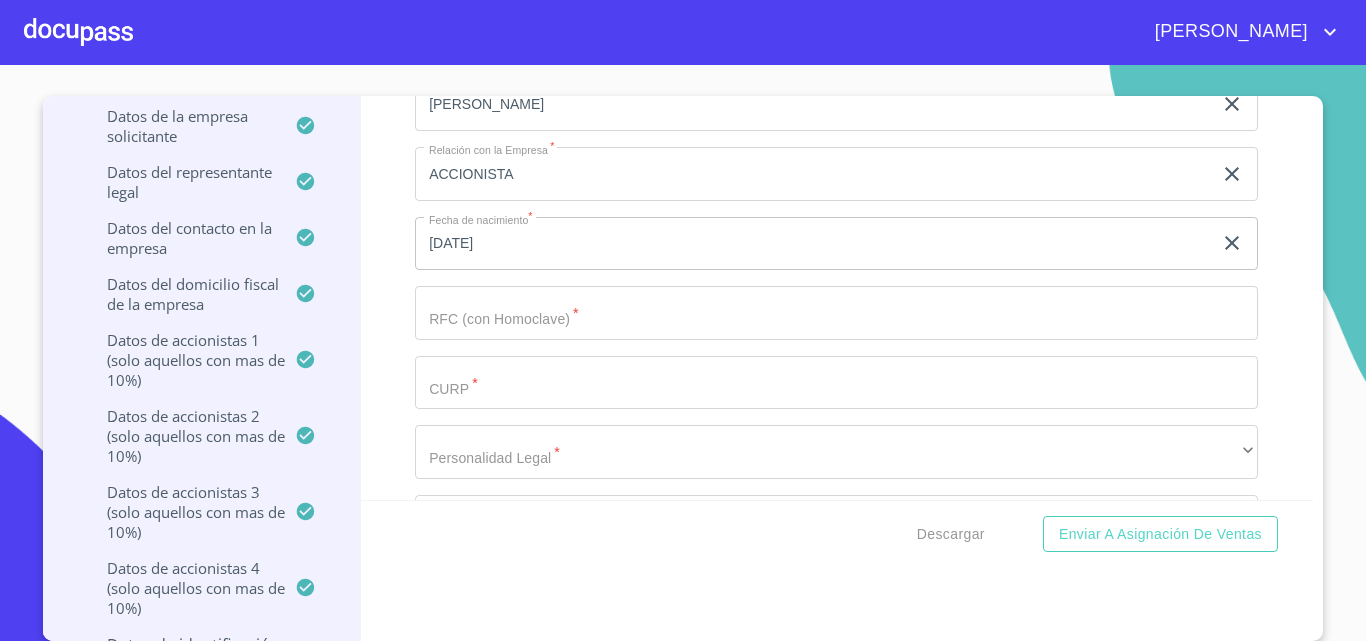 scroll, scrollTop: 20341, scrollLeft: 0, axis: vertical 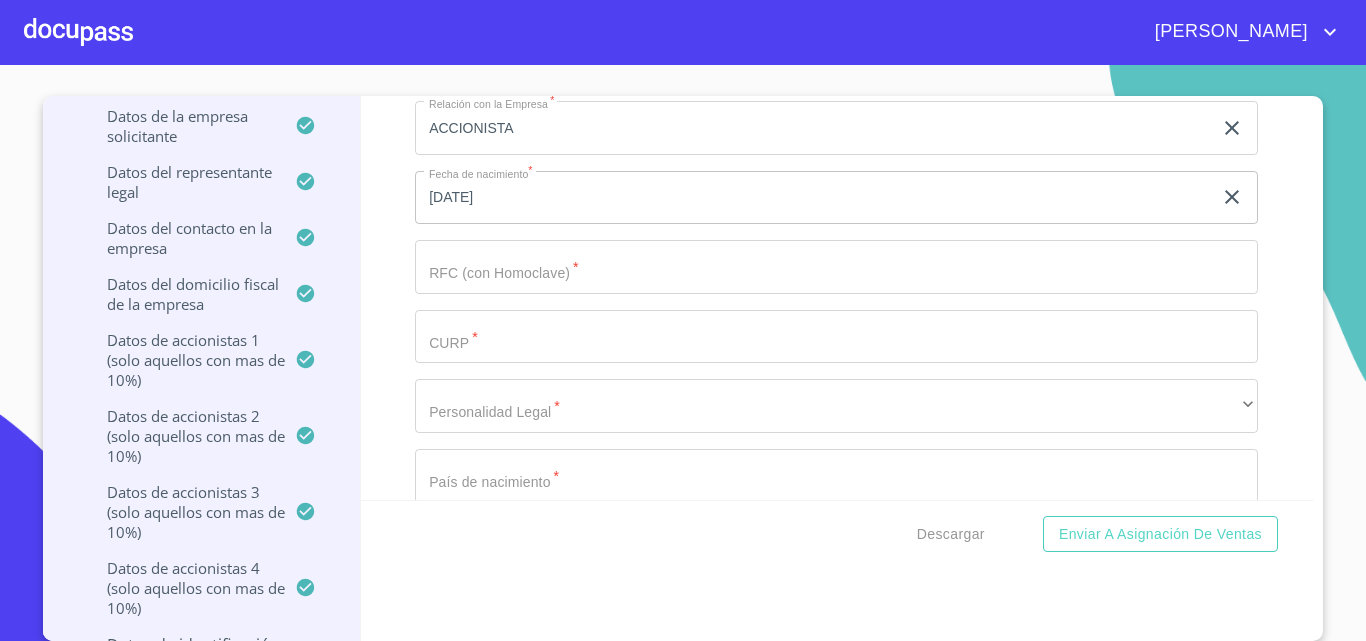 click on "Documento de identificación representante legal.   *" at bounding box center (813, -7764) 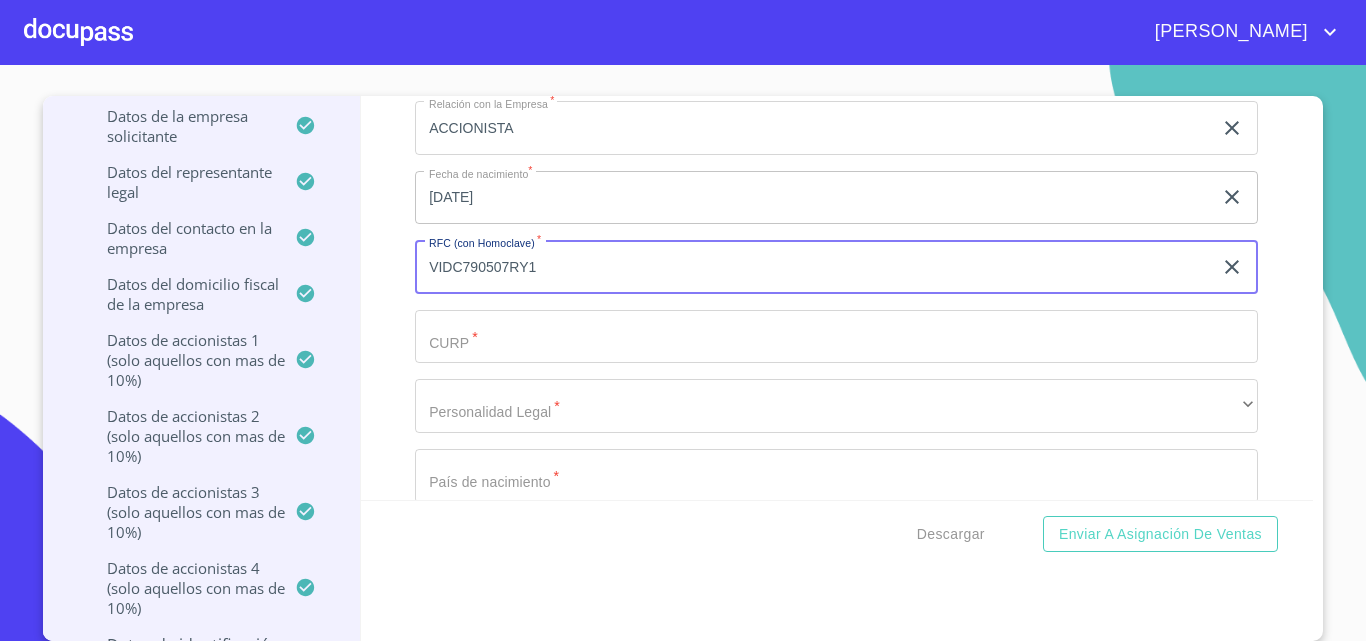 type on "VIDC790507RY1" 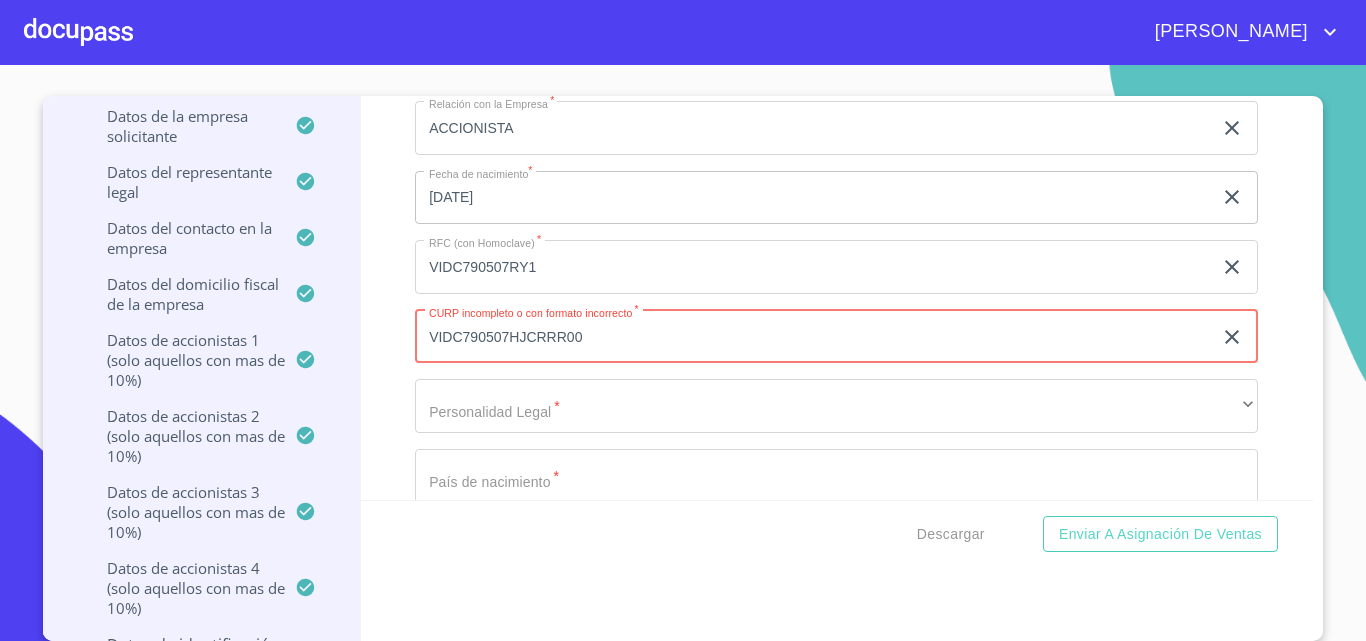 type on "VIDC790507HJCRRR00" 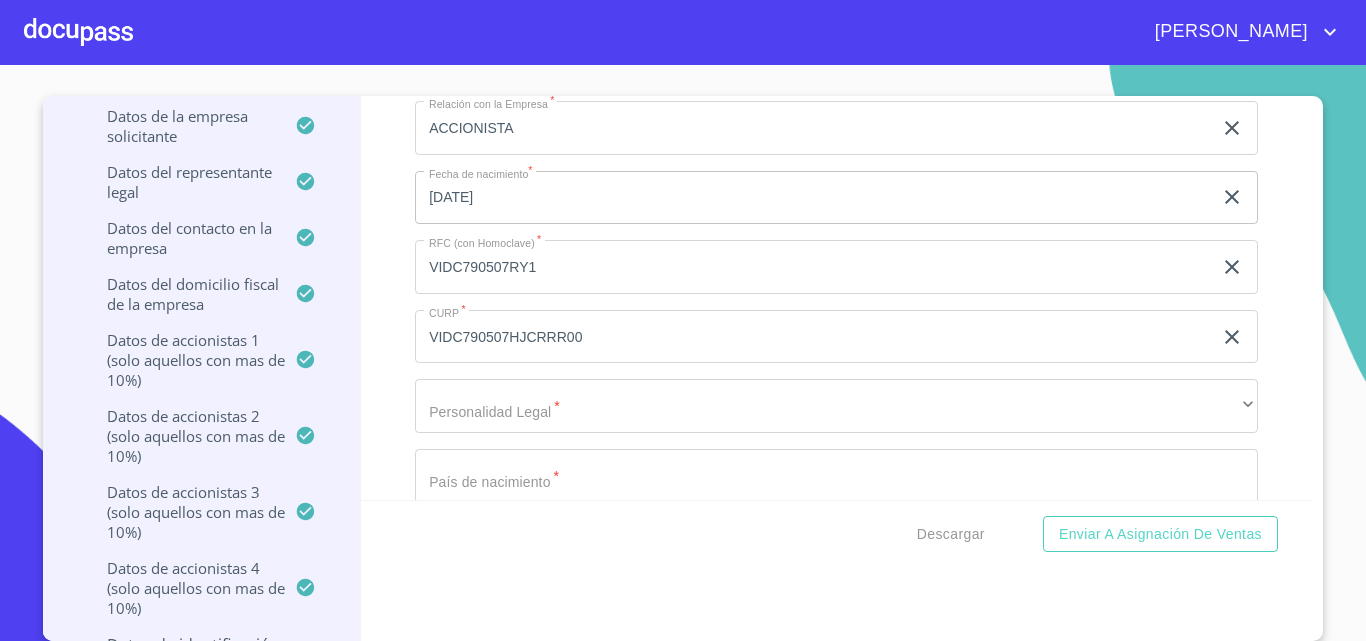 scroll, scrollTop: 20441, scrollLeft: 0, axis: vertical 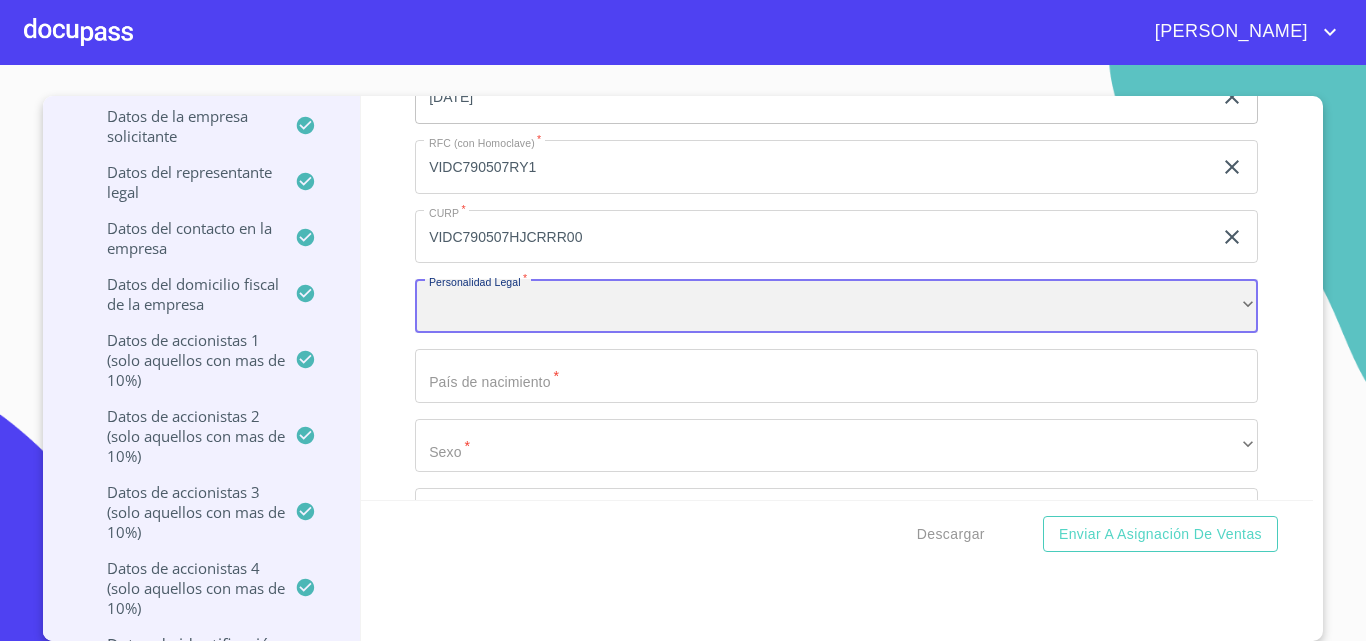 click on "​" at bounding box center [836, 306] 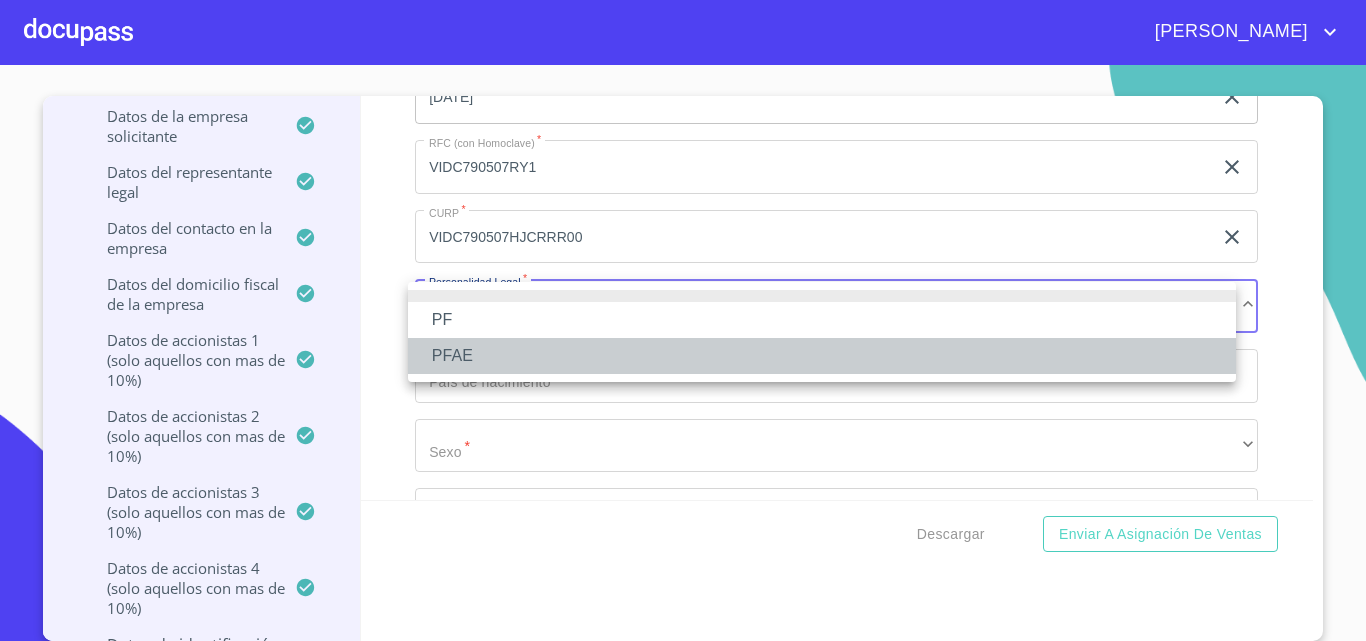 click on "PFAE" at bounding box center (822, 356) 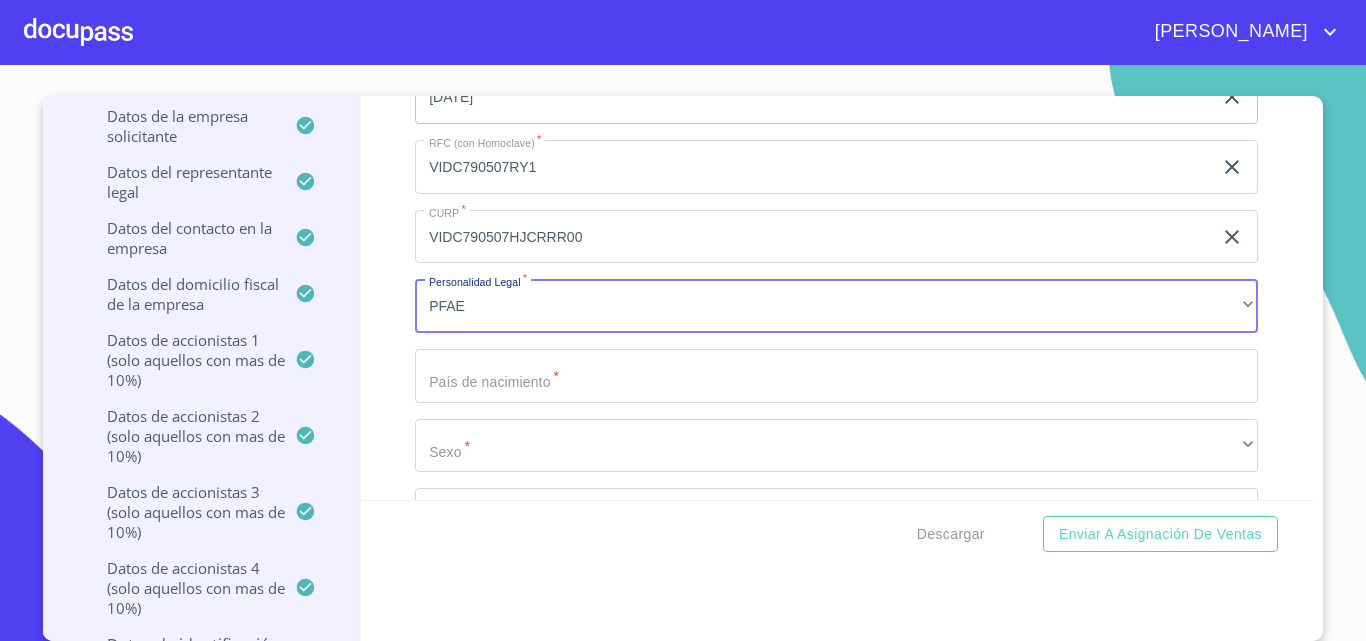 click on "PF PFAE" at bounding box center (683, 320) 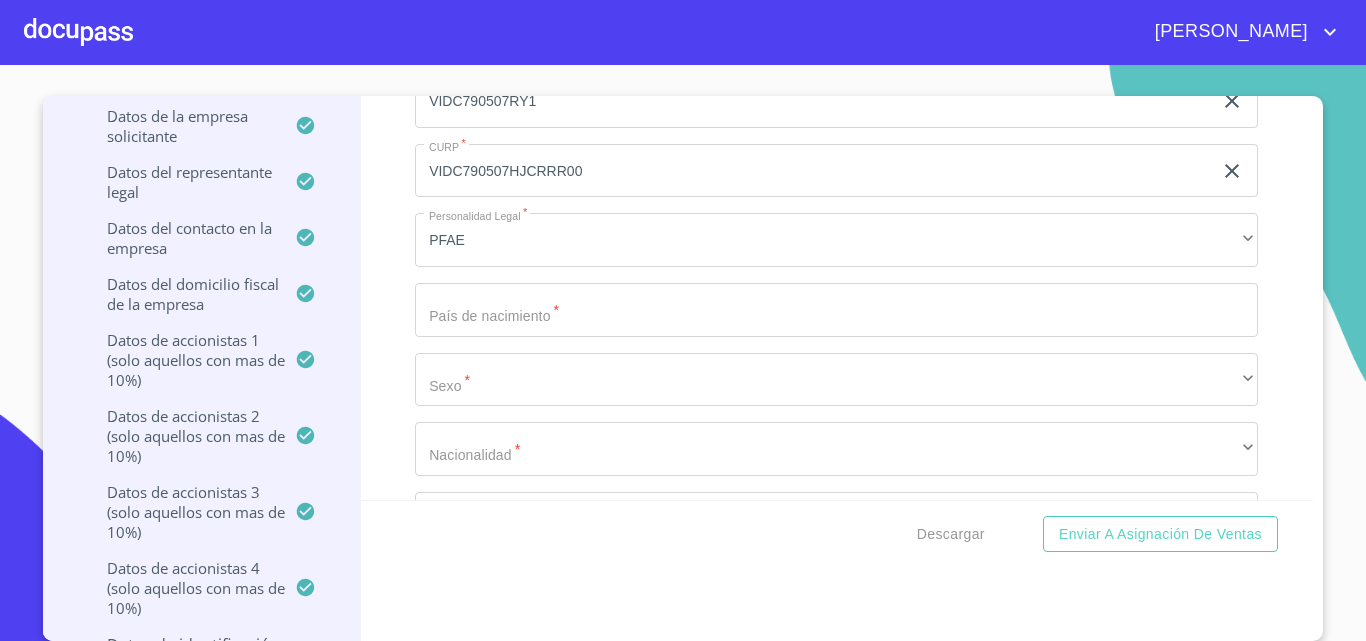 scroll, scrollTop: 20541, scrollLeft: 0, axis: vertical 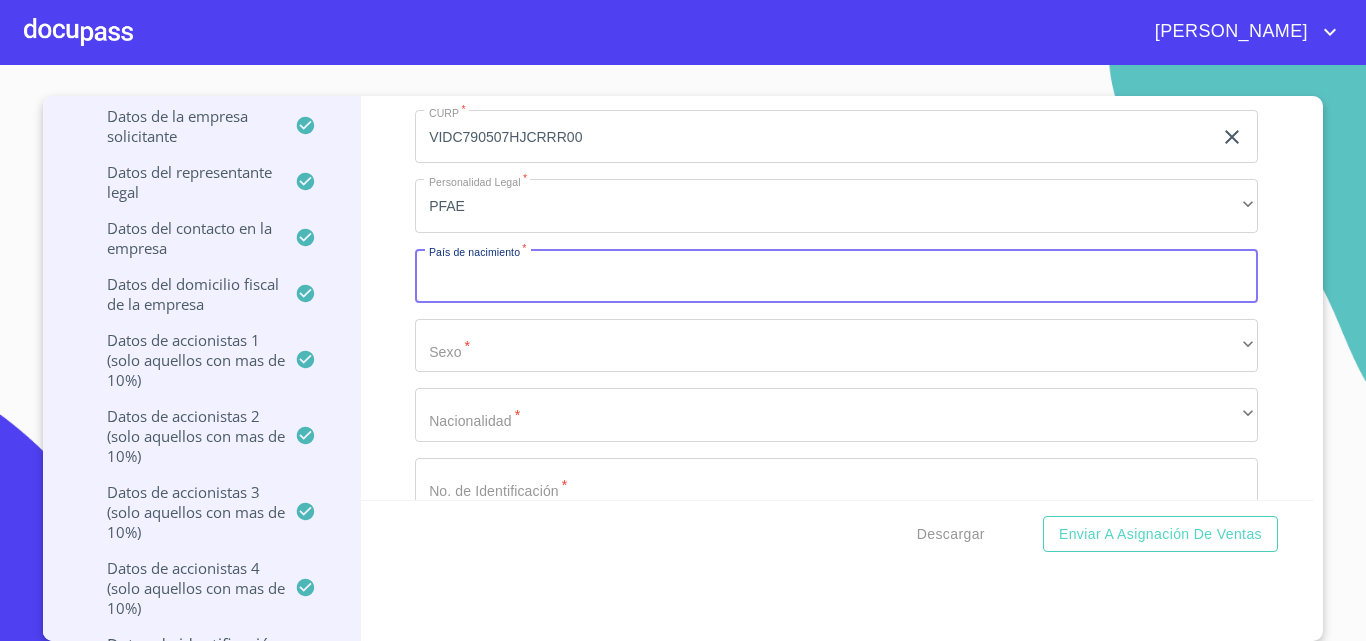 click on "Documento de identificación representante legal.   *" at bounding box center [836, 276] 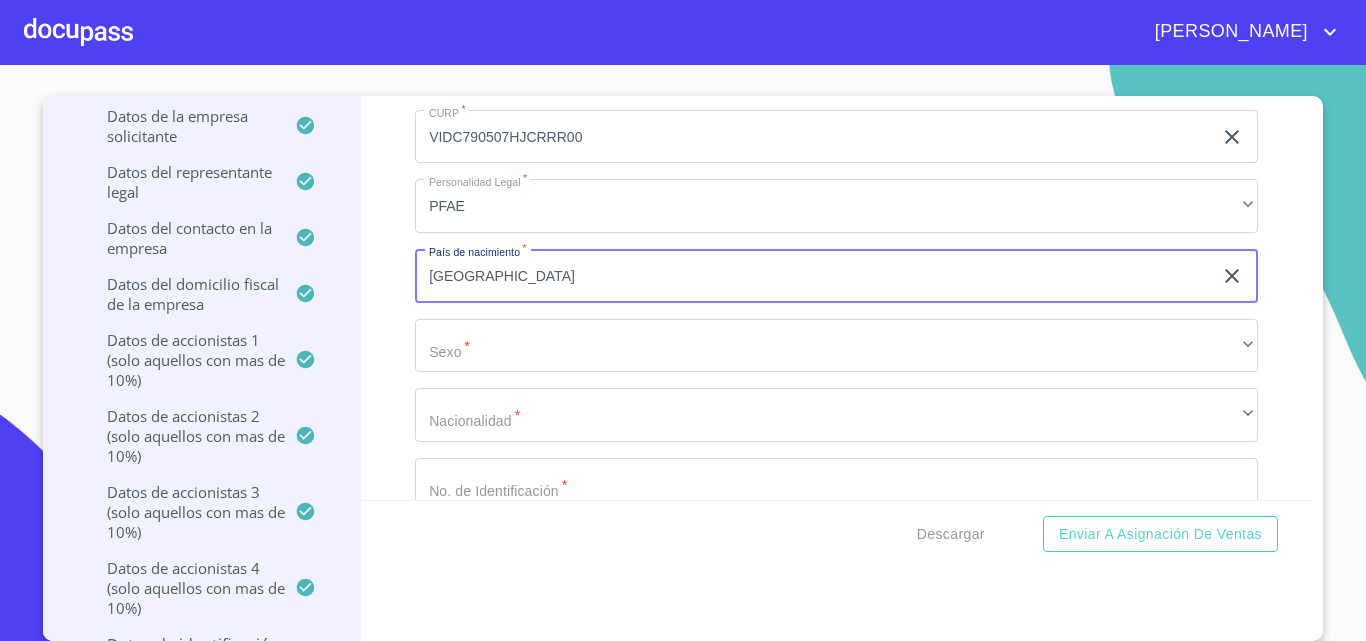 type on "[GEOGRAPHIC_DATA]" 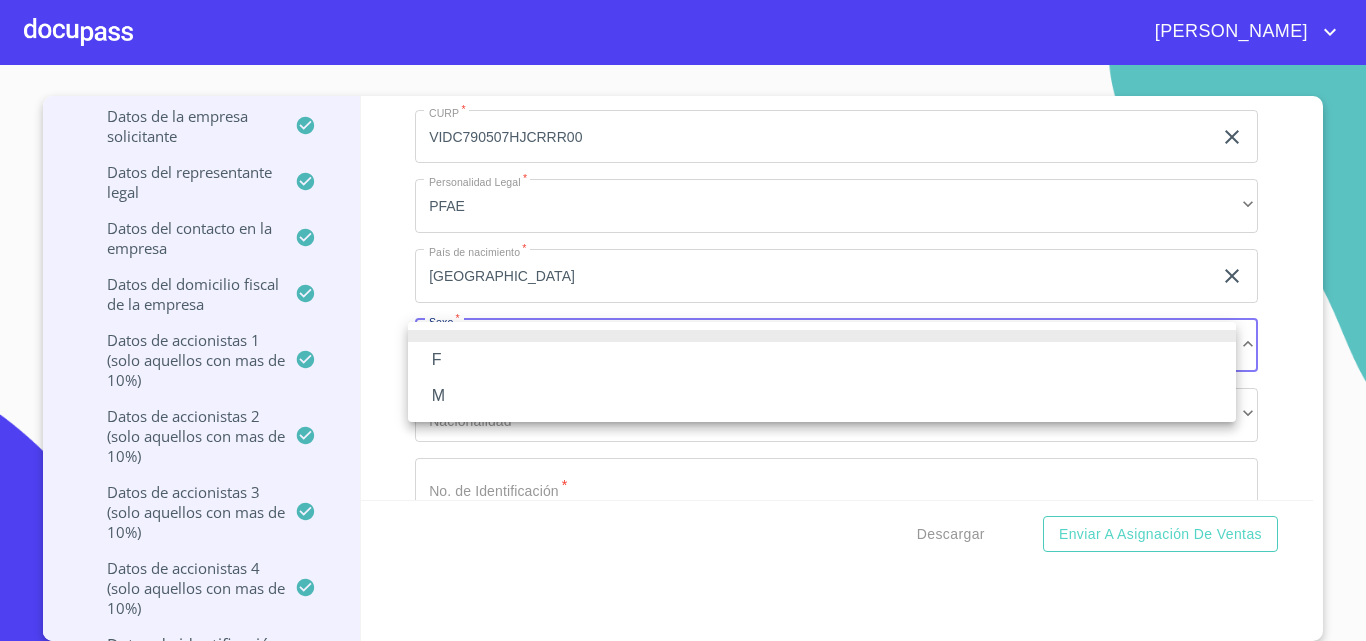 type 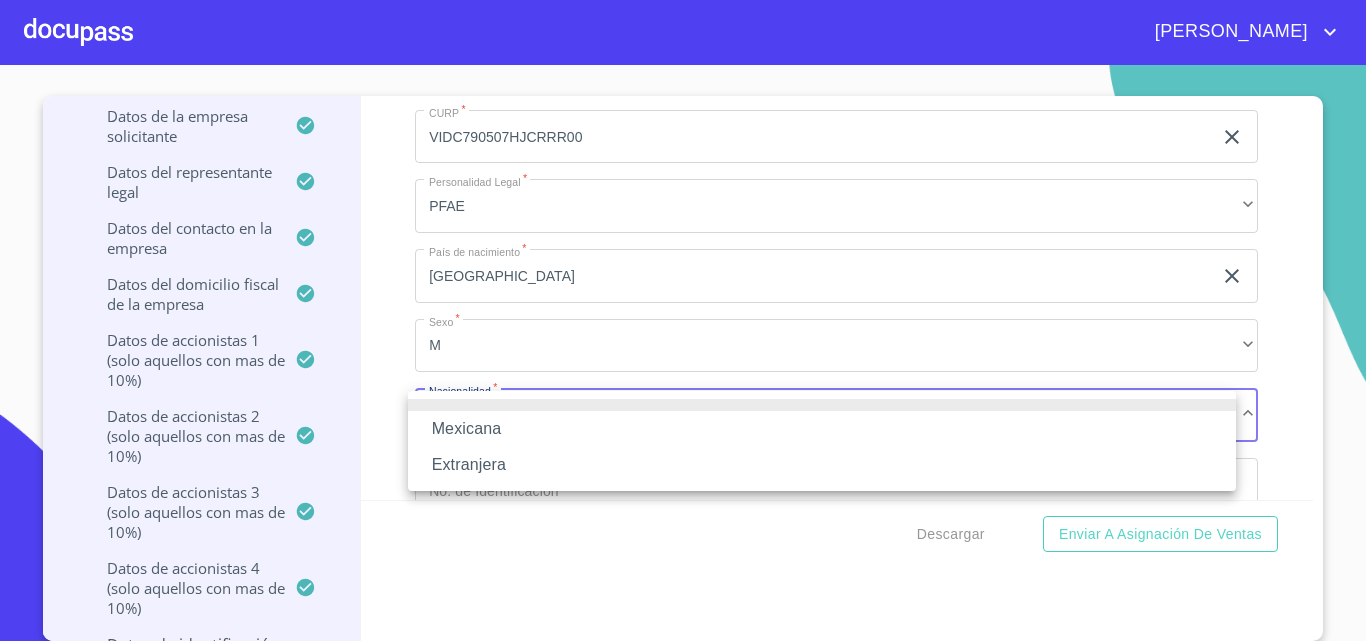 type 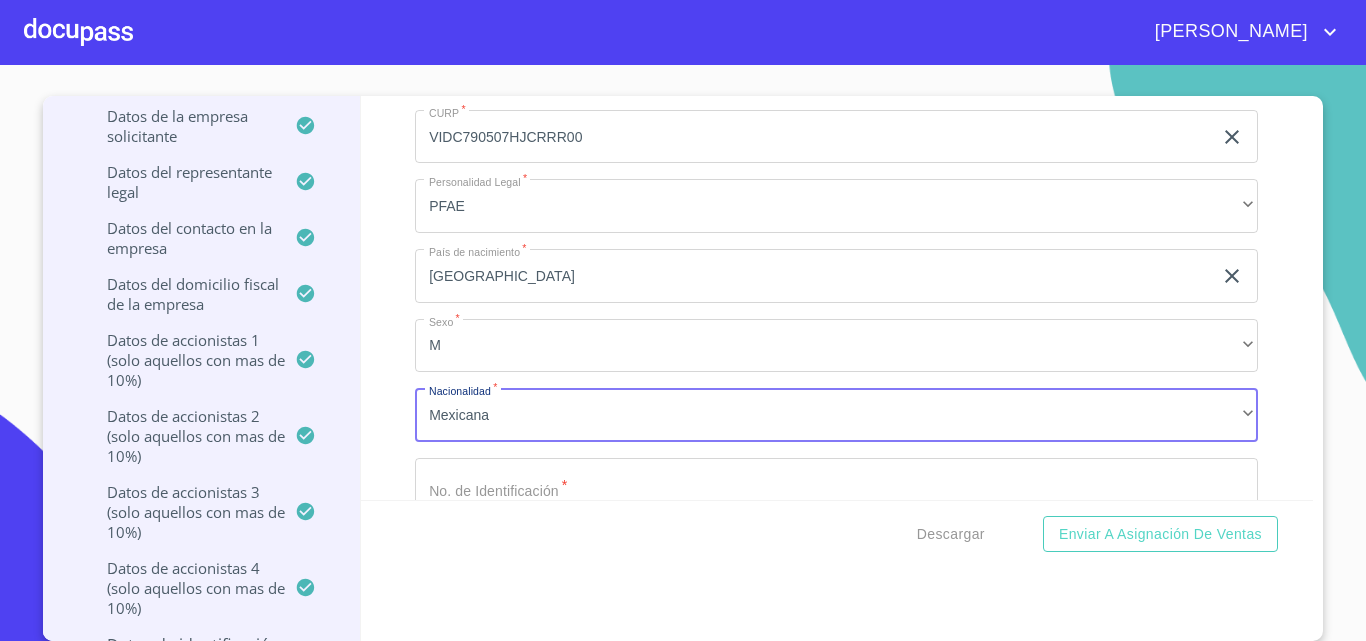 scroll, scrollTop: 20553, scrollLeft: 0, axis: vertical 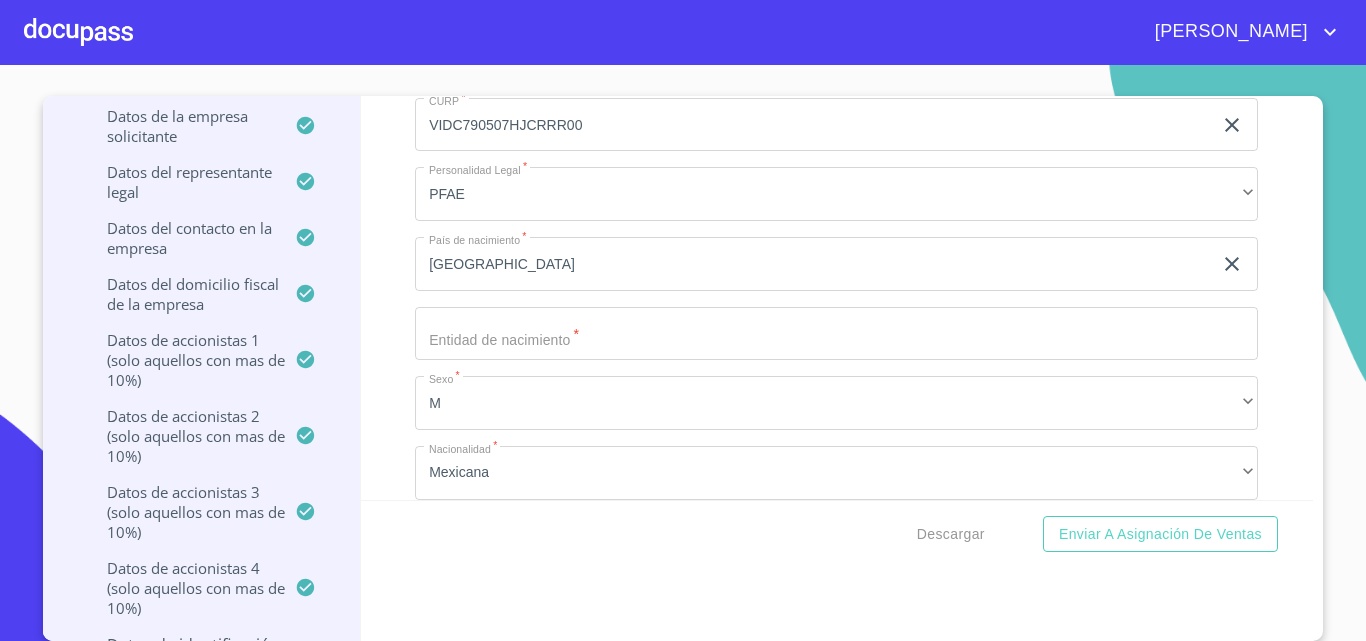 click on "Documento de identificación representante legal.   *" at bounding box center [813, -7976] 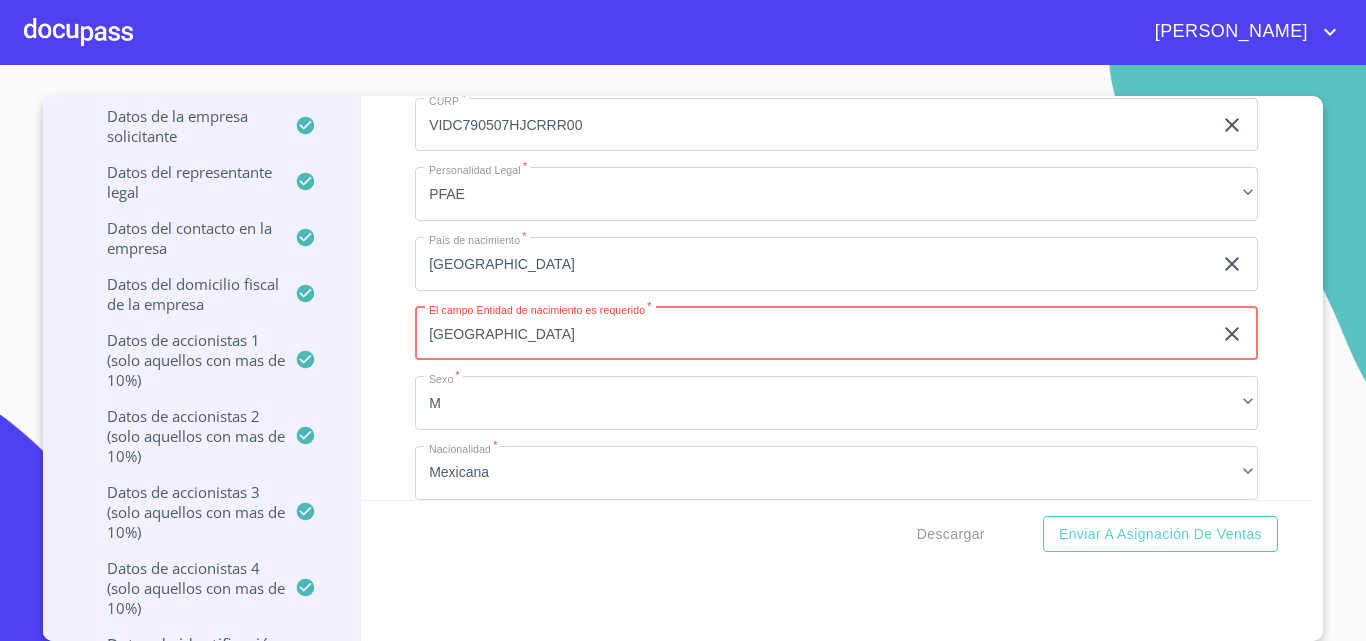 type on "[GEOGRAPHIC_DATA]" 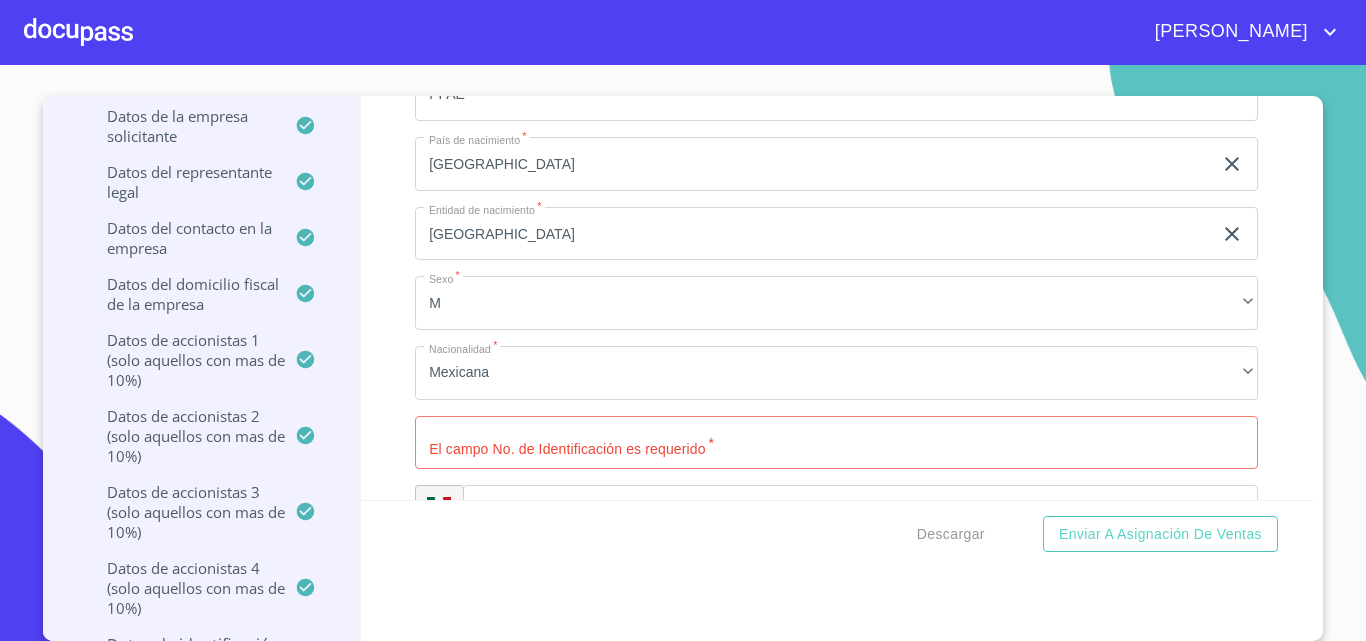scroll, scrollTop: 20753, scrollLeft: 0, axis: vertical 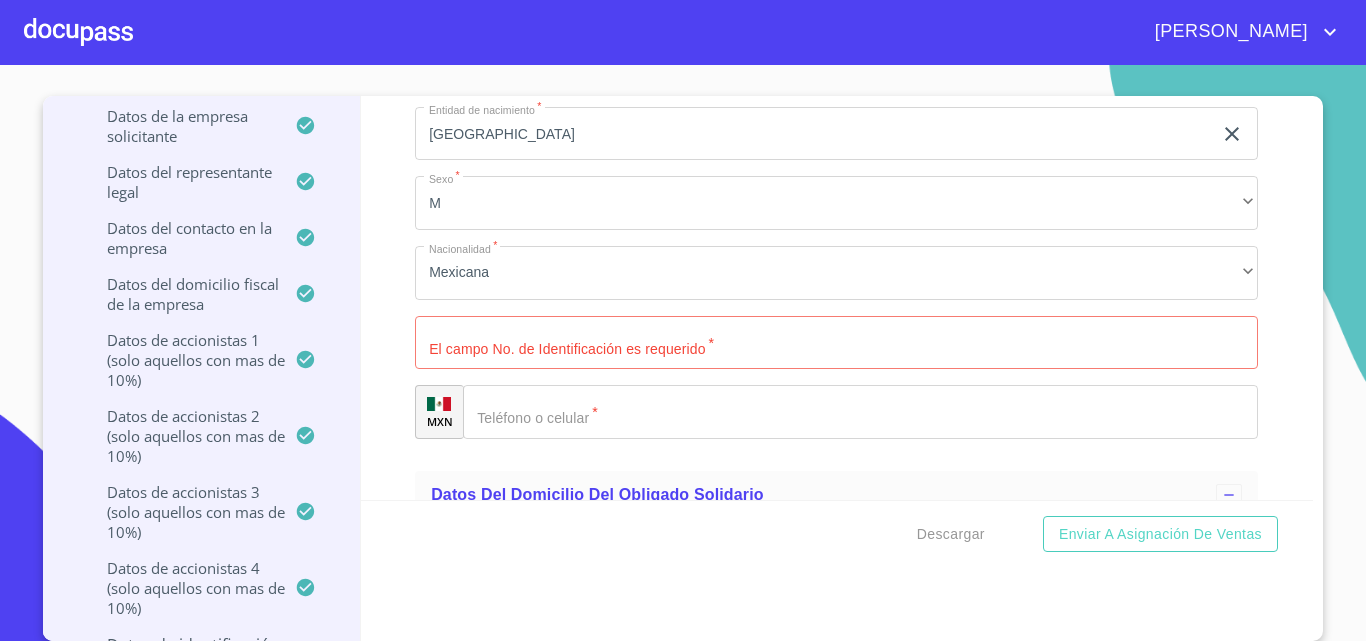 click on "Documento de identificación representante legal.   *" at bounding box center (836, 343) 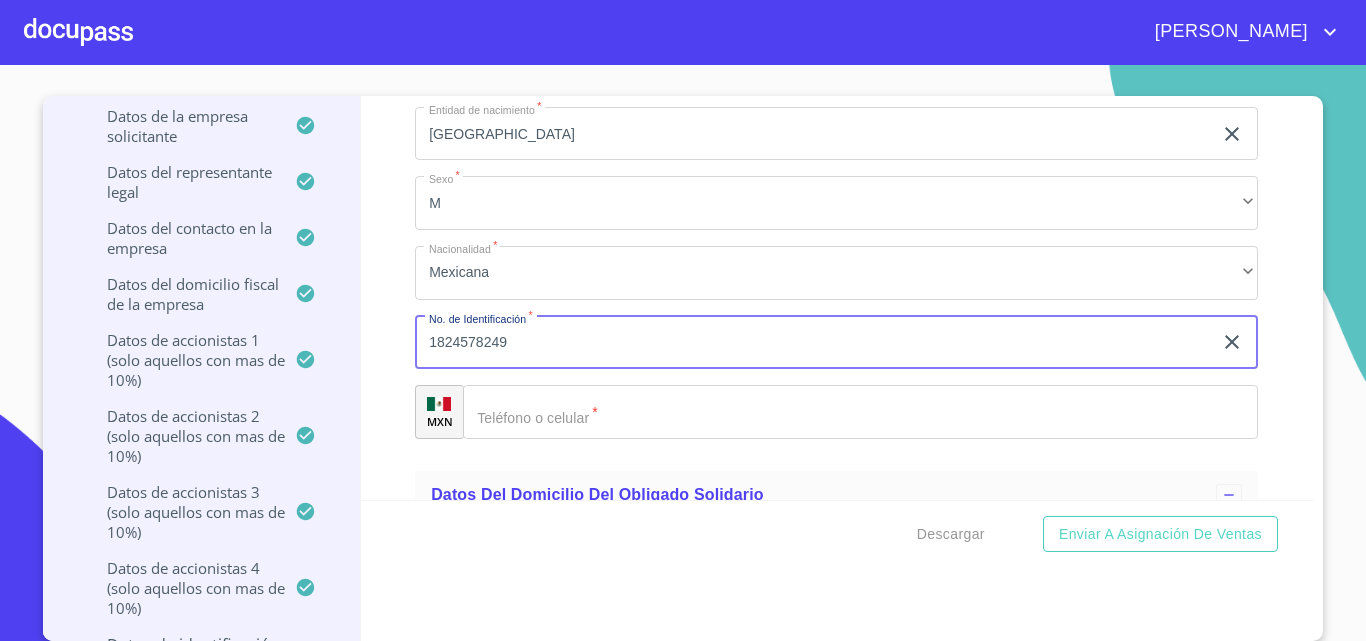 type on "1824578249" 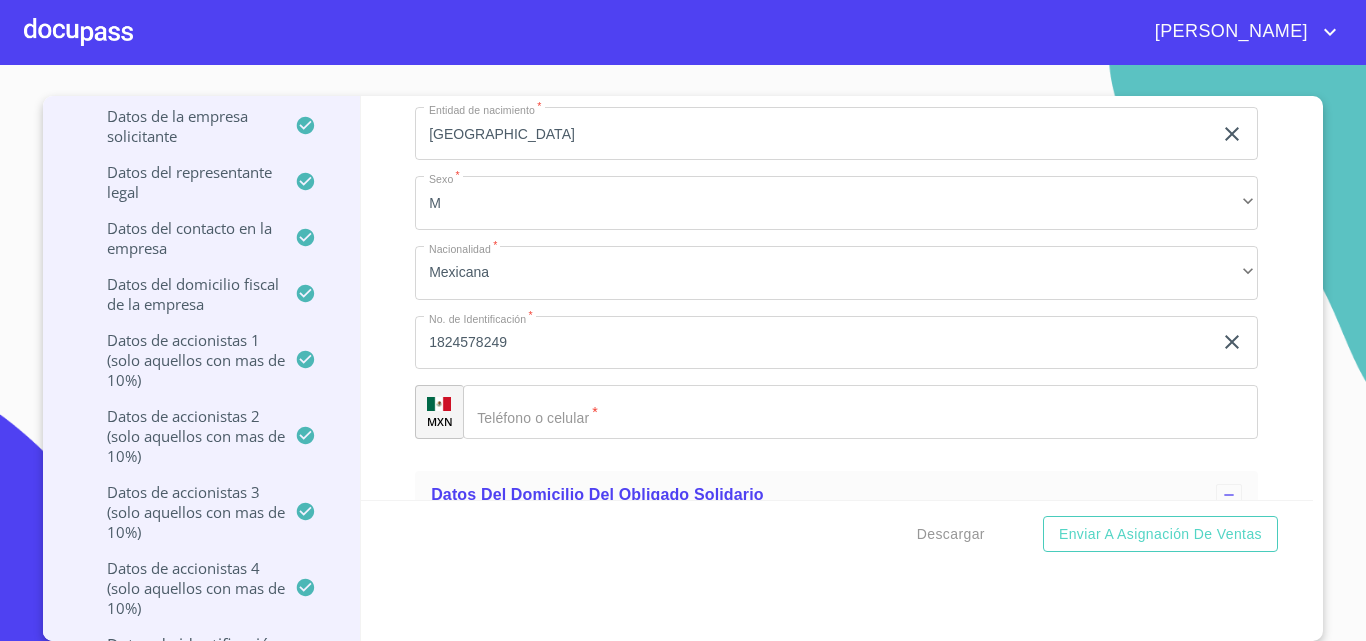 scroll, scrollTop: 20853, scrollLeft: 0, axis: vertical 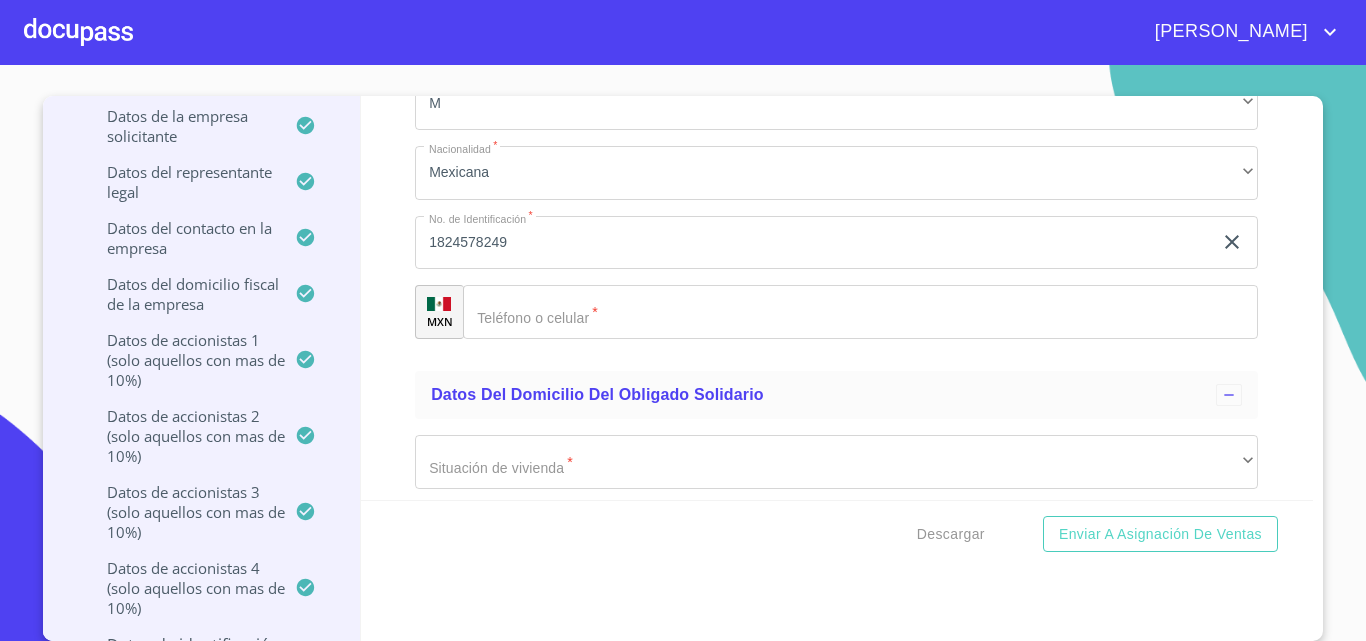 click on "Documento de identificación representante legal.   *" 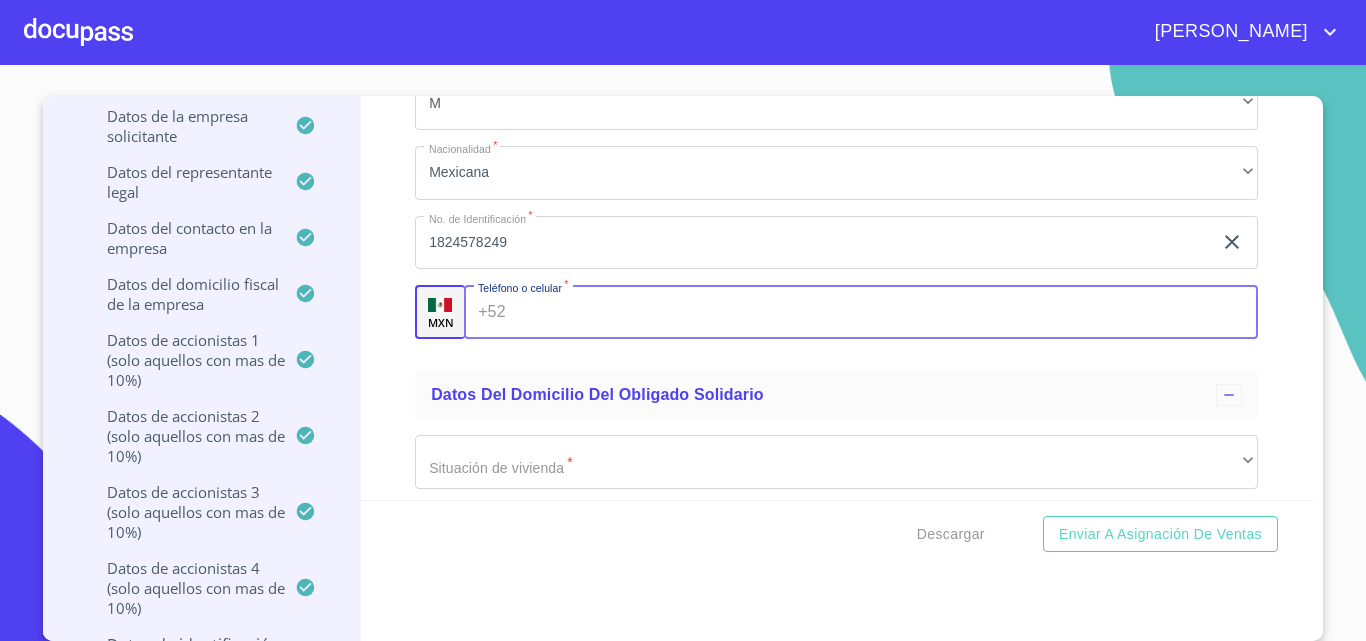 paste on "[PHONE_NUMBER]" 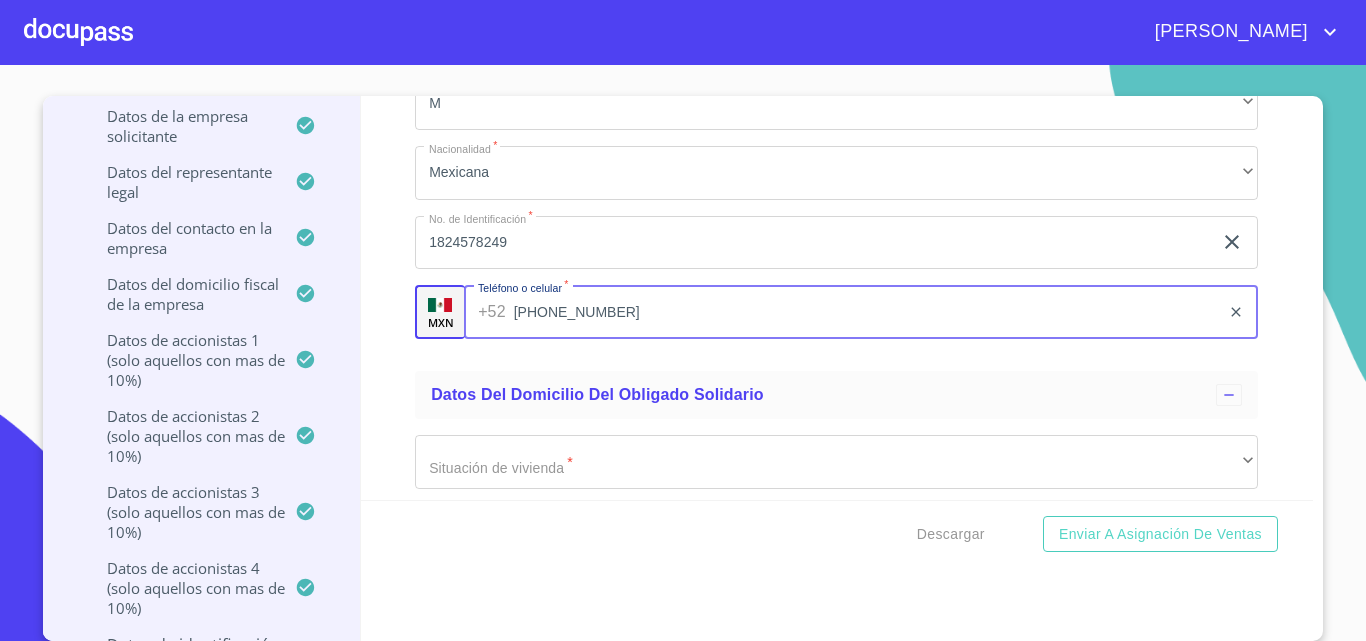 type on "[PHONE_NUMBER]" 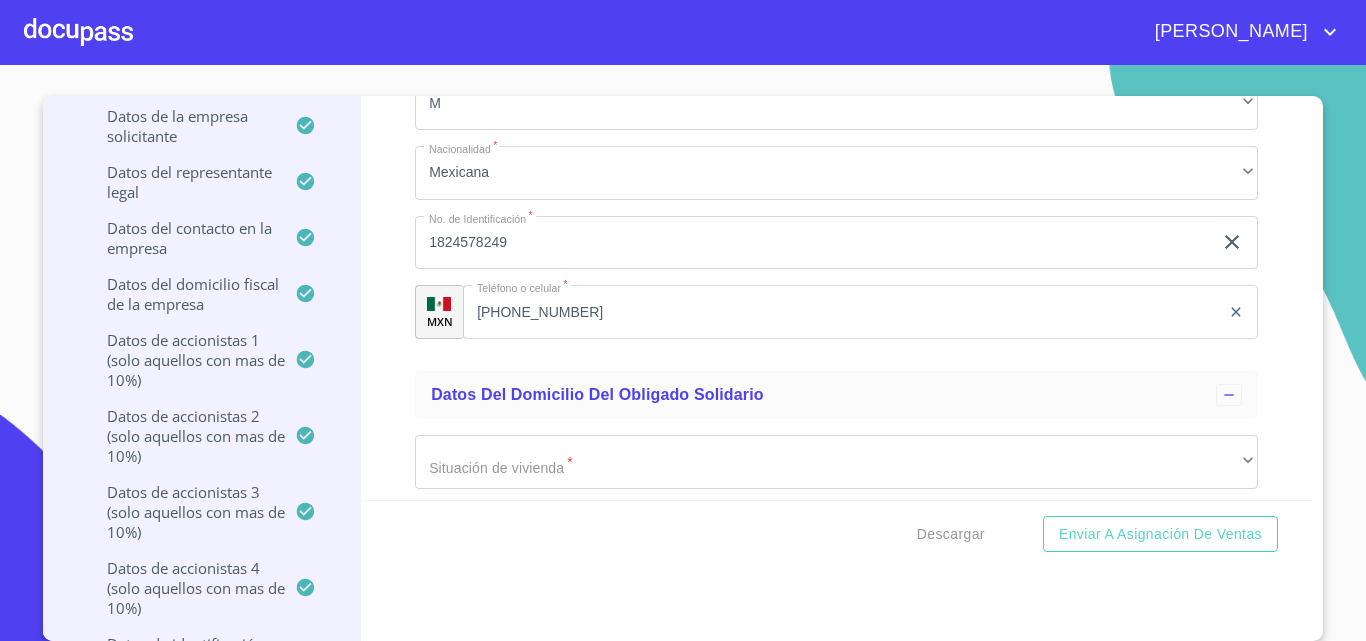 scroll, scrollTop: 21053, scrollLeft: 0, axis: vertical 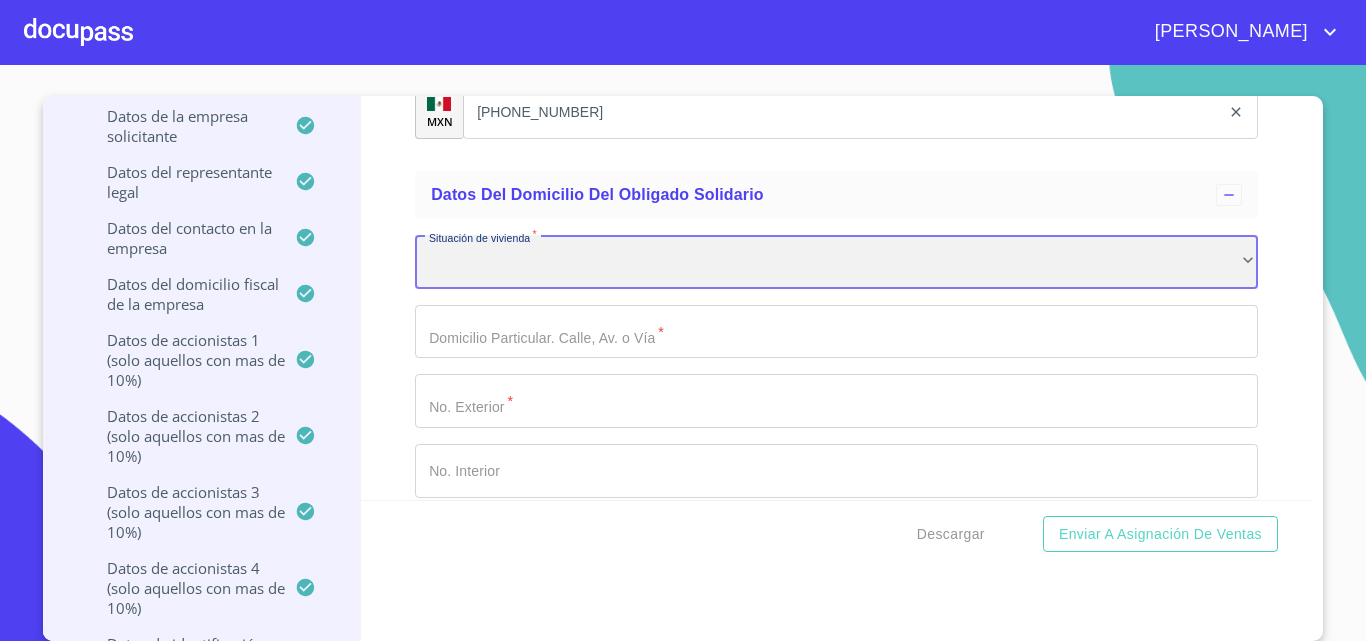 click on "​" at bounding box center (836, 262) 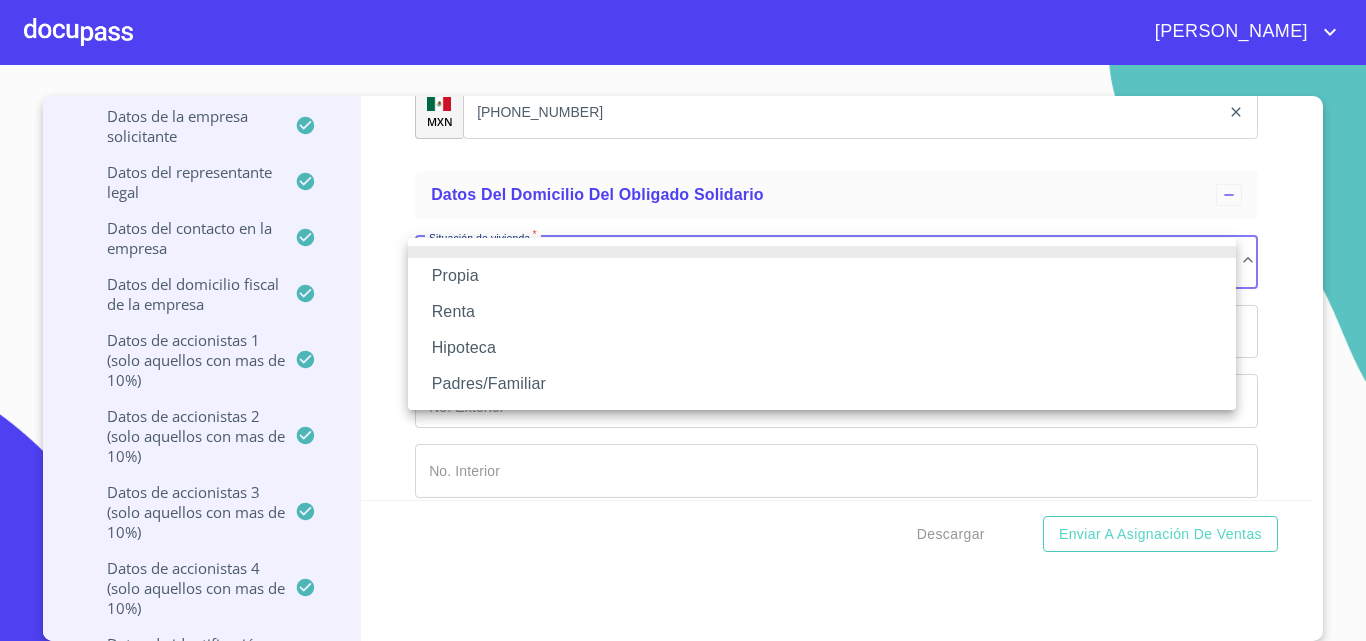 click on "Propia" at bounding box center [822, 276] 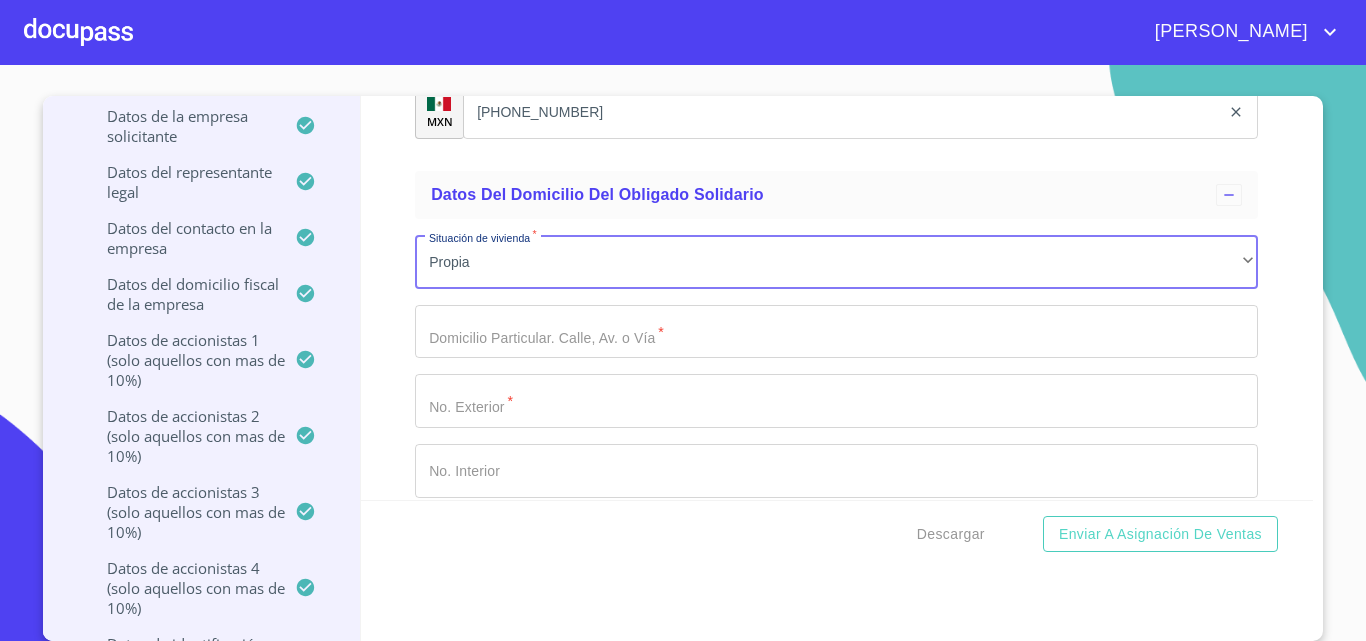 click on "Información del Client (PM crédito)   Documentos Documento de identificación representante legal.   * INE ​ Identificación Oficial Representante Legal * Identificación Oficial Representante Legal 0529fba0-73ff-48c1-b... 1  /  1 100 % Identificación Oficial Representante Legal Identificación Oficial Representante Legal Comprobante de Domicilio Empresa * Comprobante de Domicilio Empresa deba22e4-cd69-4e98-b... 1  /  12 100 % ESTADO DE CUENTA PERIODO:   [DATE][PERSON_NAME] AL [DATE][PERSON_NAME] DIAS DEL PERIODO:   30 NUMERO DE CLIENTE:   043073832 R.F.C.   FKF210121559 FLORISTERIA KFIAT SA DE CV   BANCO DEL BAJIO S.A., INSTITUCION DE BANCA MULTIPLE. [STREET_ADDRESS][PERSON_NAME]   EJECUTIVO: [PERSON_NAME] [PERSON_NAME] DE [GEOGRAPHIC_DATA][PERSON_NAME]:   CHAPALITA 333-1210212 [GEOGRAPHIC_DATA]([GEOGRAPHIC_DATA]), [GEOGRAPHIC_DATA].   AV. [PERSON_NAME] 2070 CHAPALITA C.P. 44950   ZAPOPAN, [GEOGRAPHIC_DATA] C.P. 45040 CONTINUA EN LA SIGUIENTE PAGINA   PAGINA 1 DE 12 PRODUCTOS DE VISTA CUENTA   CUENTA CONECTA BANBAJIO 0430738320201 CLABE INTERBANCARIA" at bounding box center [837, 298] 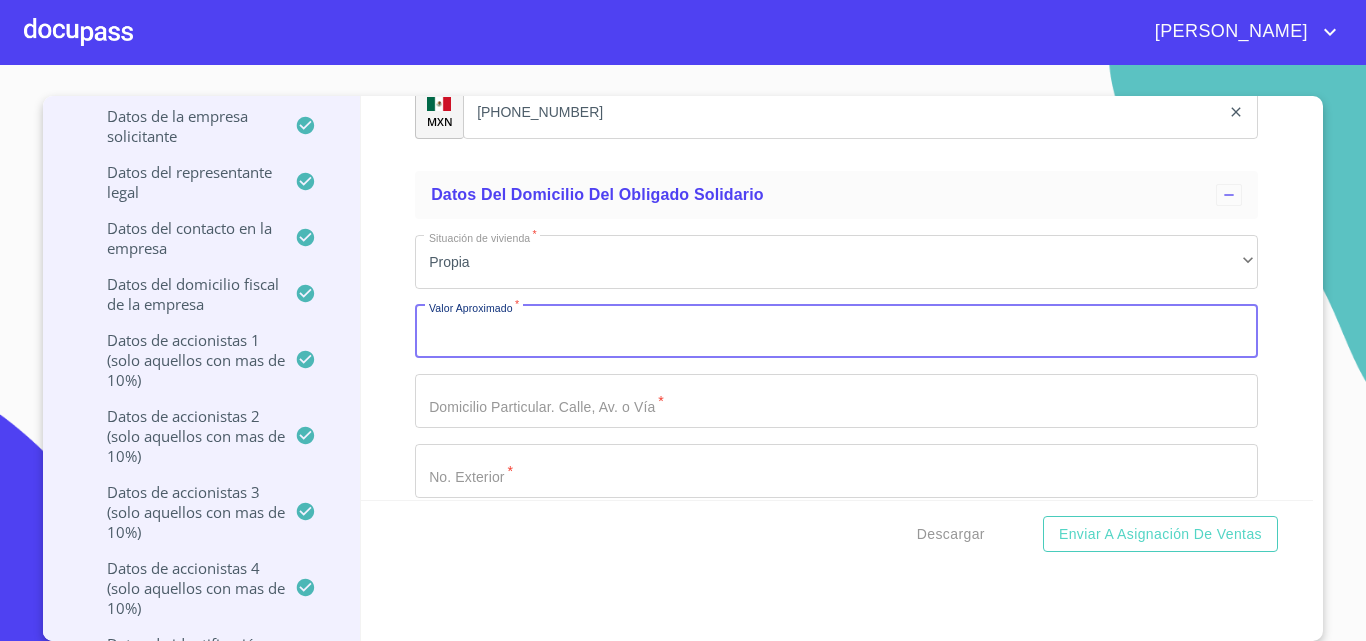 click on "Documento de identificación representante legal.   *" at bounding box center [836, 332] 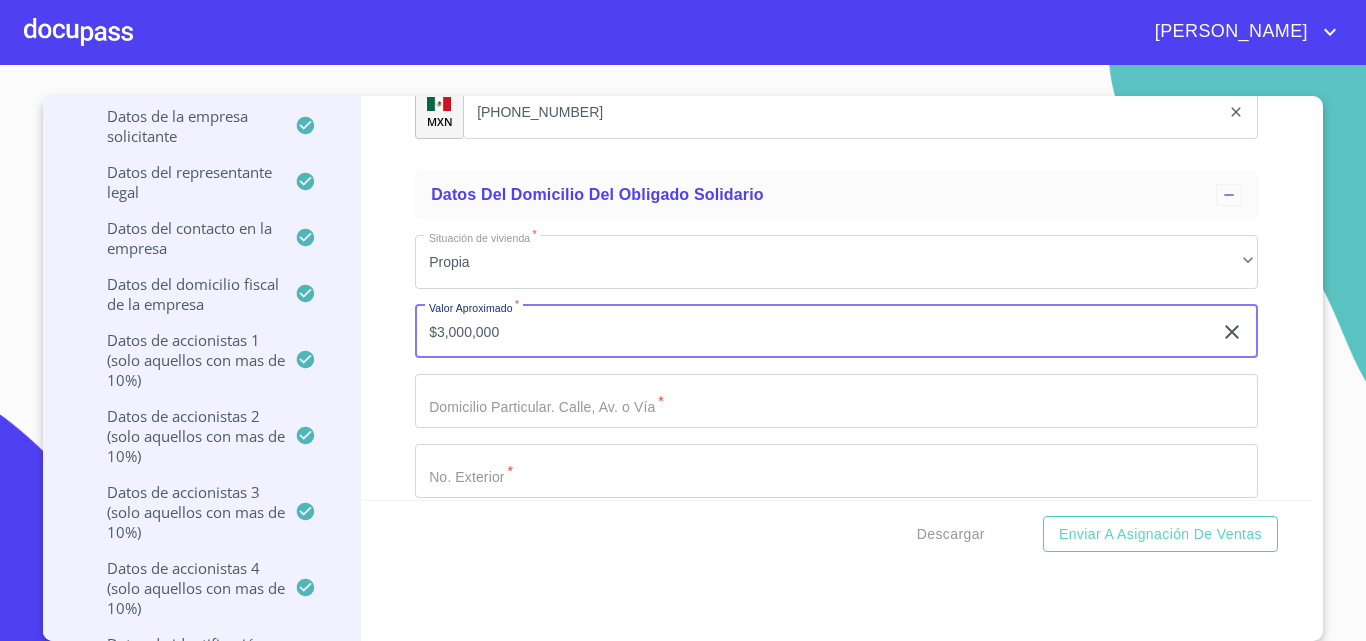 type on "$3,000,000" 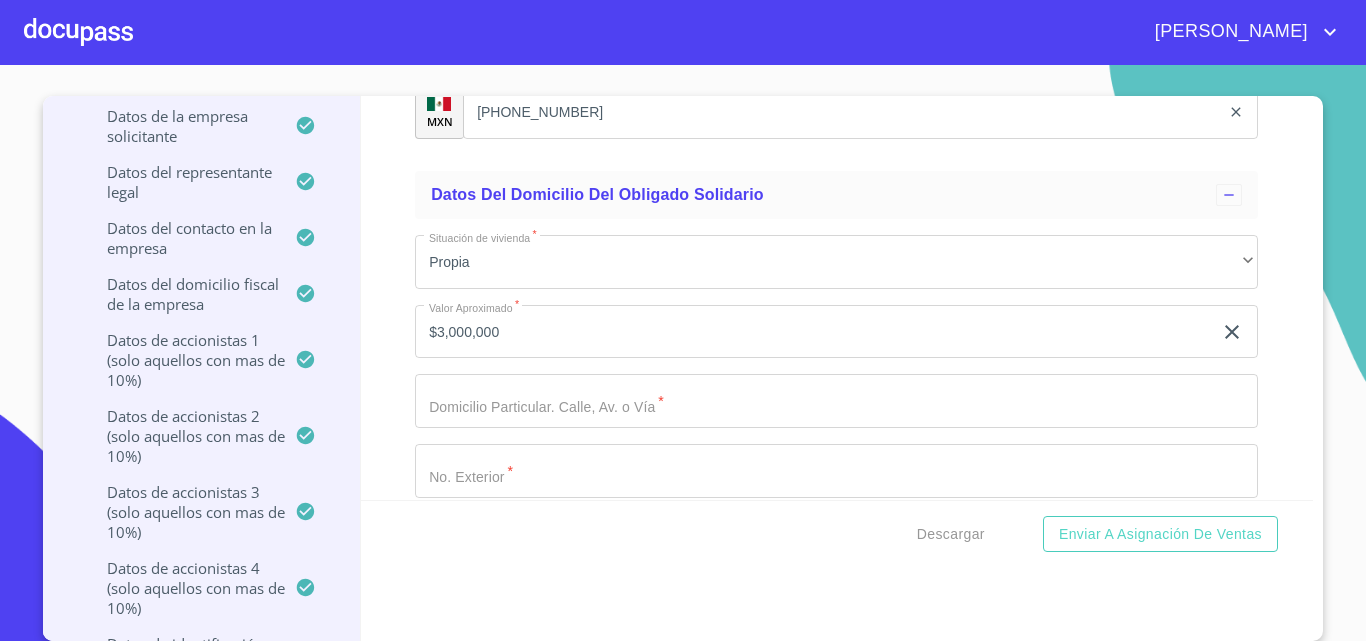 scroll, scrollTop: 21253, scrollLeft: 0, axis: vertical 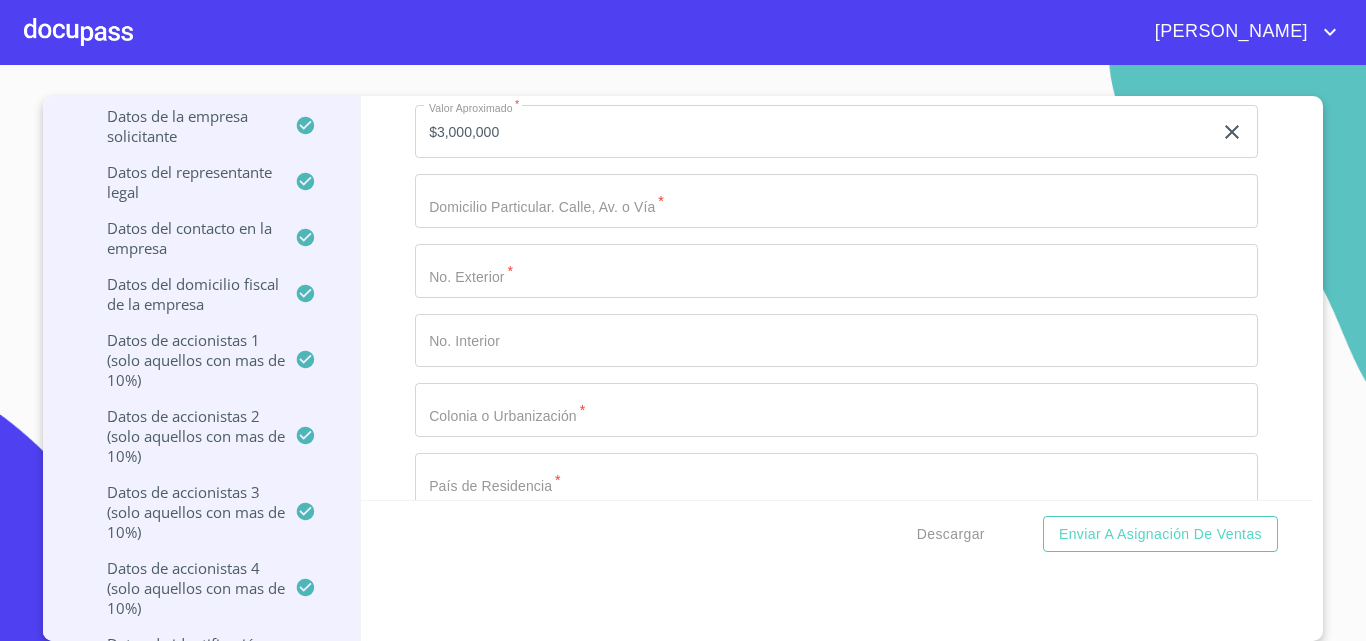 click on "Documento de identificación representante legal.   *" at bounding box center [813, -8676] 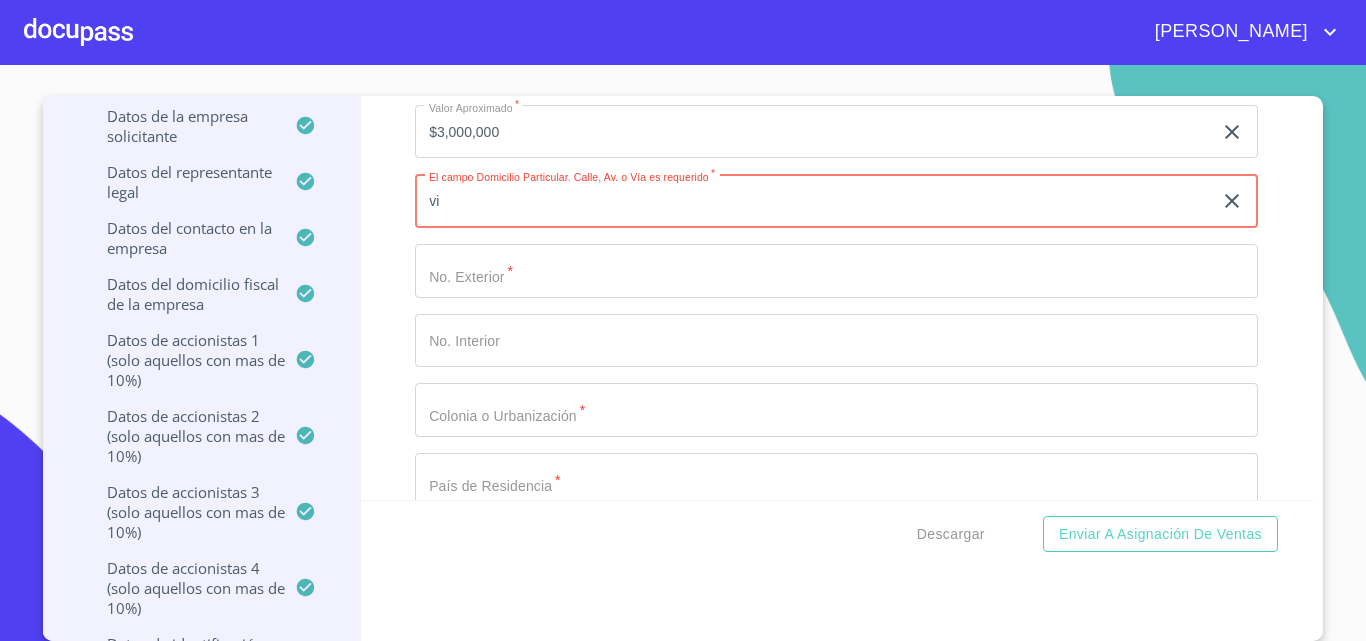 type on "v" 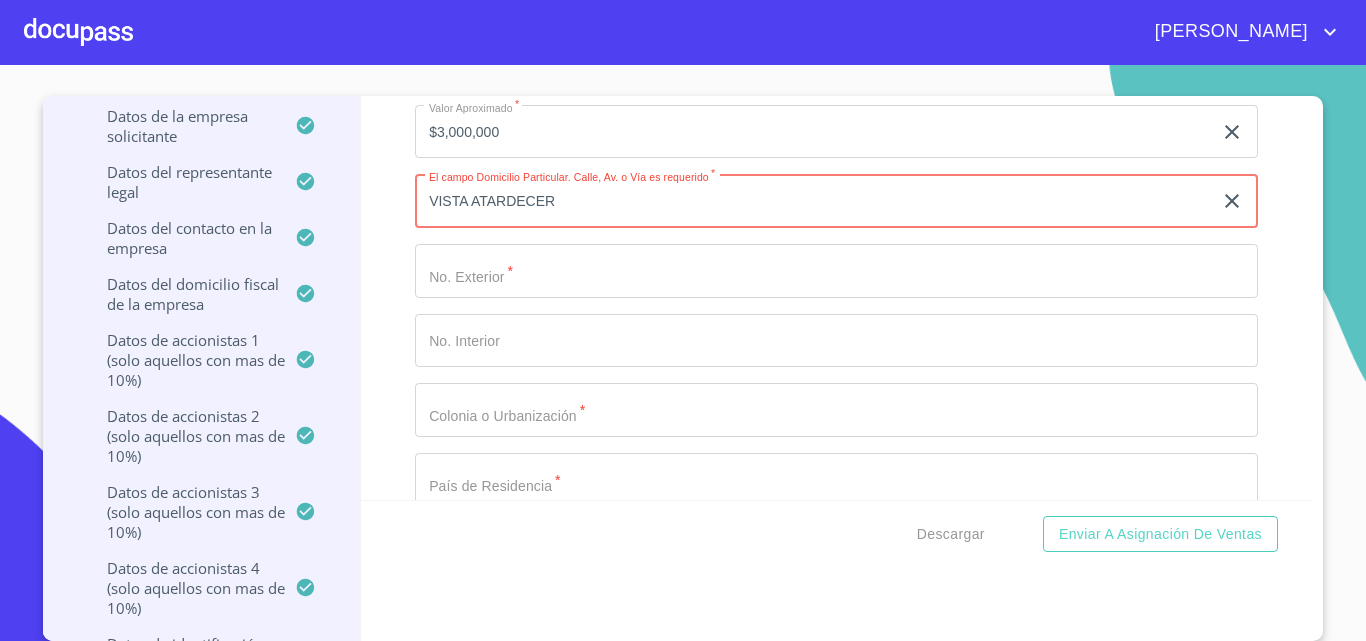 type on "VISTA ATARDECER" 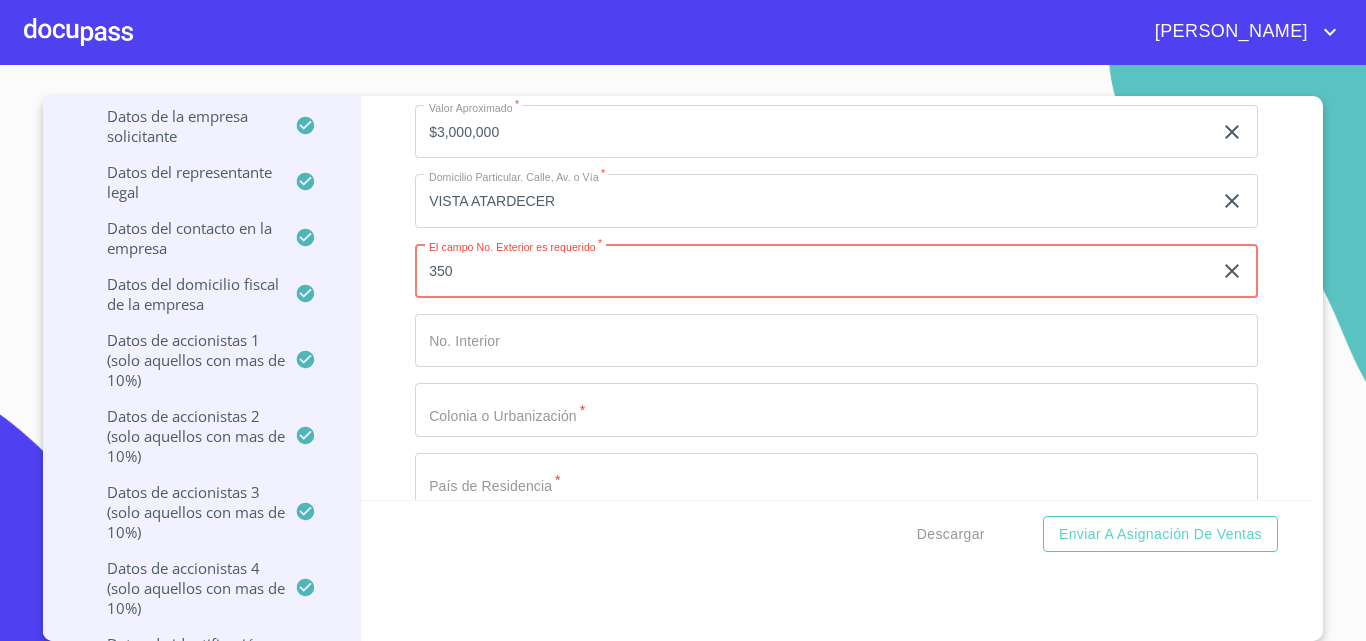 type on "350" 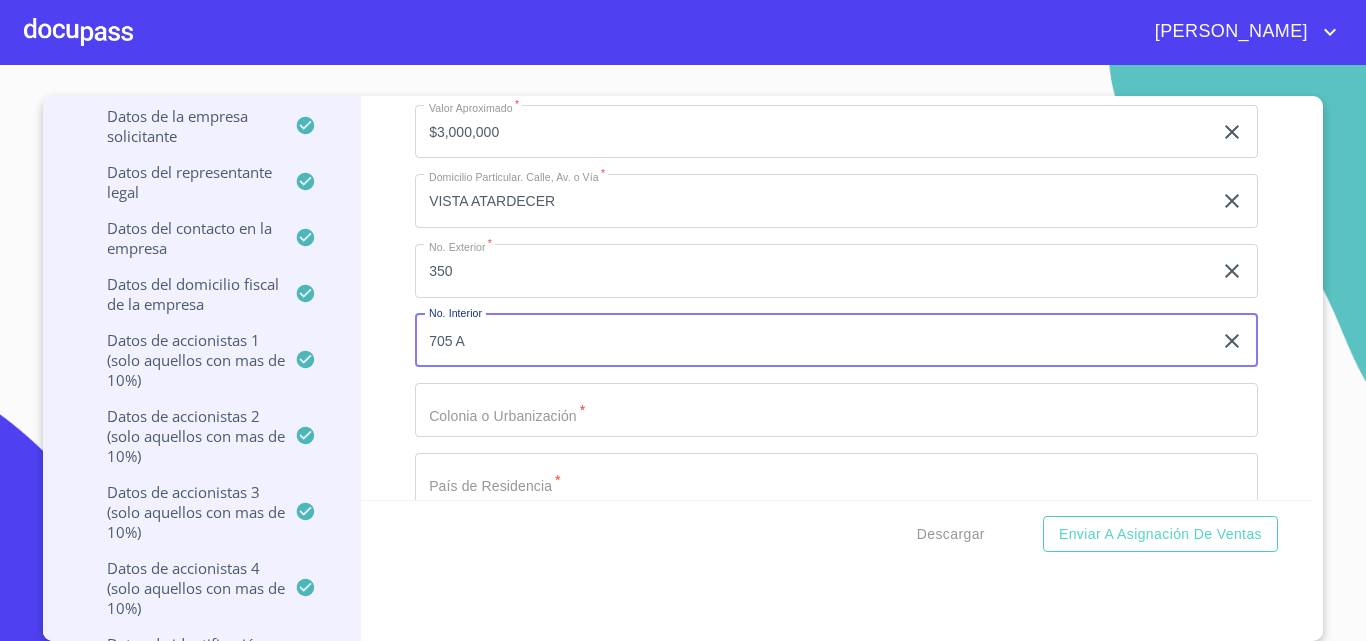 type on "705 A" 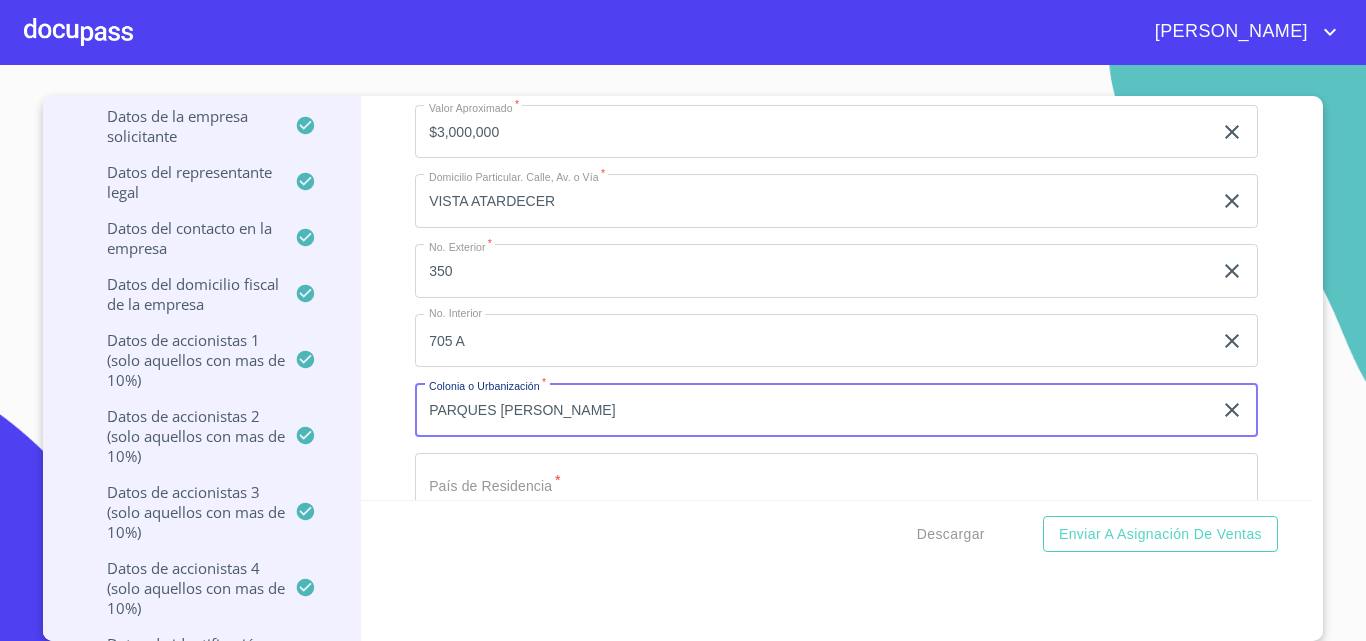 type on "PARQUES [PERSON_NAME]" 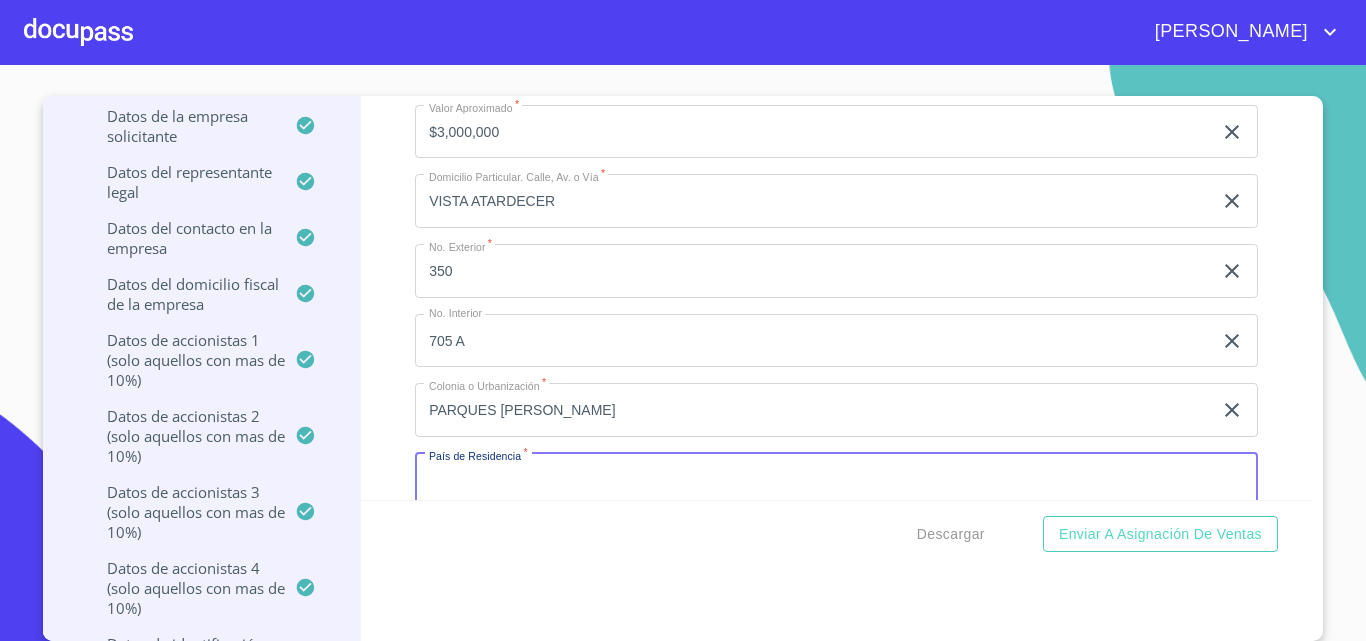 scroll, scrollTop: 21260, scrollLeft: 0, axis: vertical 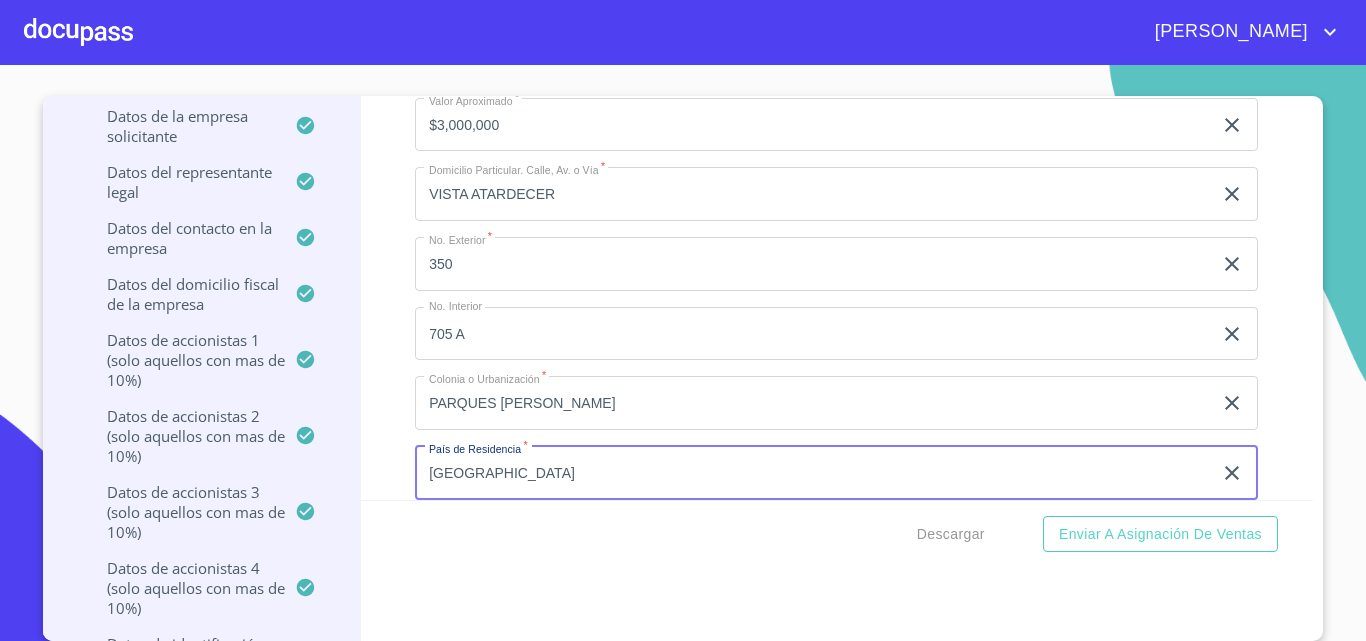 type on "[GEOGRAPHIC_DATA]" 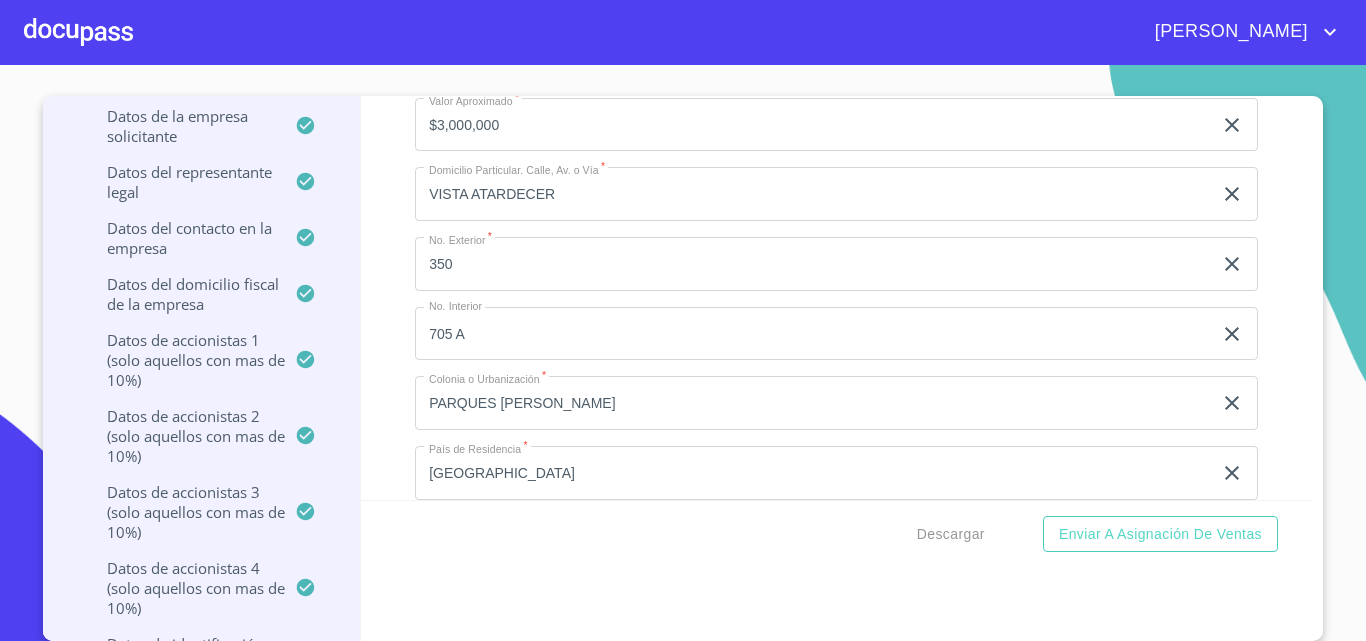 scroll, scrollTop: 21505, scrollLeft: 0, axis: vertical 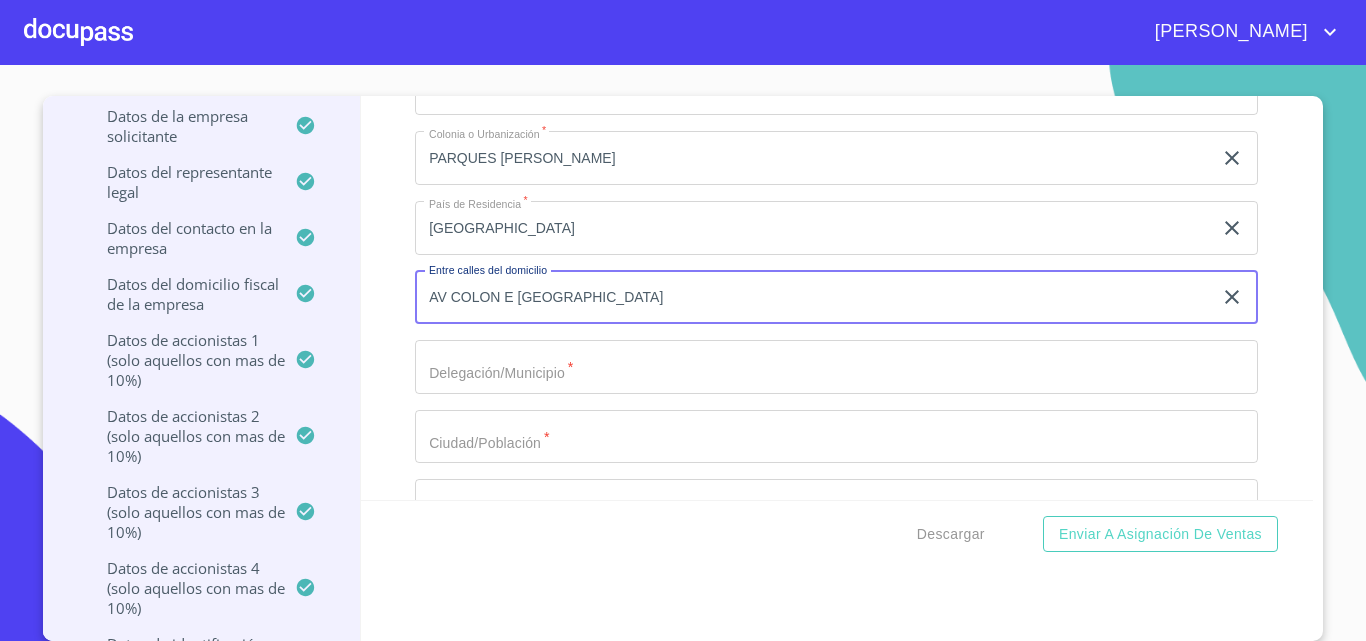 type on "AV COLON E [GEOGRAPHIC_DATA]" 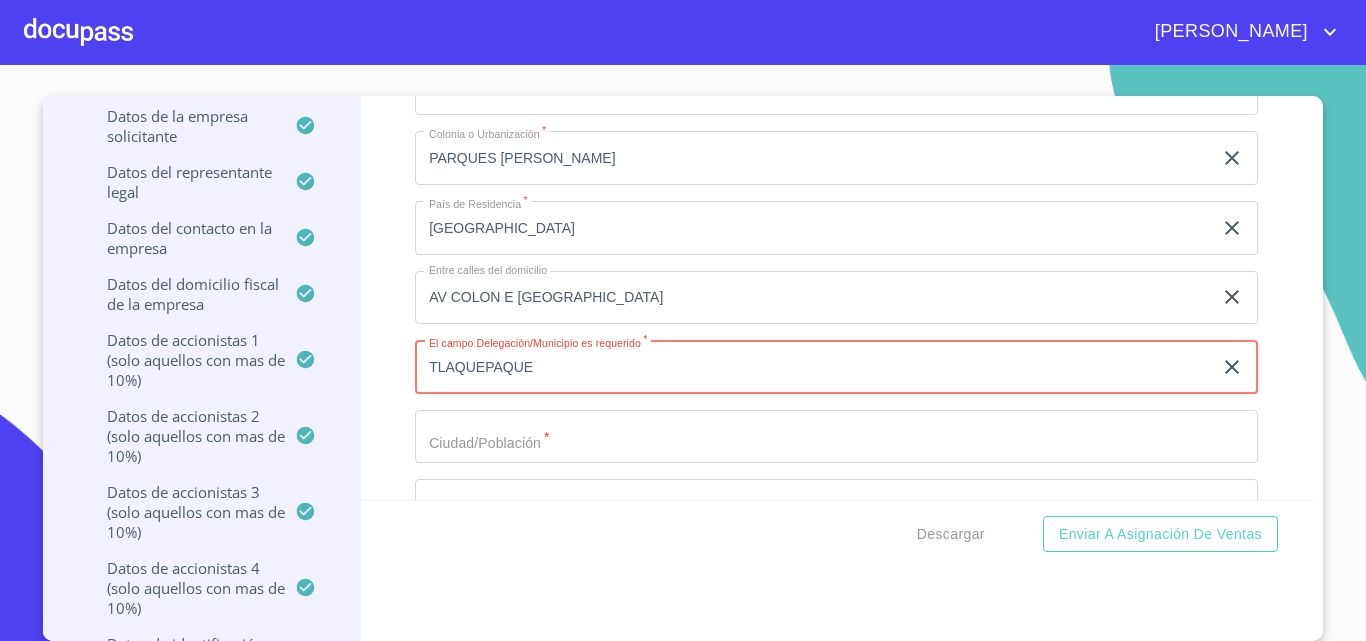 type on "TLAQUEPAQUE" 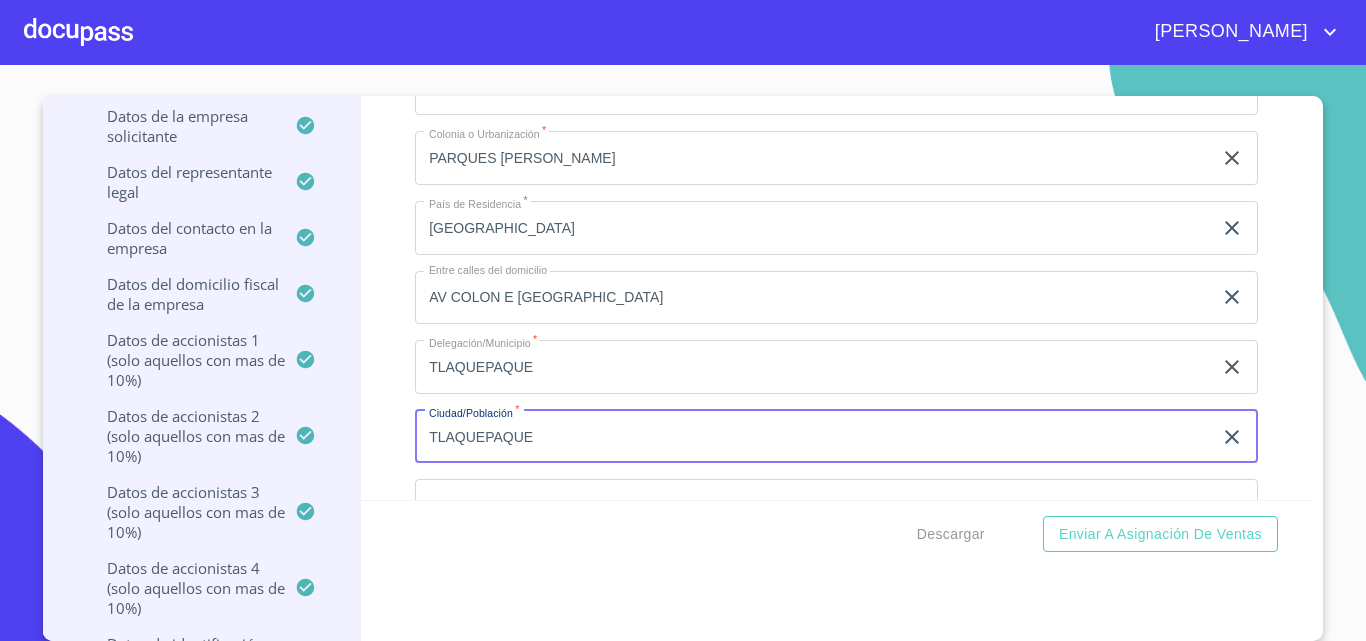 type on "TLAQUEPAQUE" 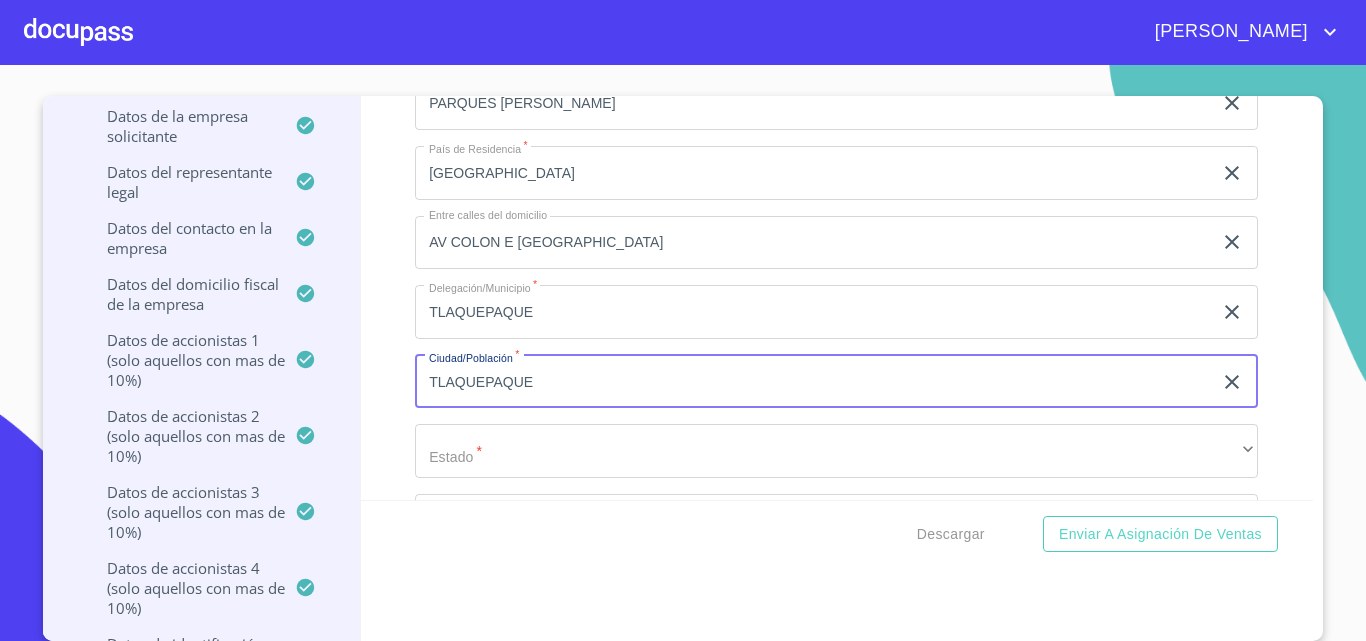 scroll, scrollTop: 21605, scrollLeft: 0, axis: vertical 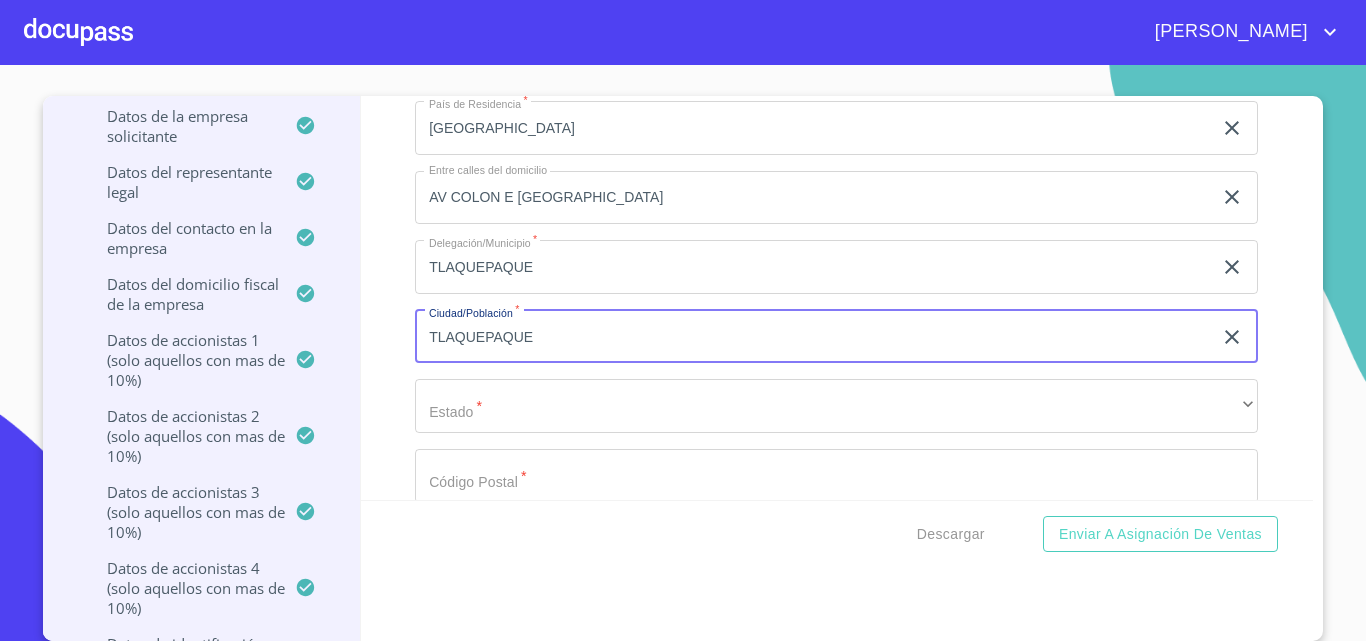 click on "Información del Client (PM crédito)   Documentos Documento de identificación representante legal.   * INE ​ Identificación Oficial Representante Legal * Identificación Oficial Representante Legal 0529fba0-73ff-48c1-b... 1  /  1 100 % Identificación Oficial Representante Legal Identificación Oficial Representante Legal Comprobante de Domicilio Empresa * Comprobante de Domicilio Empresa deba22e4-cd69-4e98-b... 1  /  12 100 % ESTADO DE CUENTA PERIODO:   [DATE][PERSON_NAME] AL [DATE][PERSON_NAME] DIAS DEL PERIODO:   30 NUMERO DE CLIENTE:   043073832 R.F.C.   FKF210121559 FLORISTERIA KFIAT SA DE CV   BANCO DEL BAJIO S.A., INSTITUCION DE BANCA MULTIPLE. [STREET_ADDRESS][PERSON_NAME]   EJECUTIVO: [PERSON_NAME] [PERSON_NAME] DE [GEOGRAPHIC_DATA][PERSON_NAME]:   CHAPALITA 333-1210212 [GEOGRAPHIC_DATA]([GEOGRAPHIC_DATA]), [GEOGRAPHIC_DATA].   AV. [PERSON_NAME] 2070 CHAPALITA C.P. 44950   ZAPOPAN, [GEOGRAPHIC_DATA] C.P. 45040 CONTINUA EN LA SIGUIENTE PAGINA   PAGINA 1 DE 12 PRODUCTOS DE VISTA CUENTA   CUENTA CONECTA BANBAJIO 0430738320201 CLABE INTERBANCARIA" at bounding box center [837, 298] 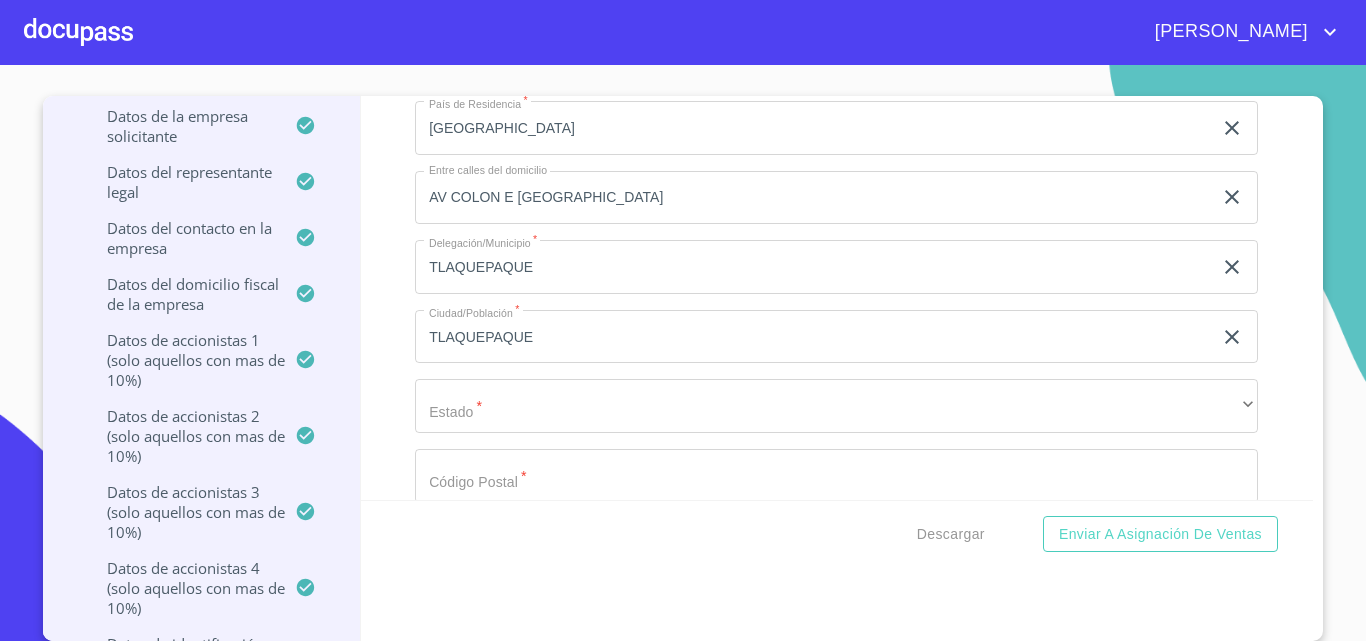 scroll, scrollTop: 21705, scrollLeft: 0, axis: vertical 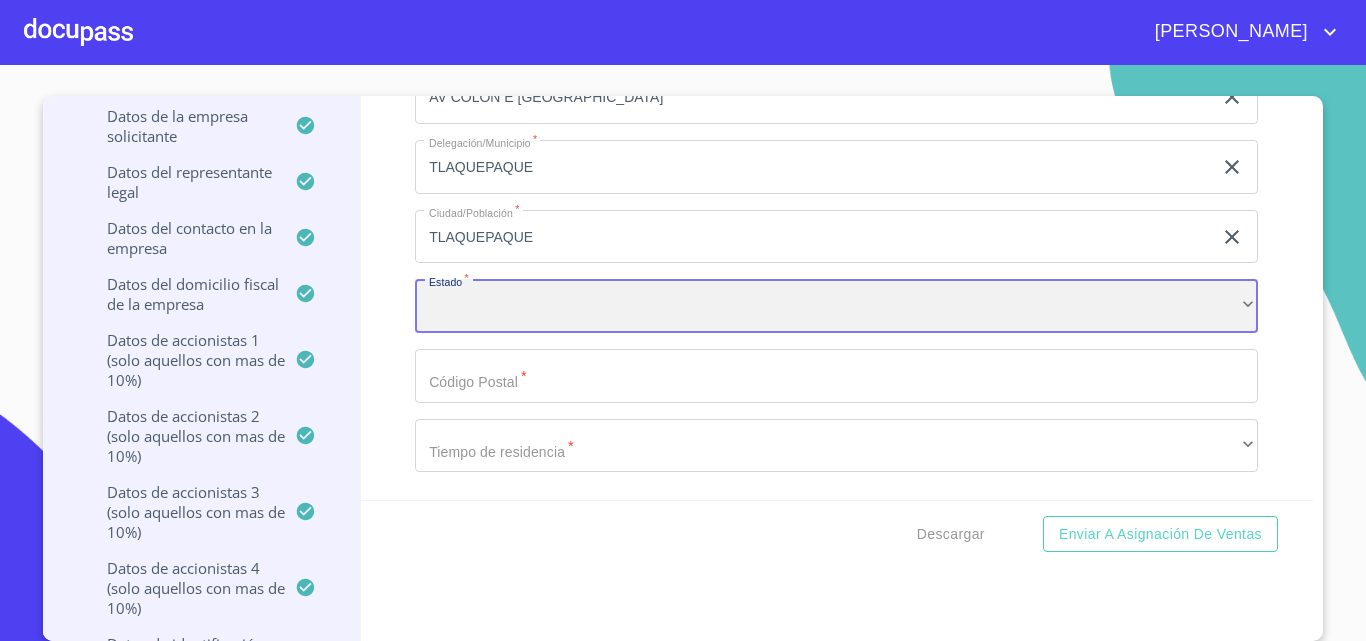click on "​" at bounding box center [836, 306] 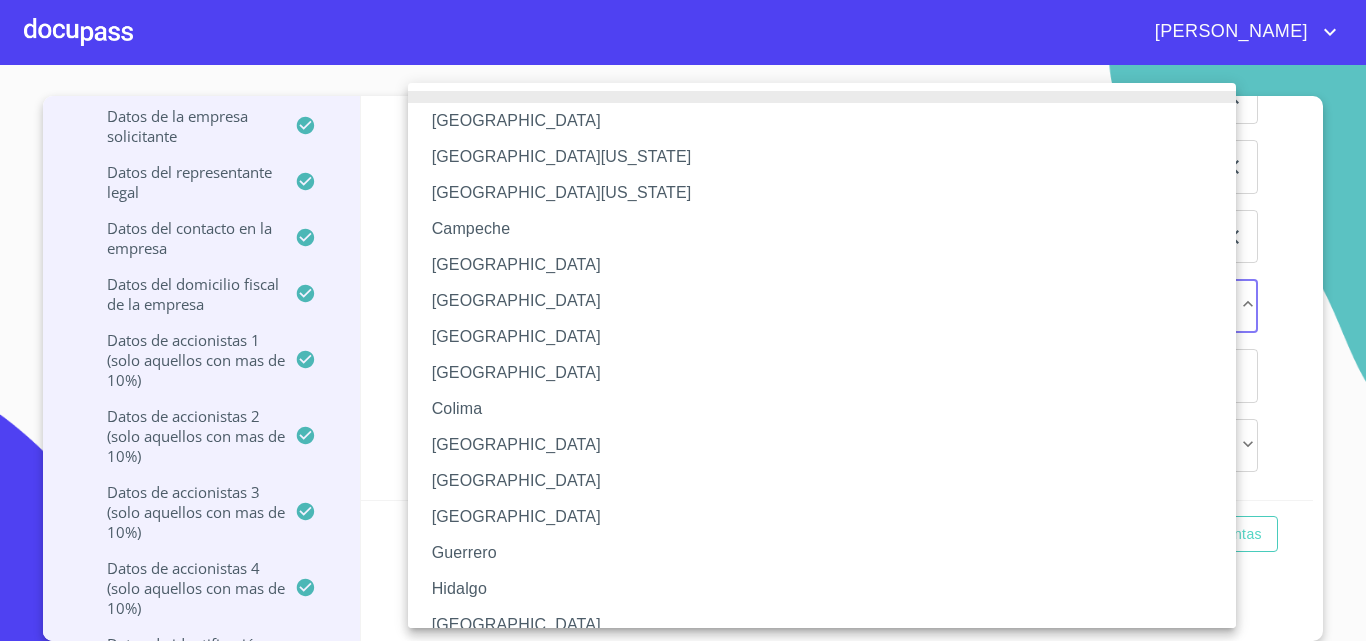 click on "[GEOGRAPHIC_DATA]" at bounding box center [829, 625] 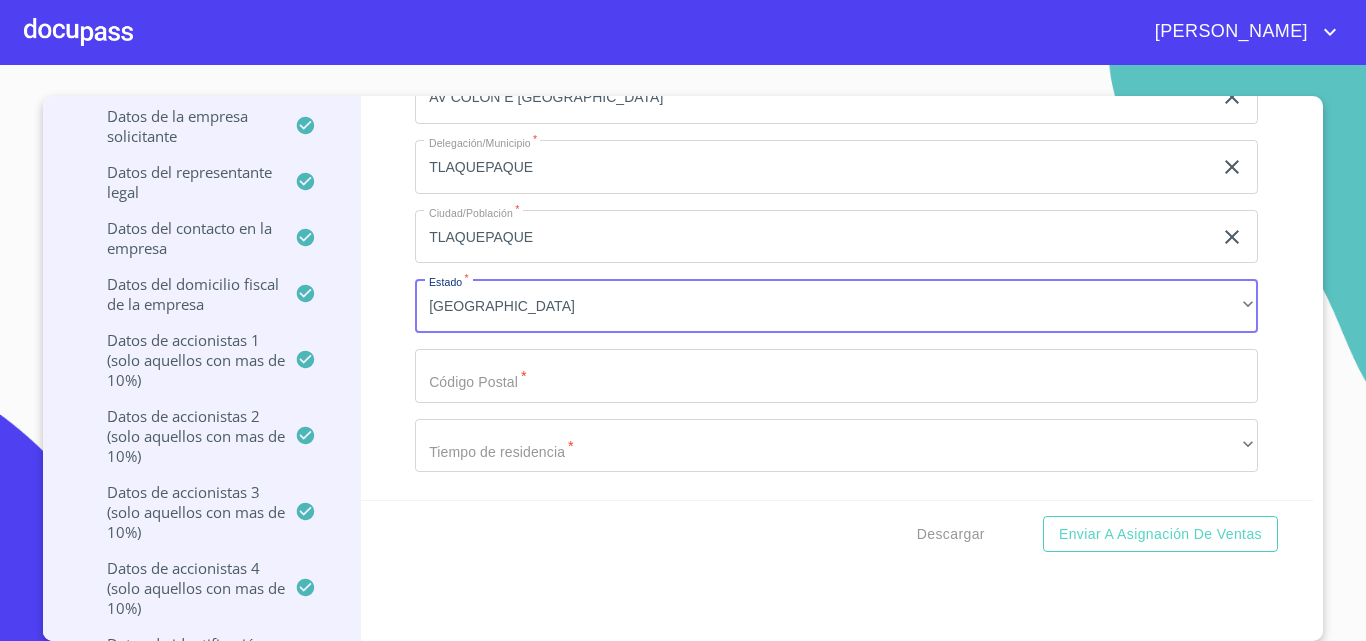 click on "[GEOGRAPHIC_DATA] [GEOGRAPHIC_DATA][US_STATE] [GEOGRAPHIC_DATA][US_STATE] [GEOGRAPHIC_DATA] [GEOGRAPHIC_DATA] [GEOGRAPHIC_DATA] [GEOGRAPHIC_DATA] [GEOGRAPHIC_DATA] [GEOGRAPHIC_DATA] [GEOGRAPHIC_DATA] [GEOGRAPHIC_DATA] [GEOGRAPHIC_DATA] [GEOGRAPHIC_DATA] [GEOGRAPHIC_DATA] [GEOGRAPHIC_DATA] [GEOGRAPHIC_DATA] [GEOGRAPHIC_DATA] [GEOGRAPHIC_DATA] [GEOGRAPHIC_DATA] [GEOGRAPHIC_DATA] [GEOGRAPHIC_DATA] [GEOGRAPHIC_DATA] [GEOGRAPHIC_DATA] [PERSON_NAME][GEOGRAPHIC_DATA] [GEOGRAPHIC_DATA][PERSON_NAME] [GEOGRAPHIC_DATA] [GEOGRAPHIC_DATA] [GEOGRAPHIC_DATA] [GEOGRAPHIC_DATA] [GEOGRAPHIC_DATA] [GEOGRAPHIC_DATA] [GEOGRAPHIC_DATA] [GEOGRAPHIC_DATA]" at bounding box center [683, 320] 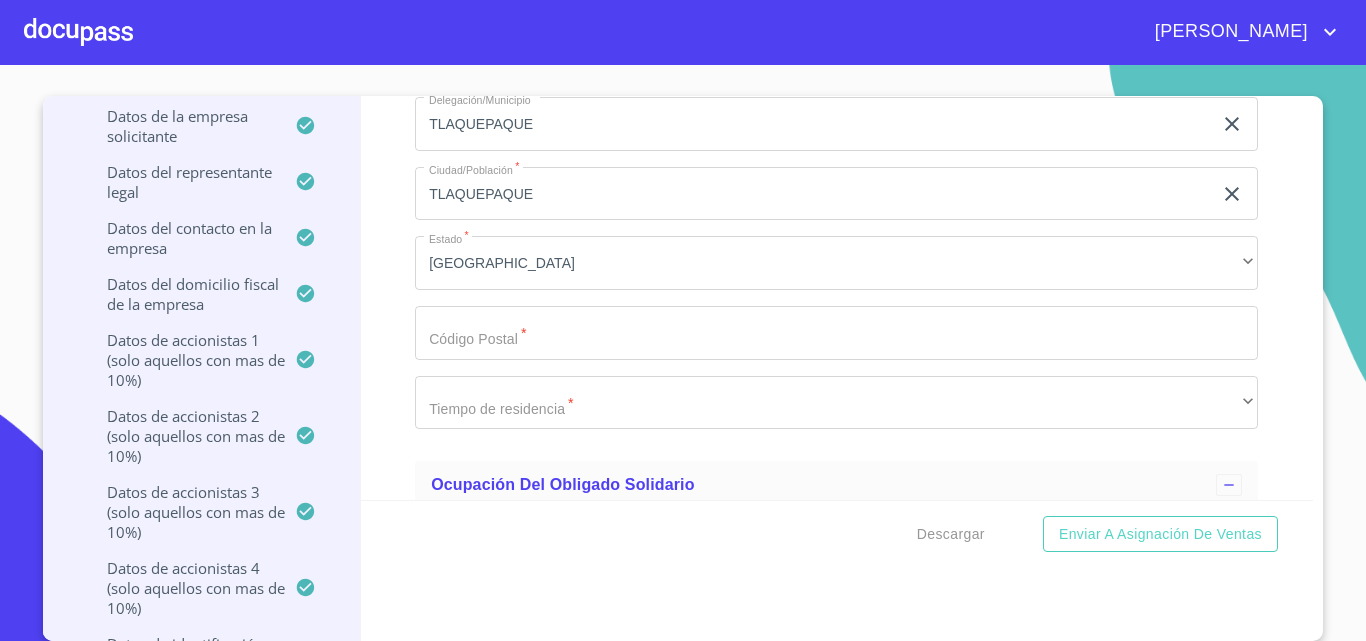 scroll, scrollTop: 21705, scrollLeft: 0, axis: vertical 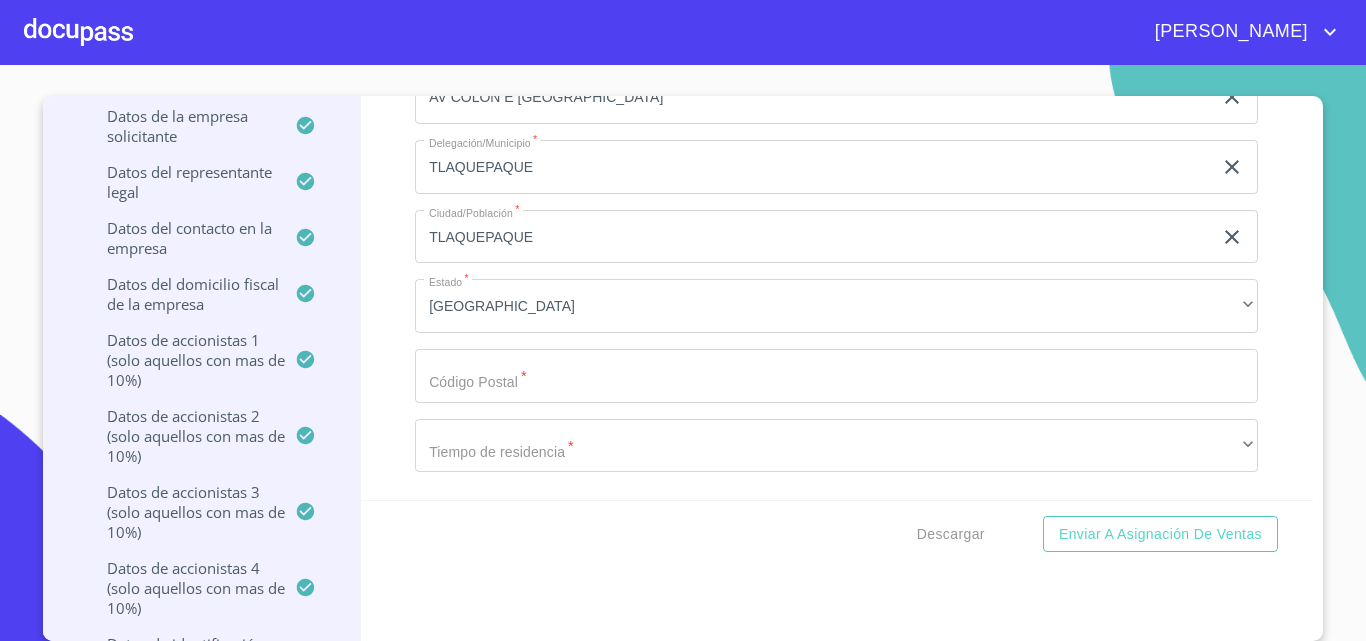 click on "Documento de identificación representante legal.   *" at bounding box center [813, -9128] 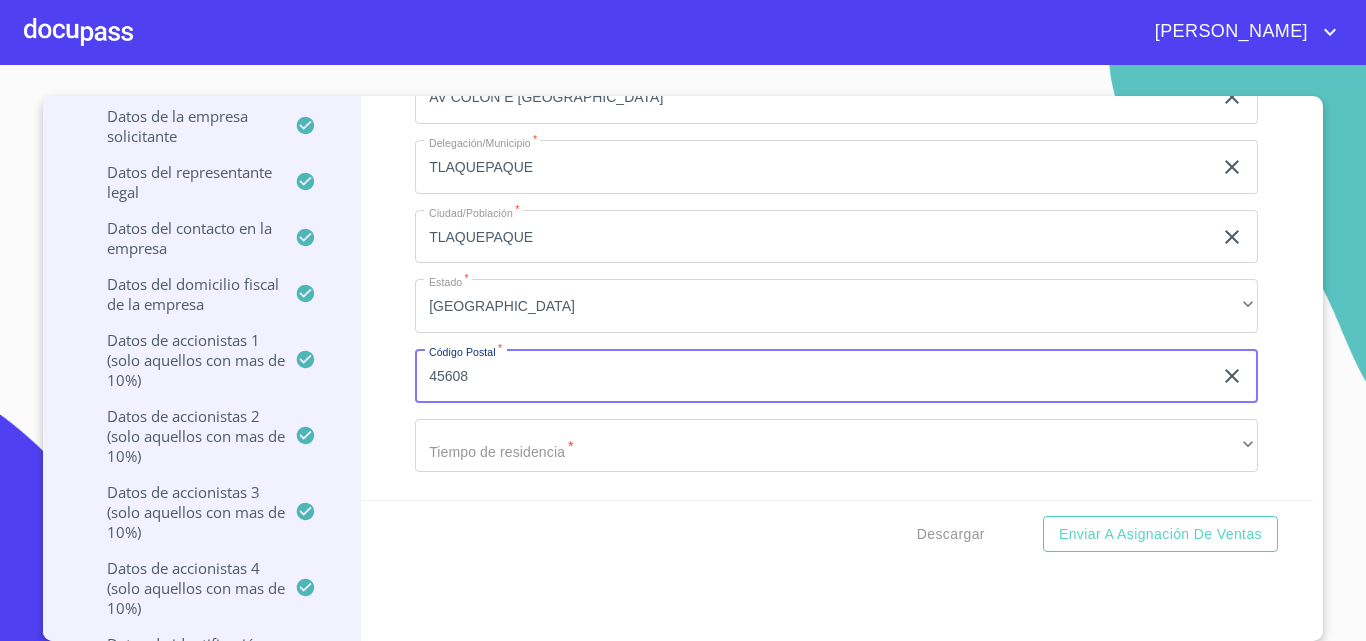 type on "45608" 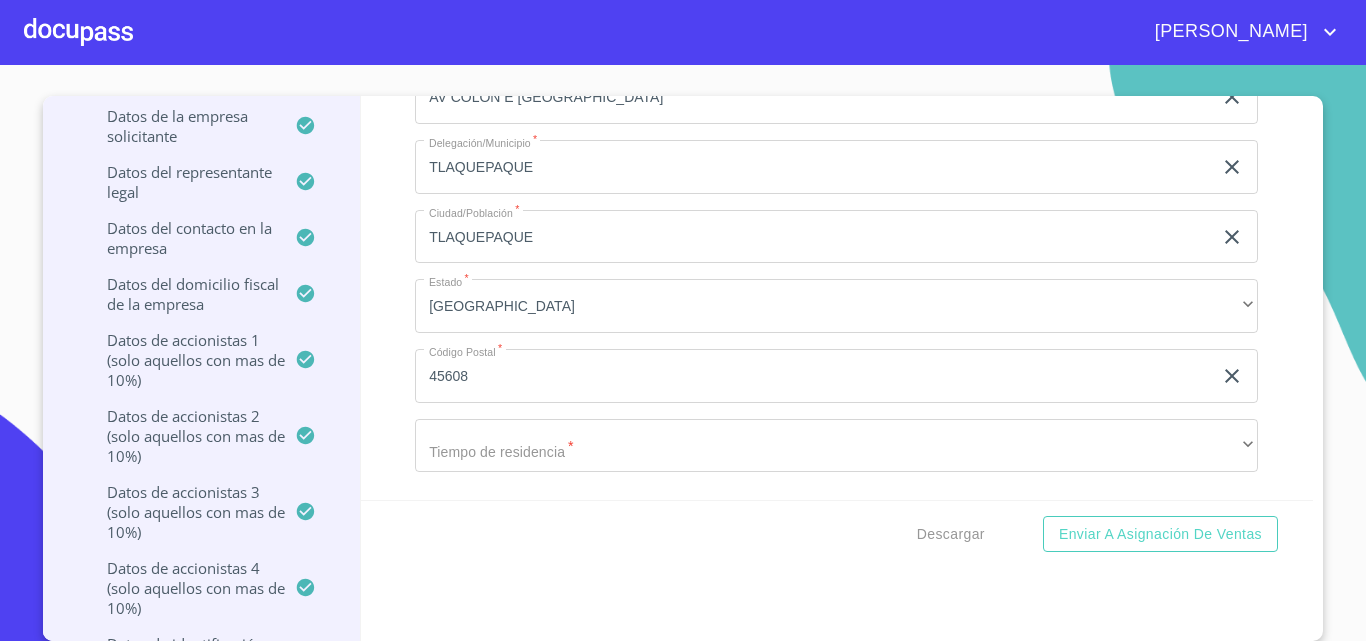 scroll, scrollTop: 21805, scrollLeft: 0, axis: vertical 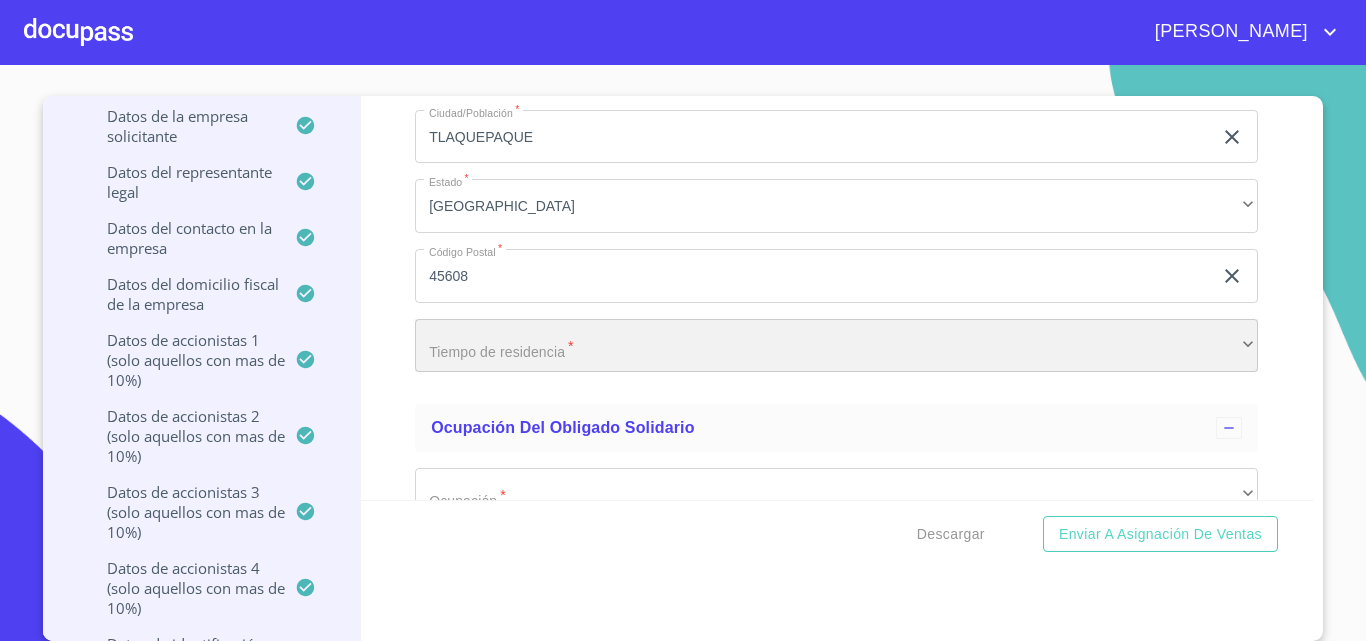 click on "​" at bounding box center [836, 346] 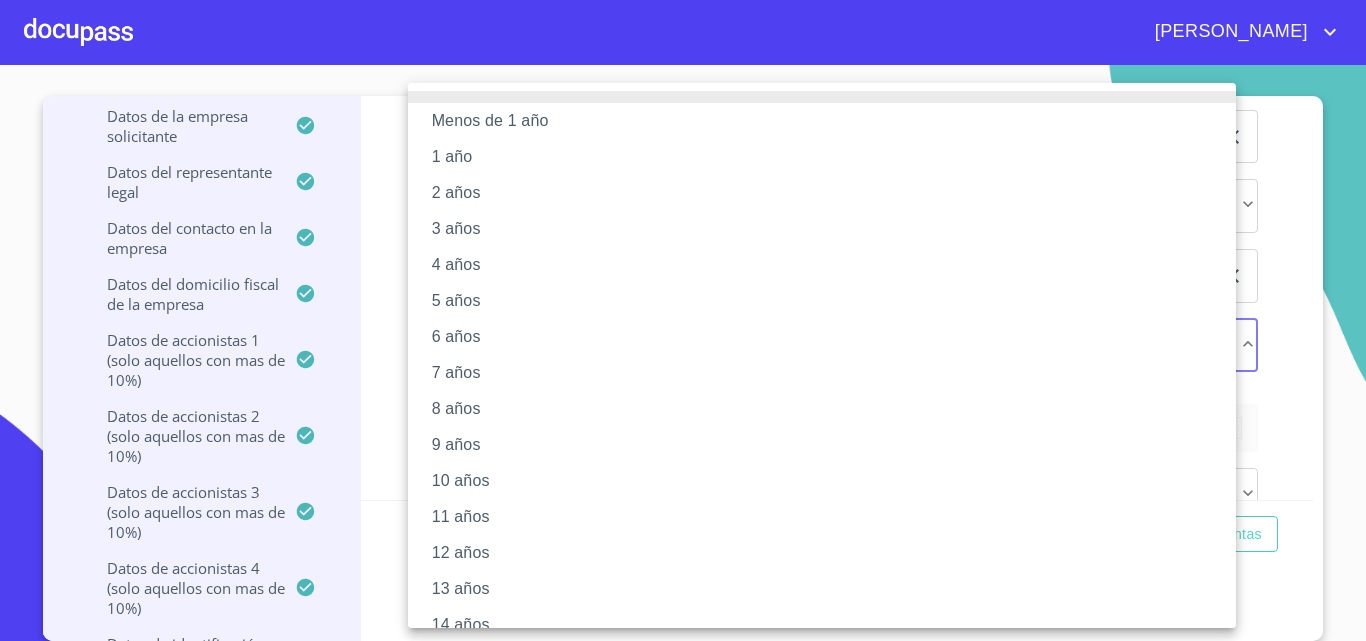 click on "3 años" at bounding box center [829, 229] 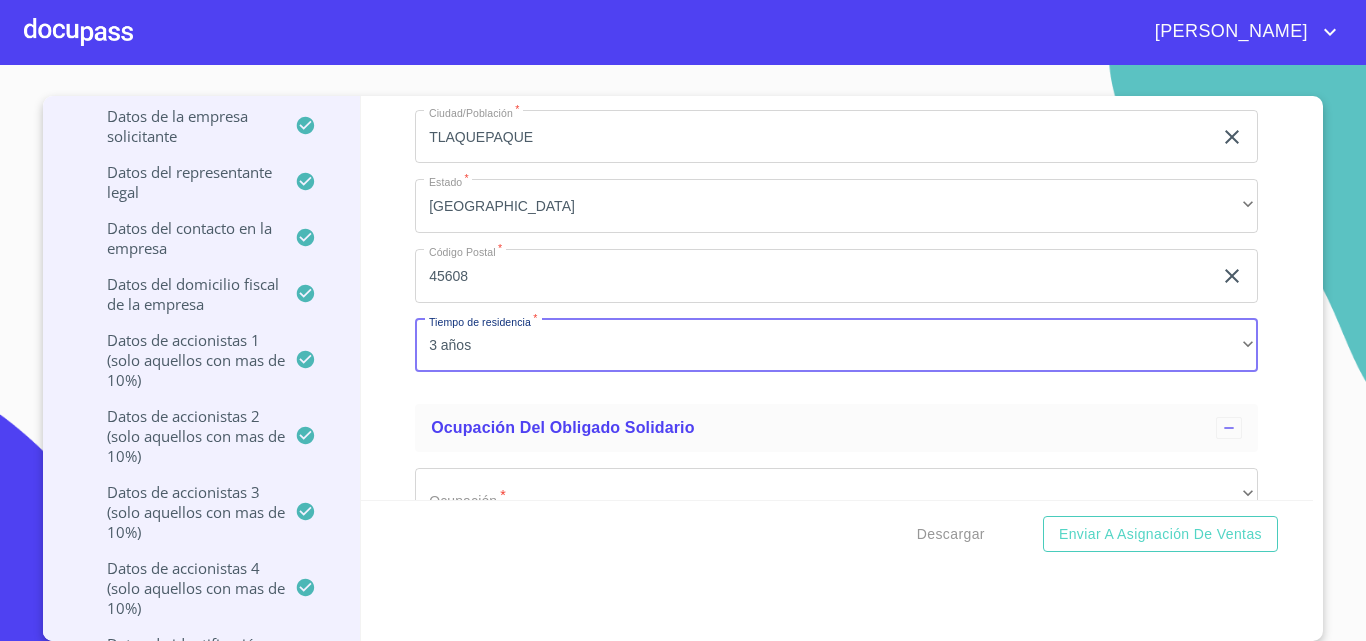 click on "Menos de 1 año 1 año 2 años 3 años 4 años 5 años 6 años 7 años 8 años 9 años 10 años 11 años 12 años 13 años 14 años 15 años 16 años 17 años 18 años 19 años 20 años" at bounding box center [683, 320] 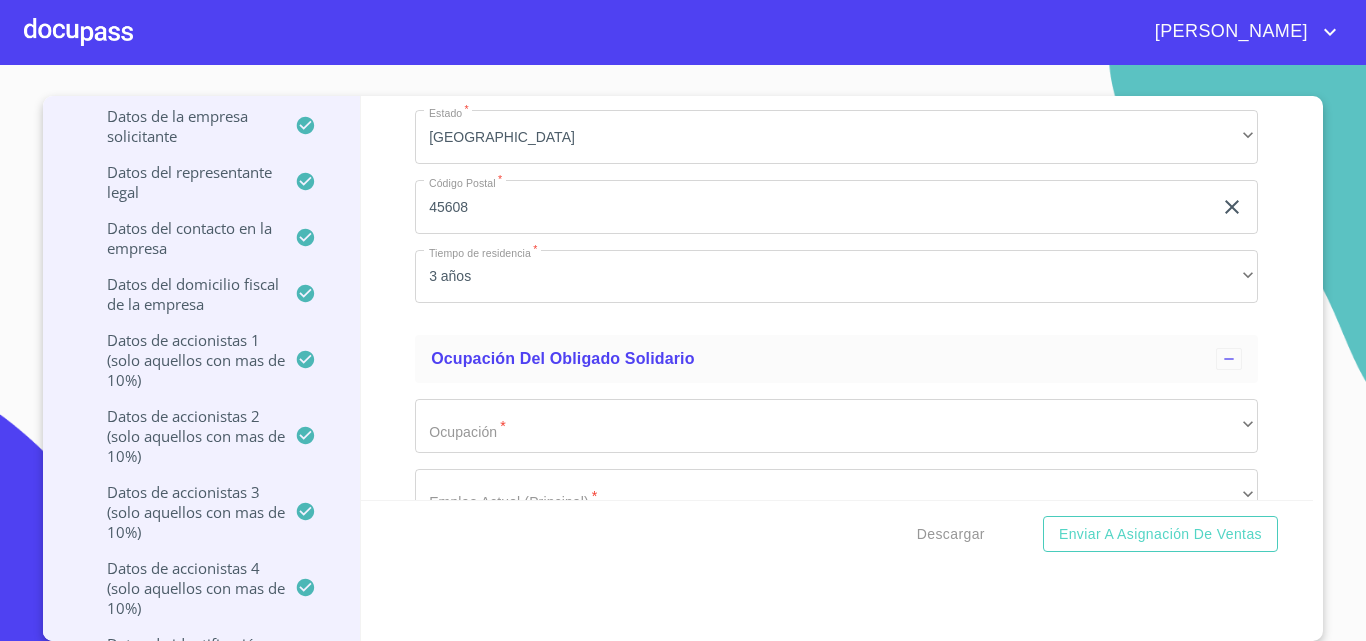scroll, scrollTop: 22005, scrollLeft: 0, axis: vertical 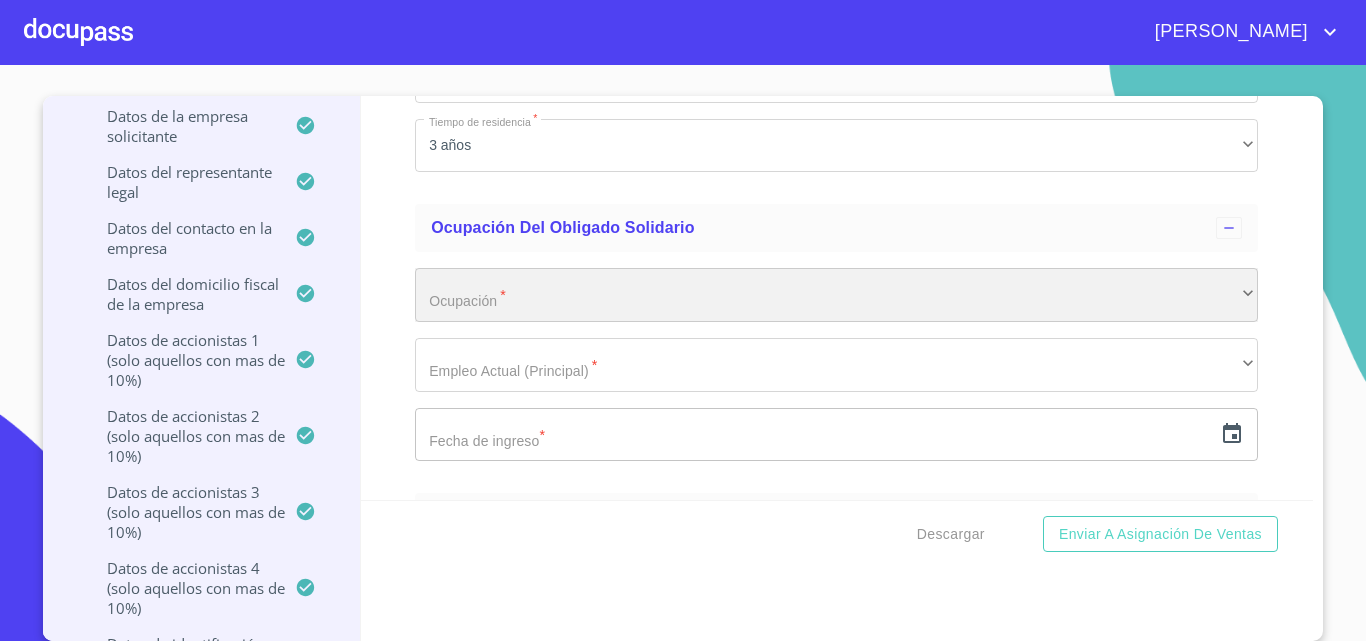 click on "​" at bounding box center [836, 295] 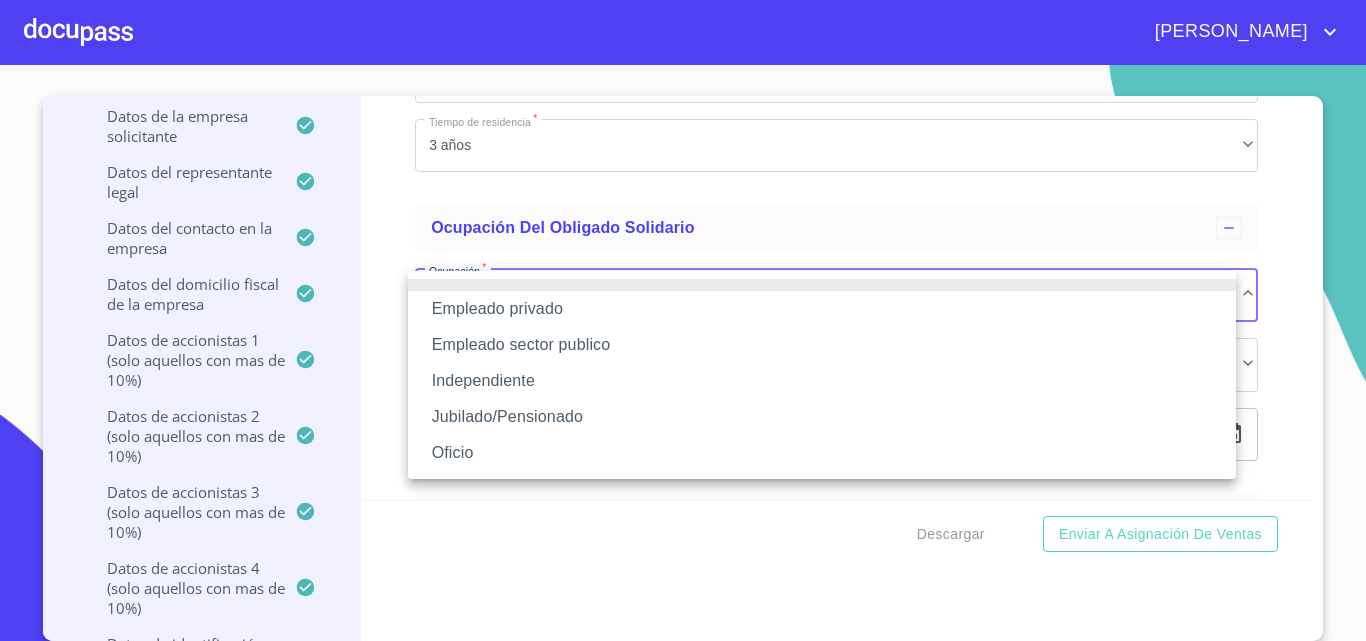 click on "Independiente" at bounding box center [822, 381] 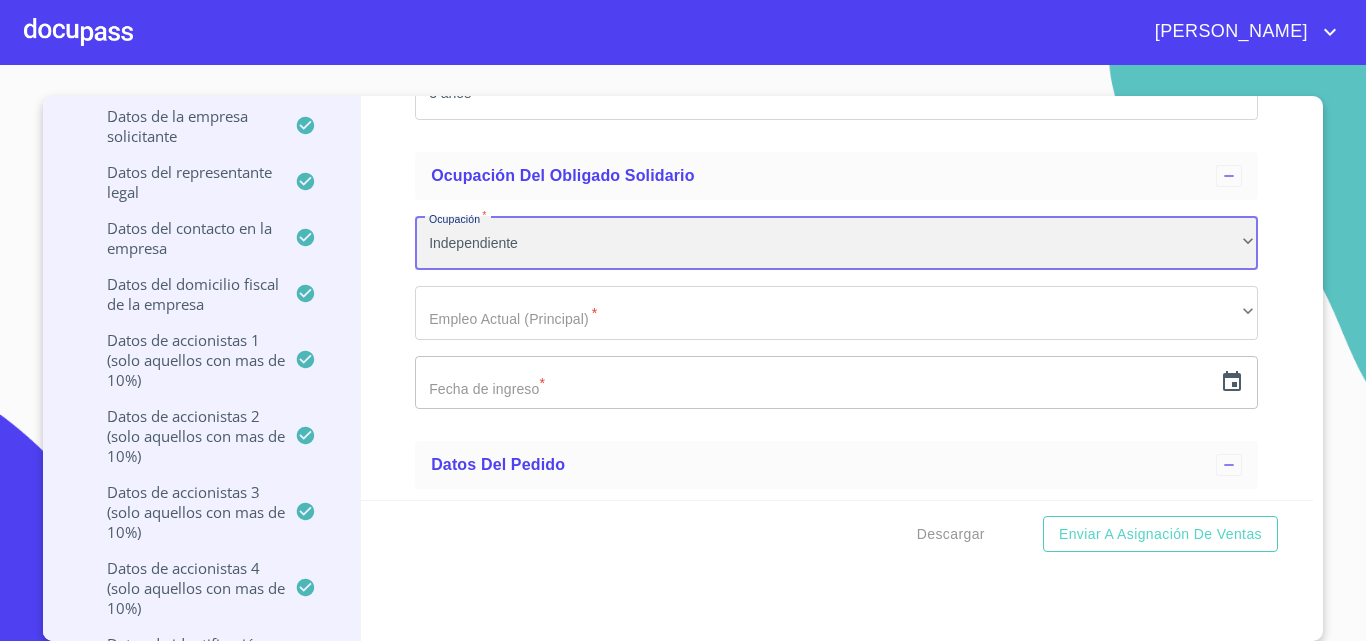 scroll, scrollTop: 22105, scrollLeft: 0, axis: vertical 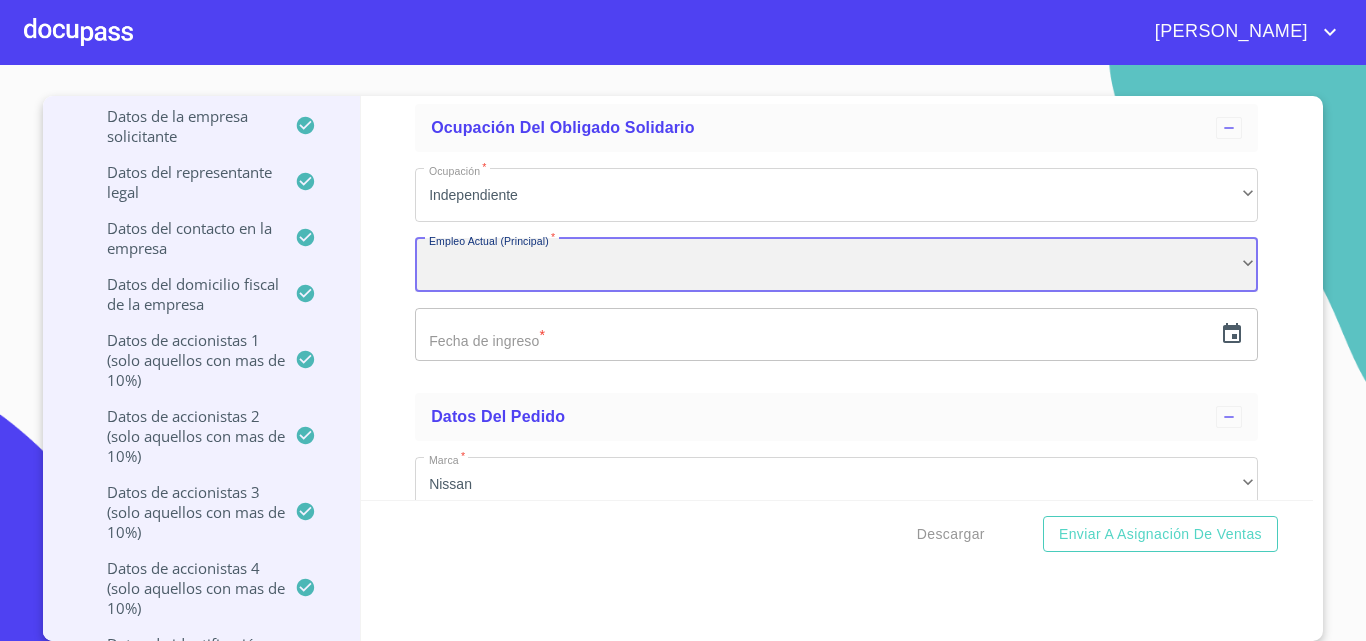click on "​" at bounding box center [836, 265] 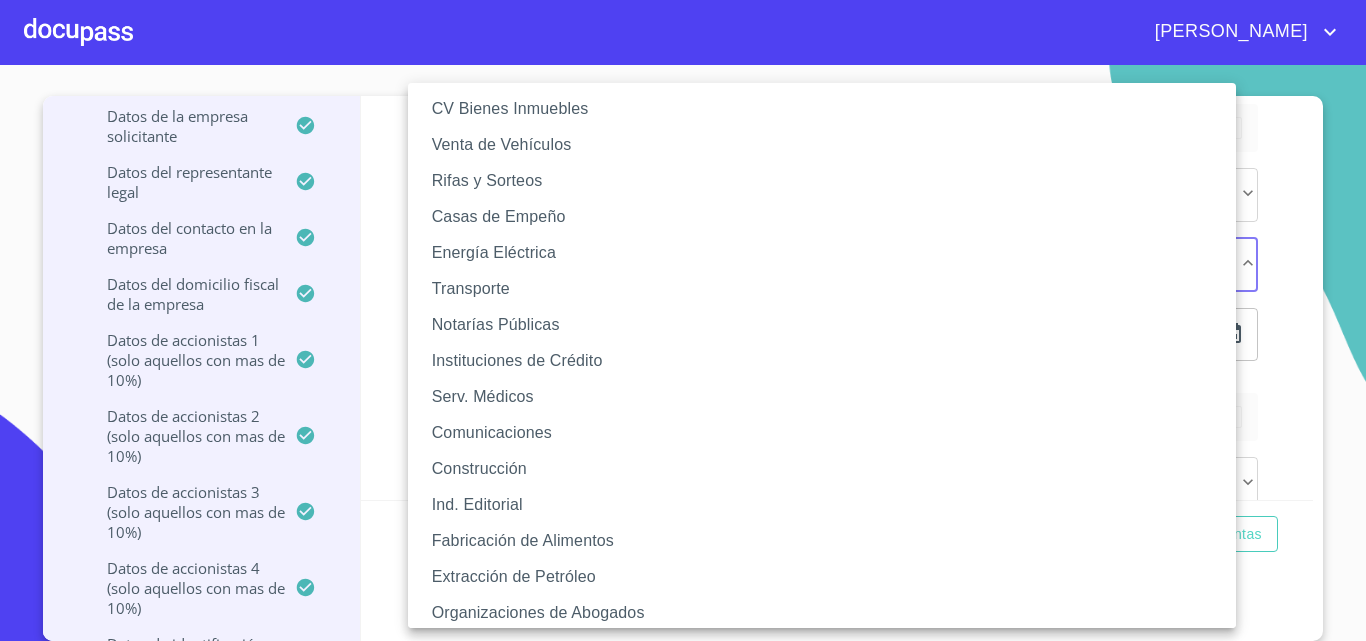 scroll, scrollTop: 311, scrollLeft: 0, axis: vertical 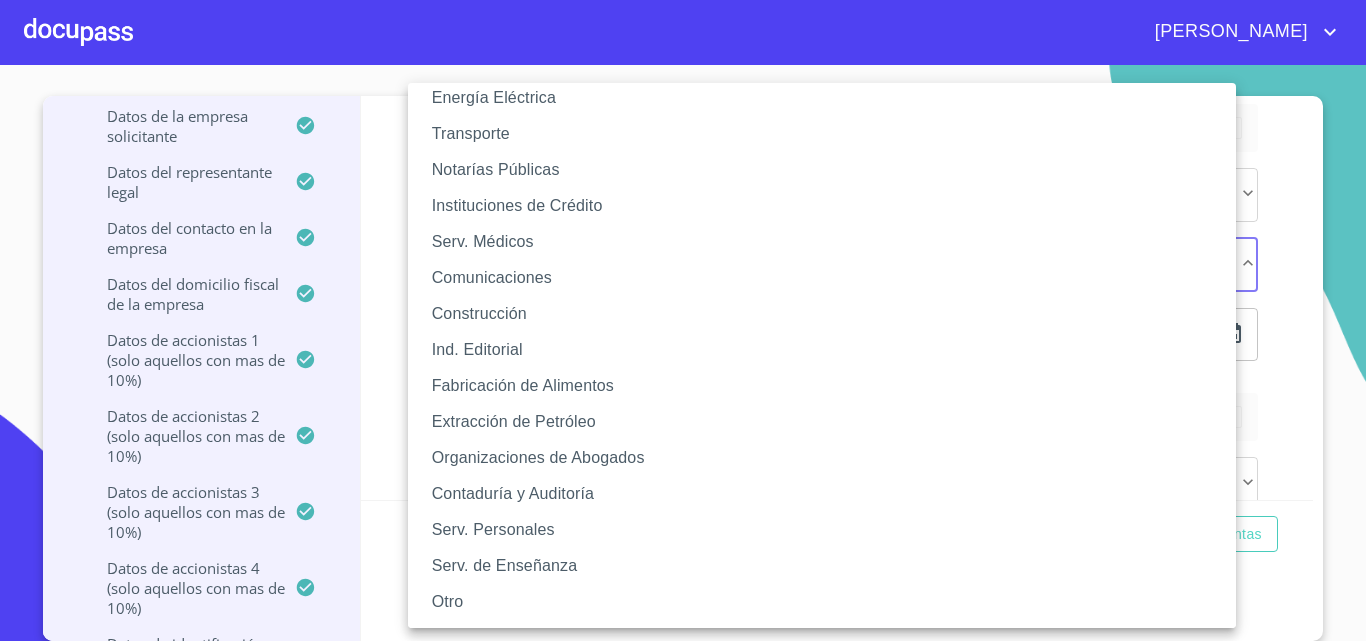 click on "Otro" at bounding box center (829, 602) 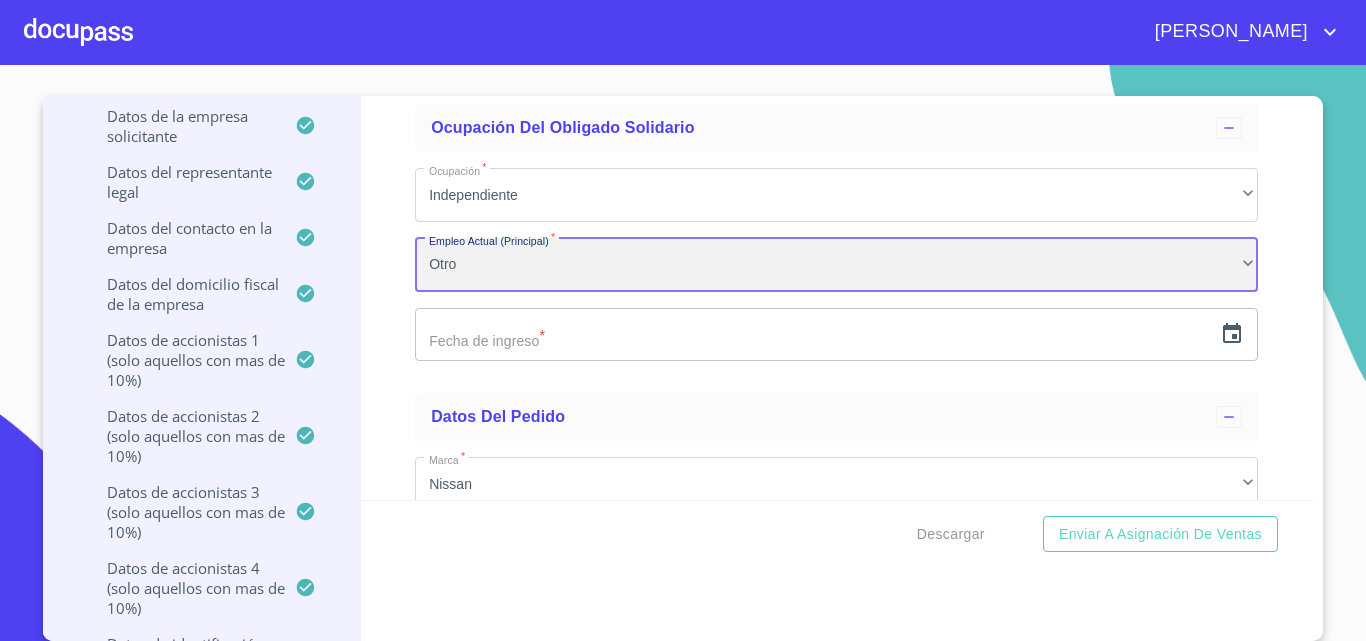 scroll, scrollTop: 310, scrollLeft: 0, axis: vertical 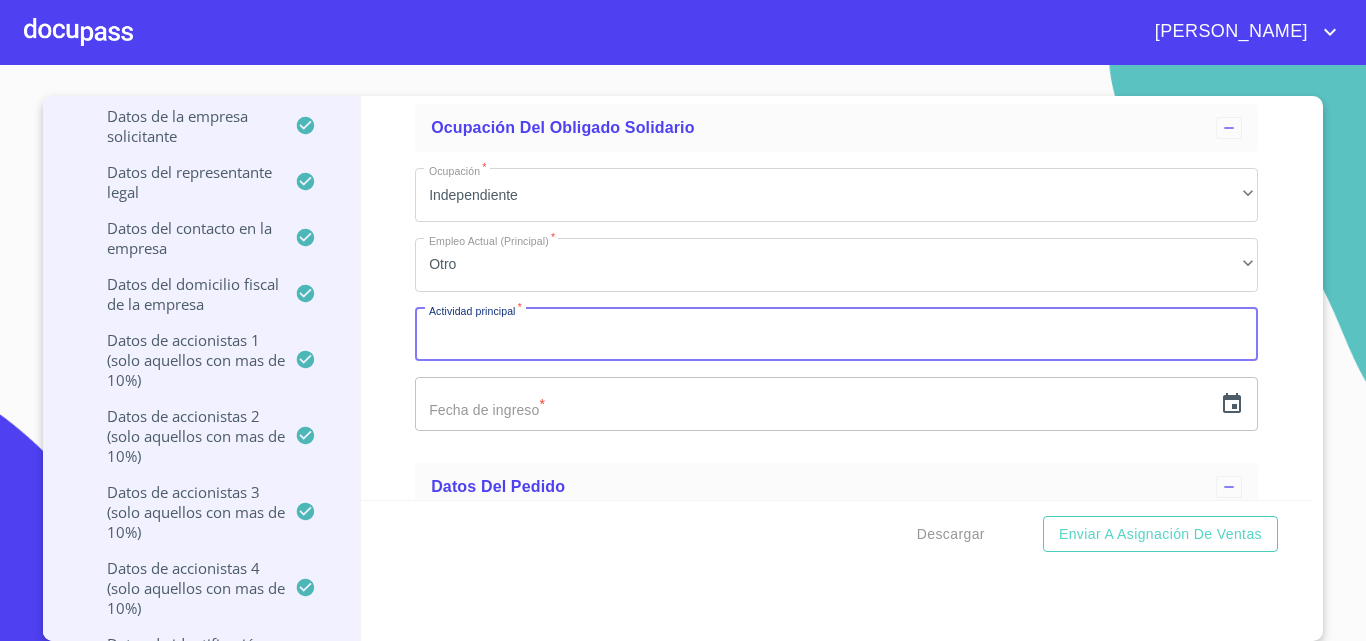 click on "Documento de identificación representante legal.   *" at bounding box center (836, 335) 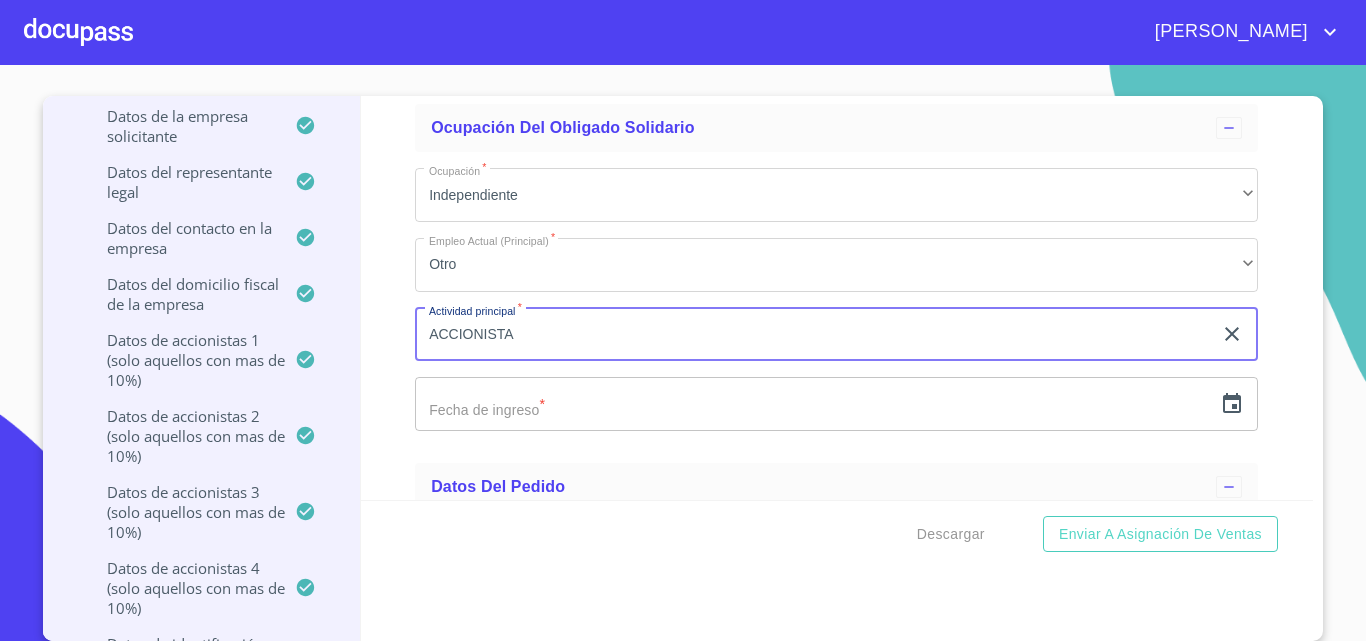 type on "ACCIONISTA" 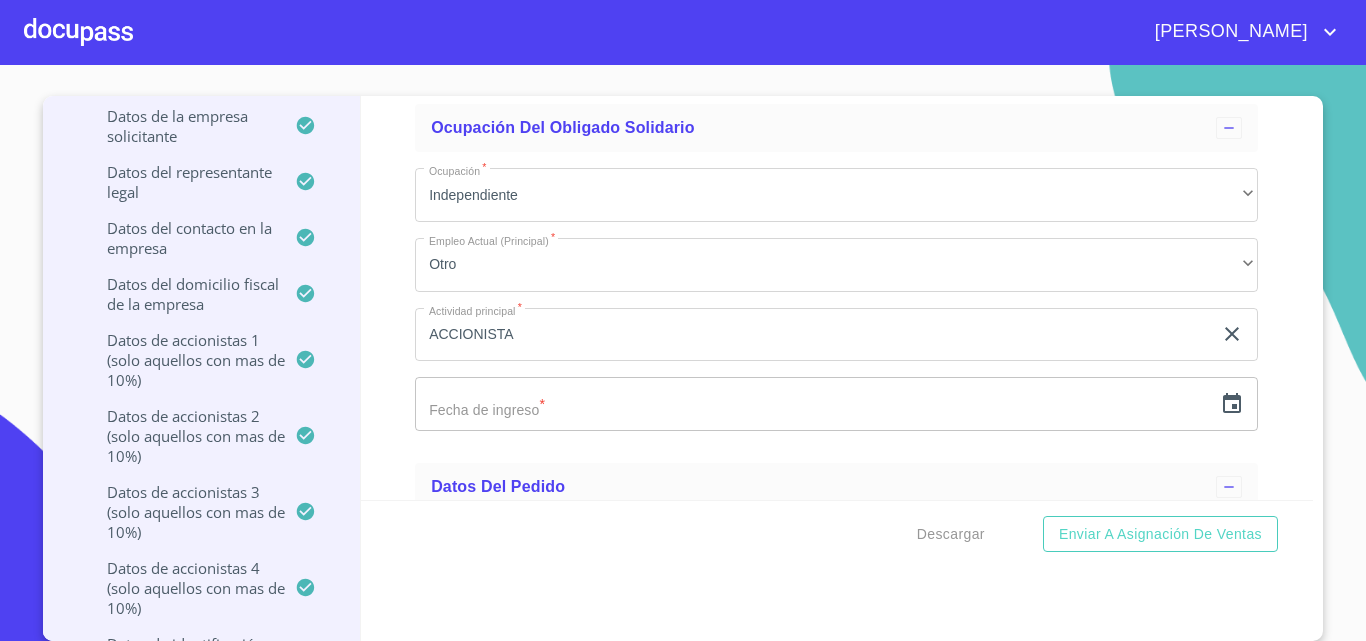 click 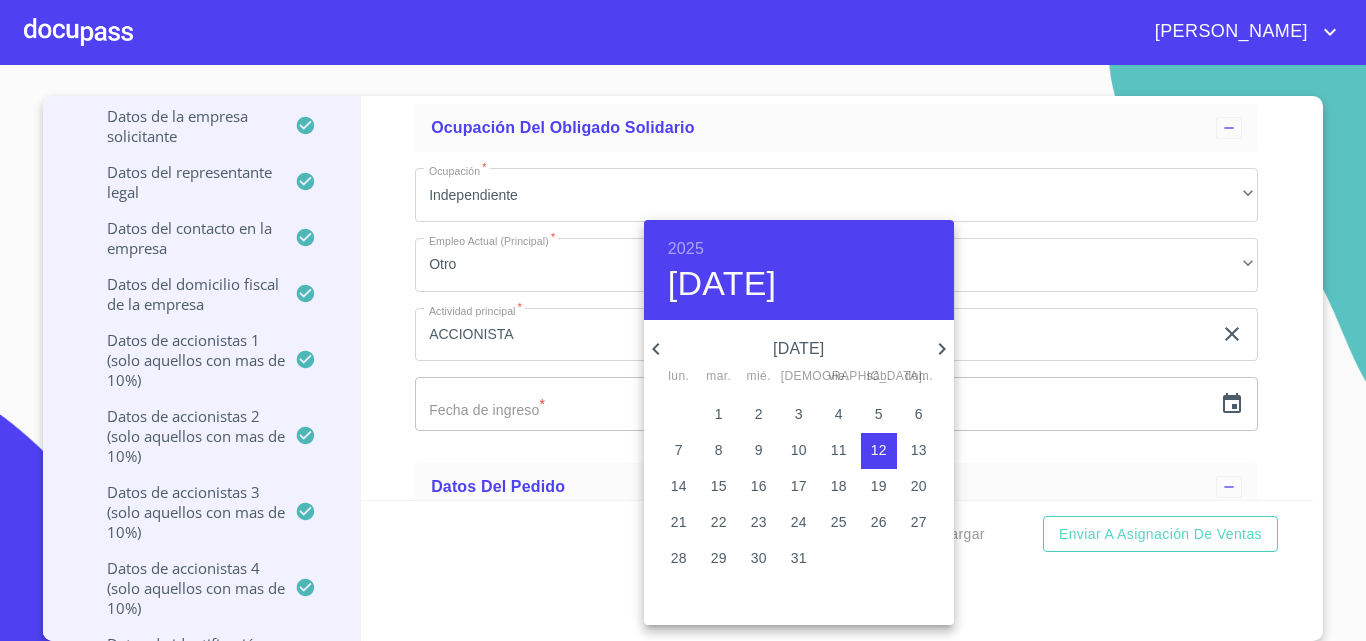 click on "2025" at bounding box center (686, 249) 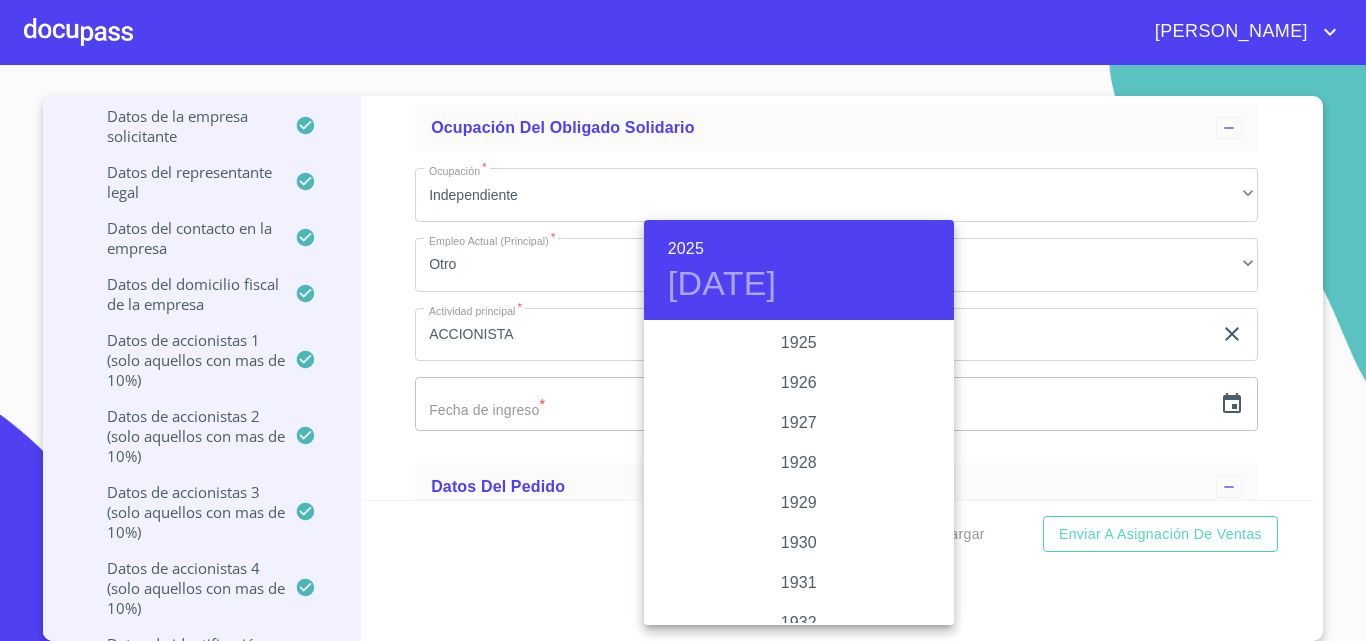 scroll, scrollTop: 3880, scrollLeft: 0, axis: vertical 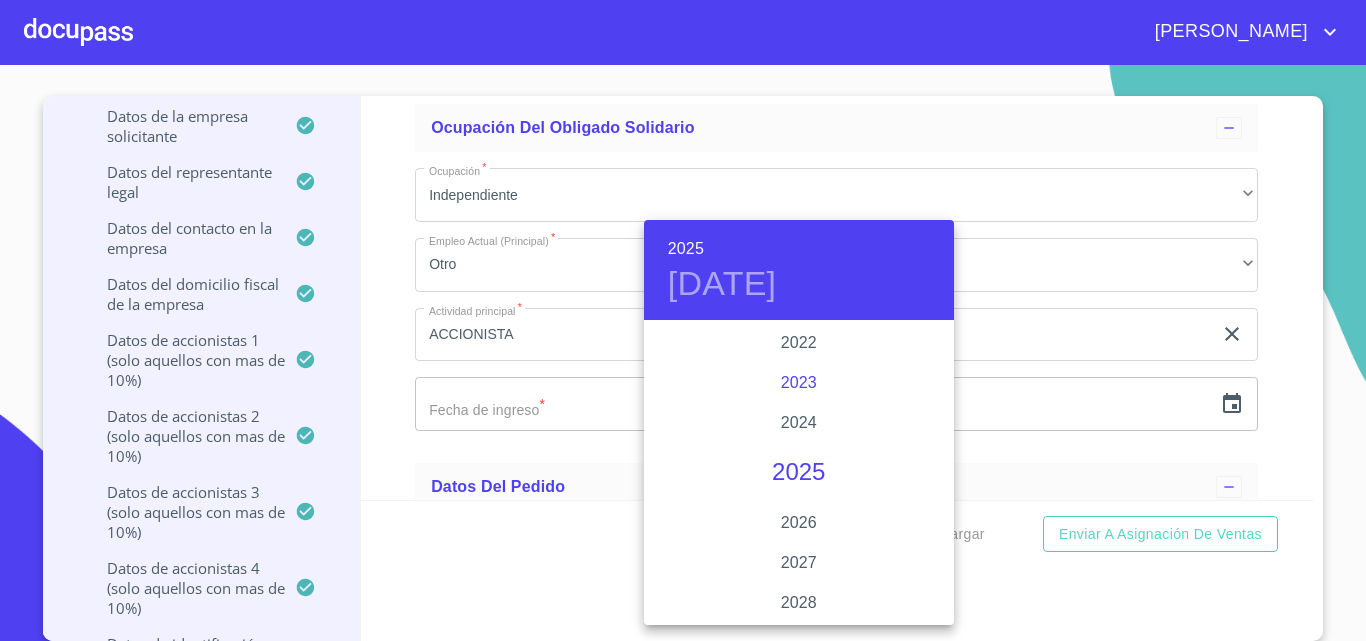 click on "2023" at bounding box center [799, 383] 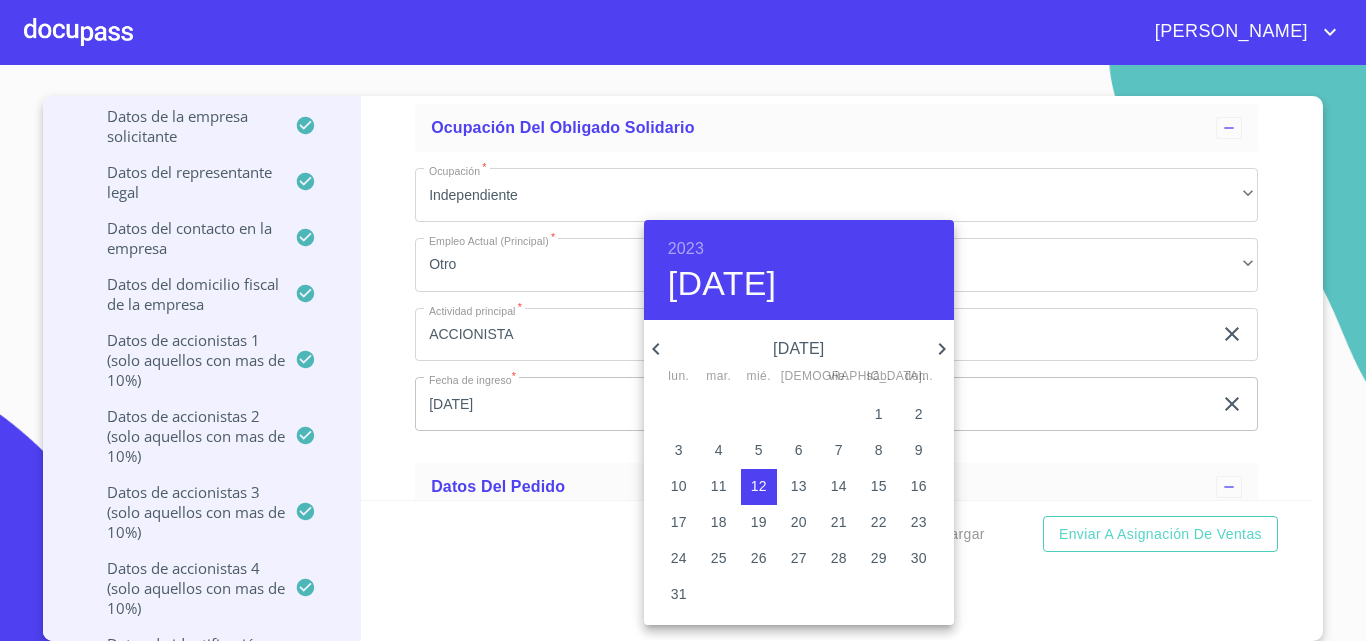 click 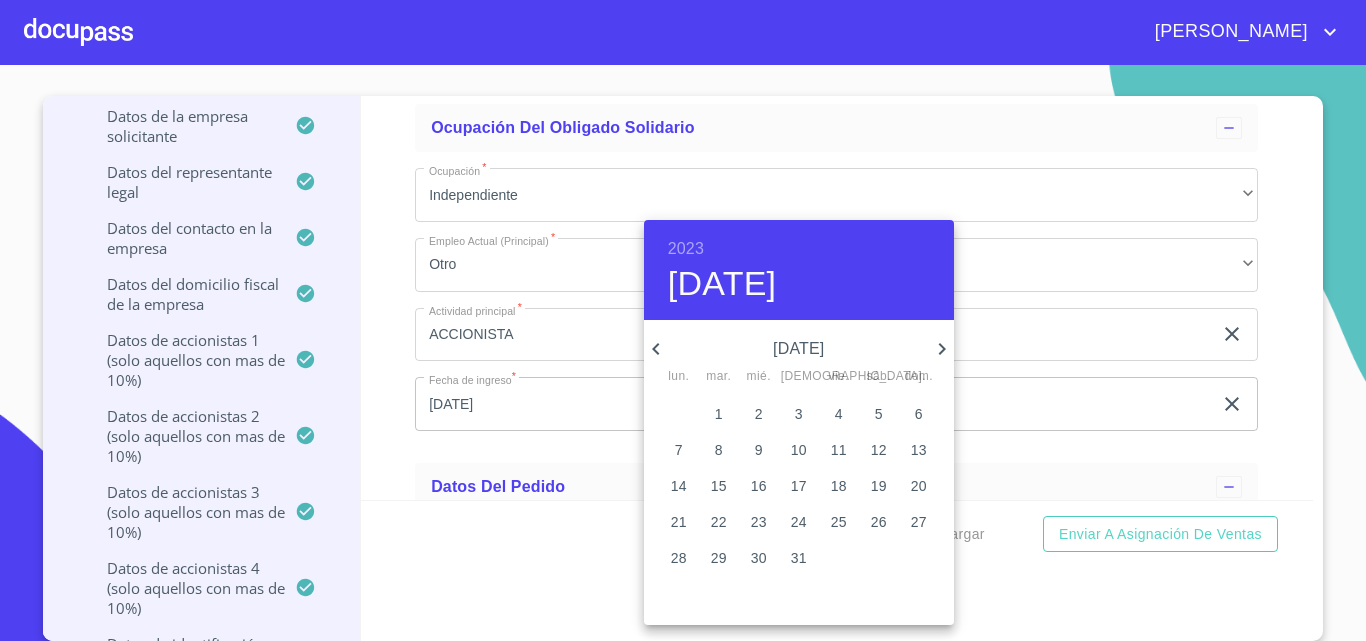 click 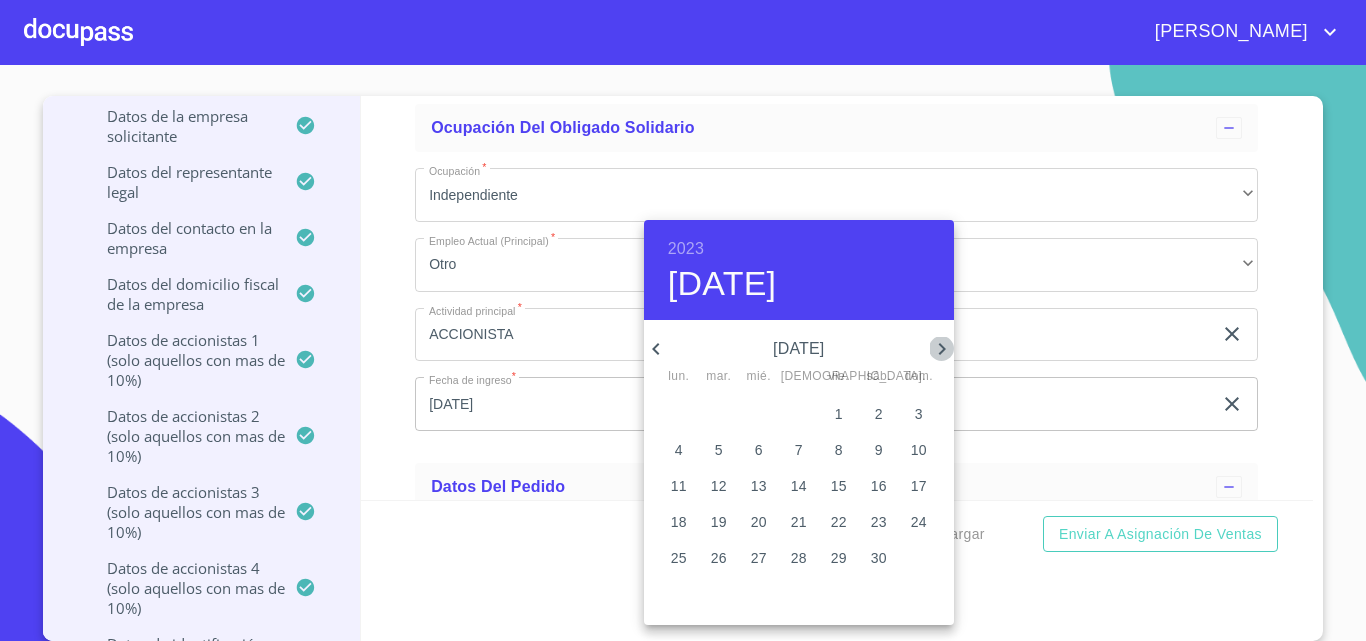 click 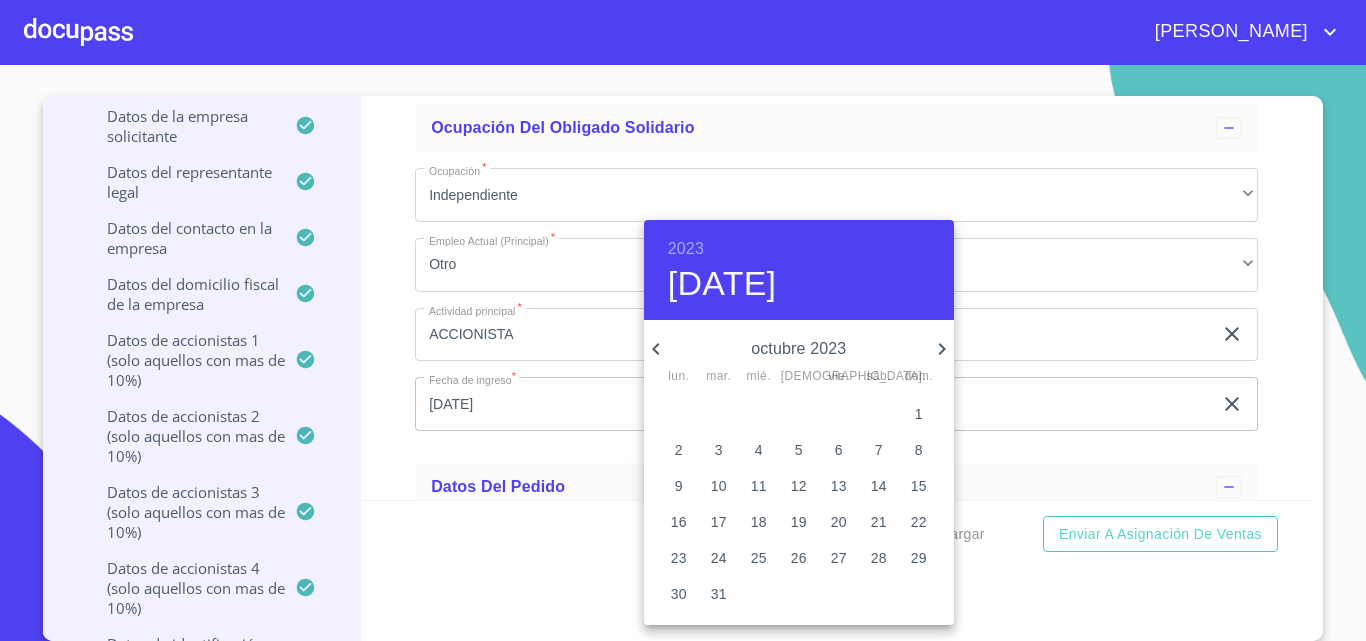 click on "11" at bounding box center (759, 486) 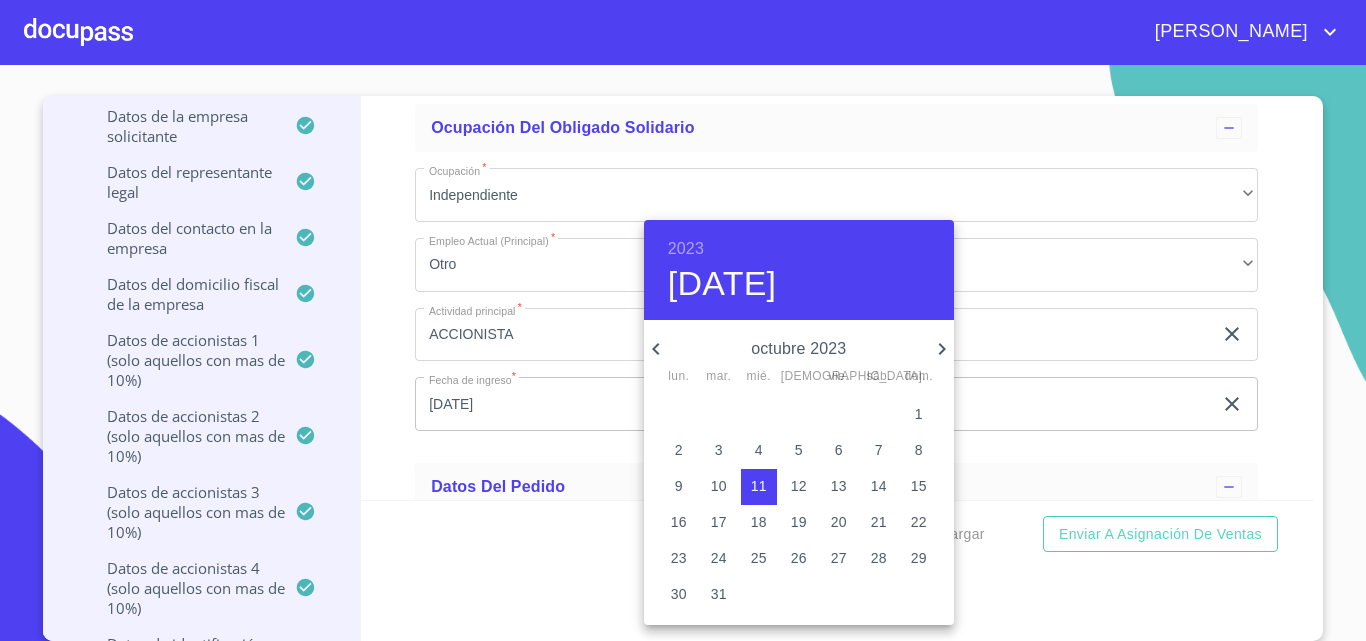 drag, startPoint x: 369, startPoint y: 355, endPoint x: 384, endPoint y: 356, distance: 15.033297 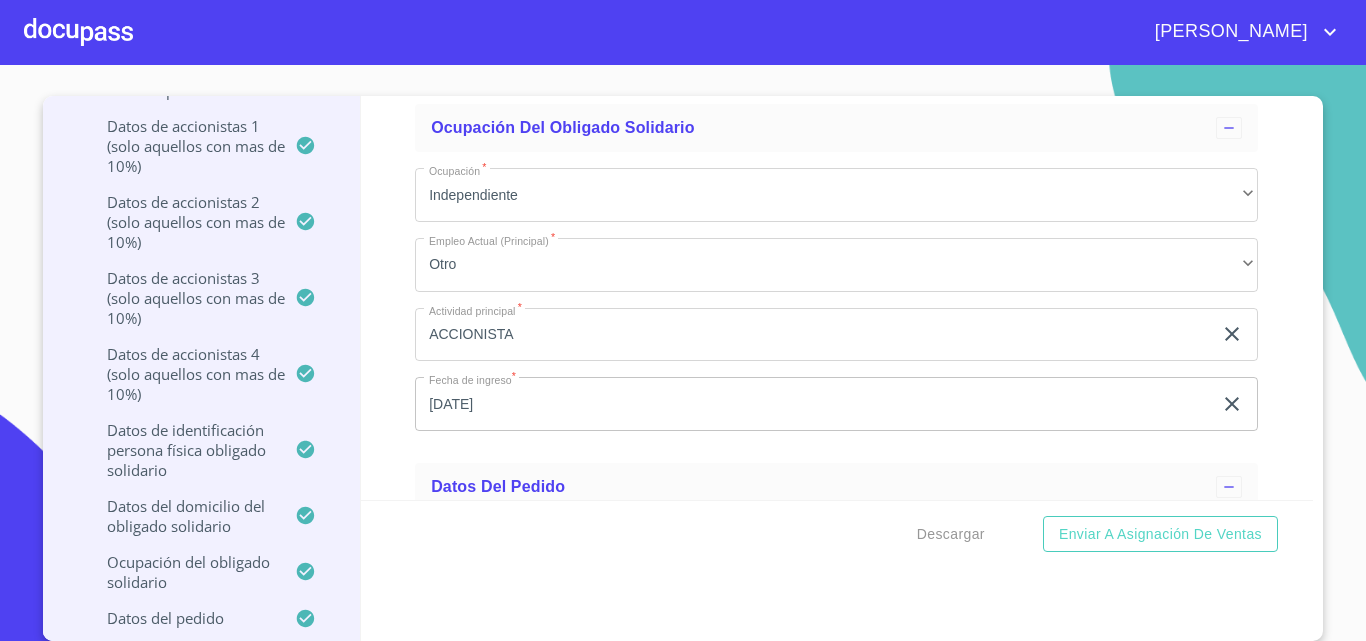 scroll, scrollTop: 417, scrollLeft: 0, axis: vertical 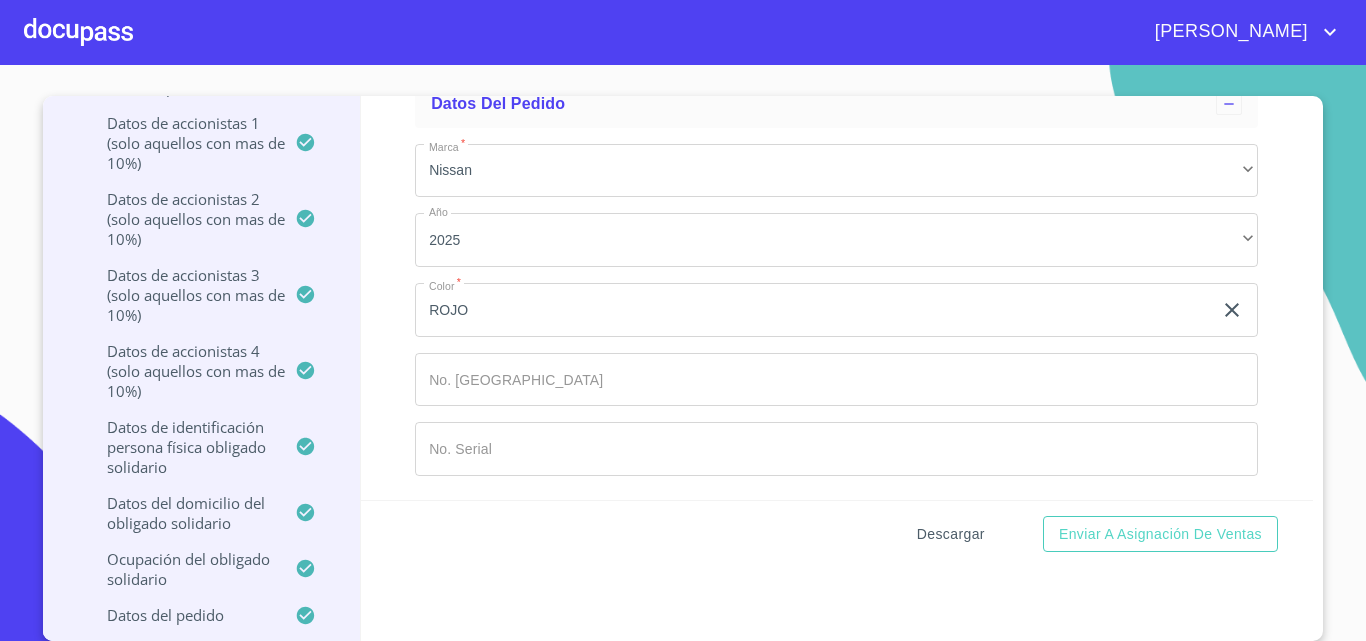 click on "Descargar" at bounding box center [951, 534] 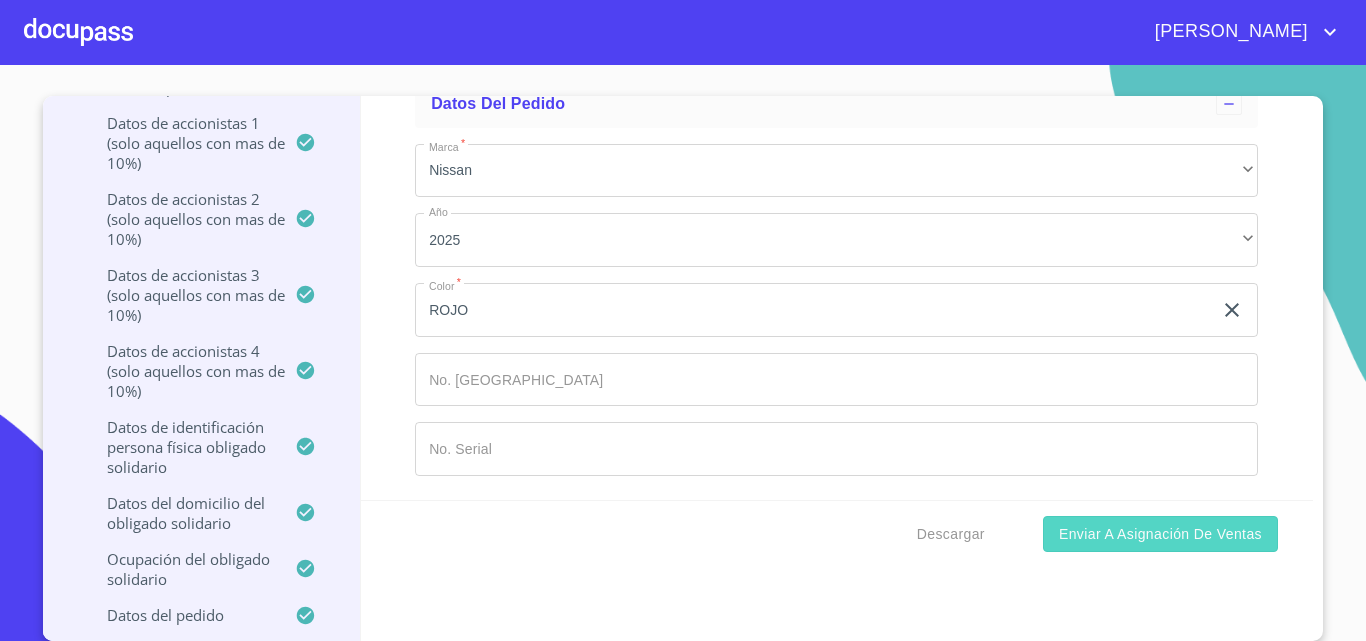 click on "Enviar a Asignación de Ventas" at bounding box center [1160, 534] 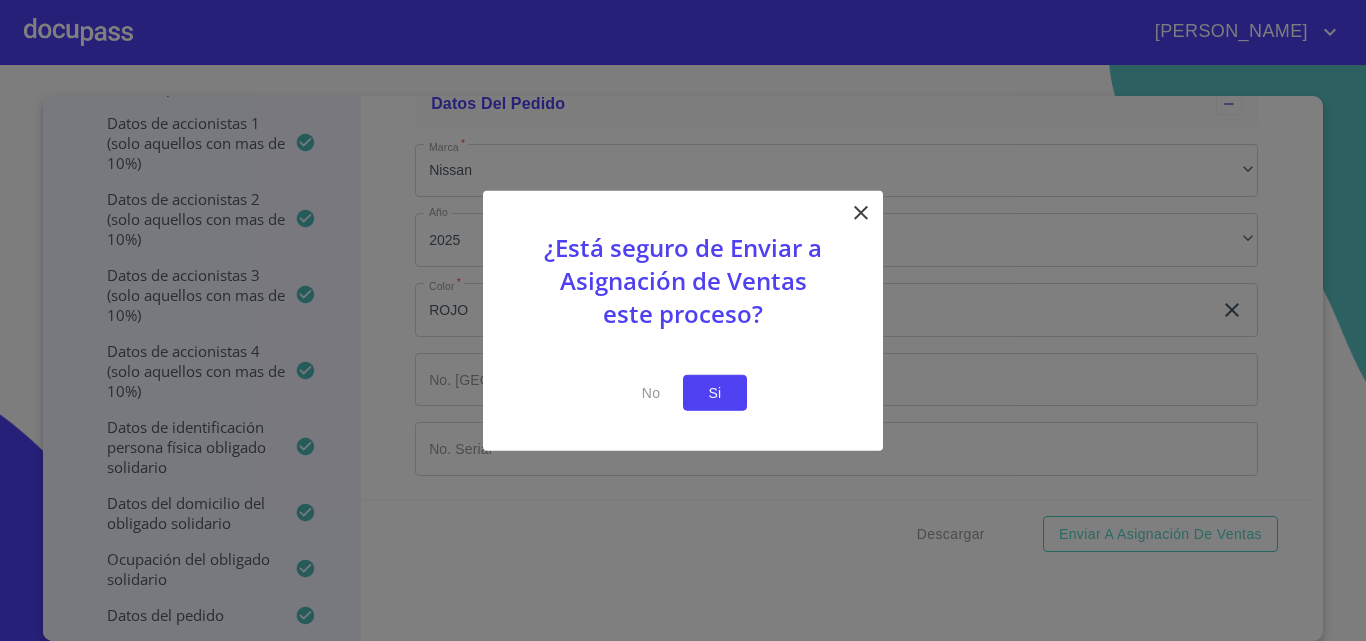 click on "Si" at bounding box center (715, 392) 